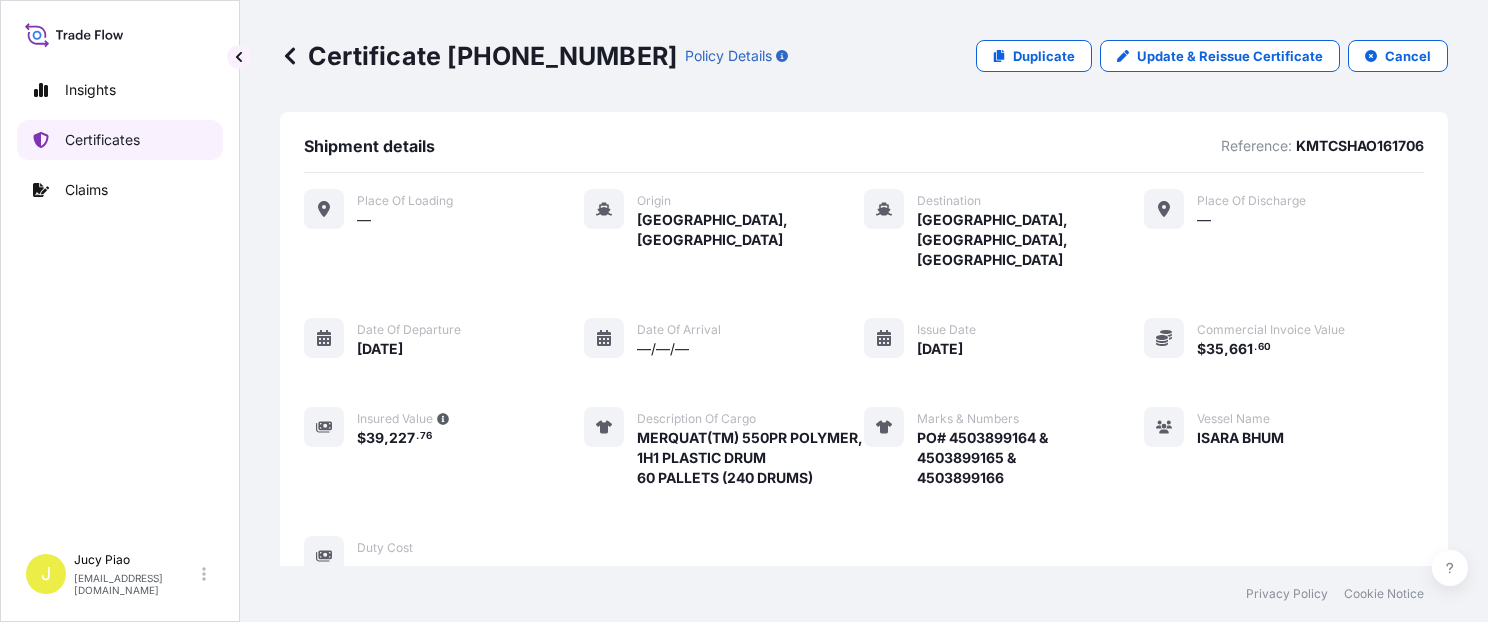 scroll, scrollTop: 0, scrollLeft: 0, axis: both 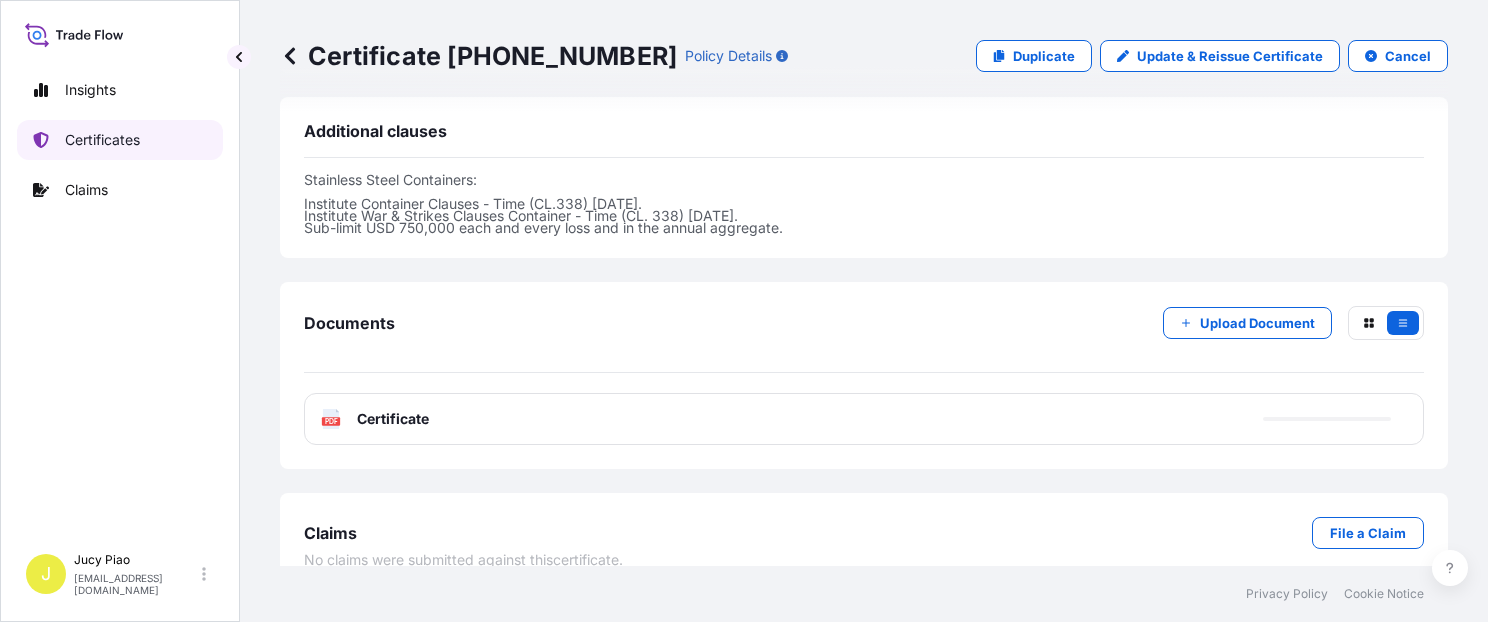 click on "Certificates" at bounding box center [120, 140] 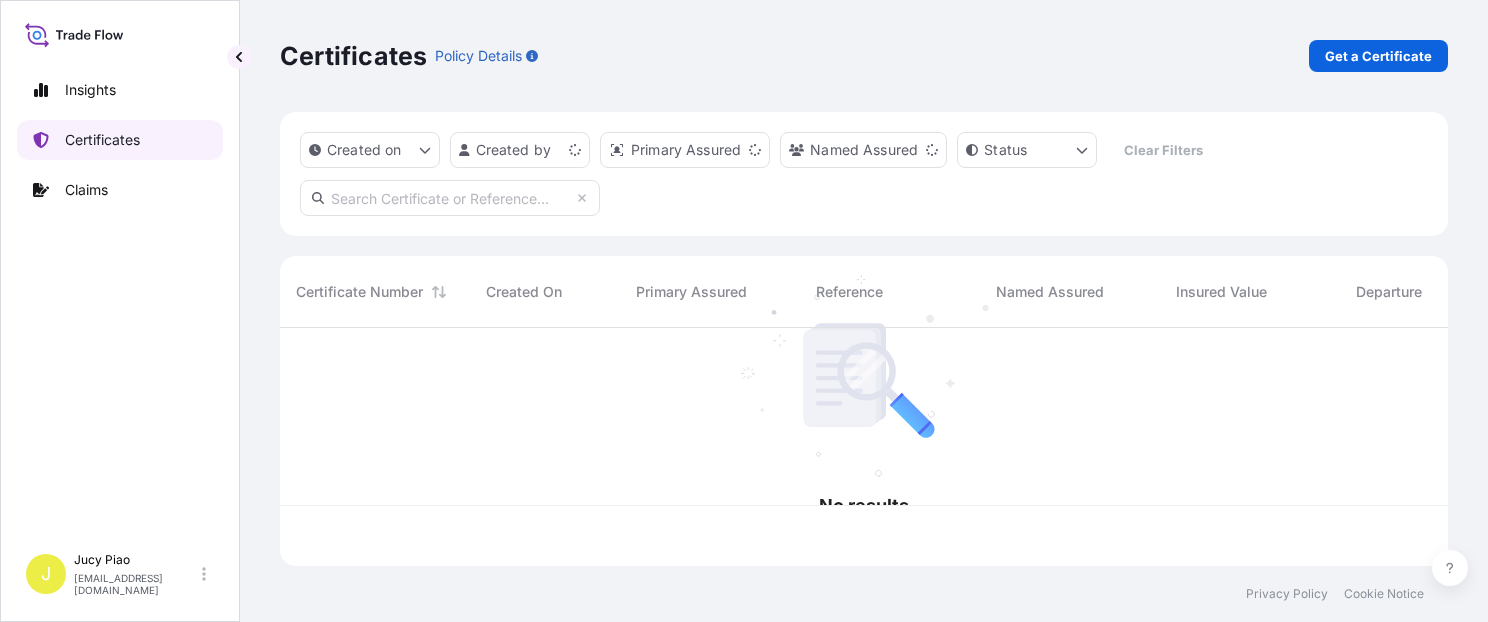 scroll, scrollTop: 0, scrollLeft: 0, axis: both 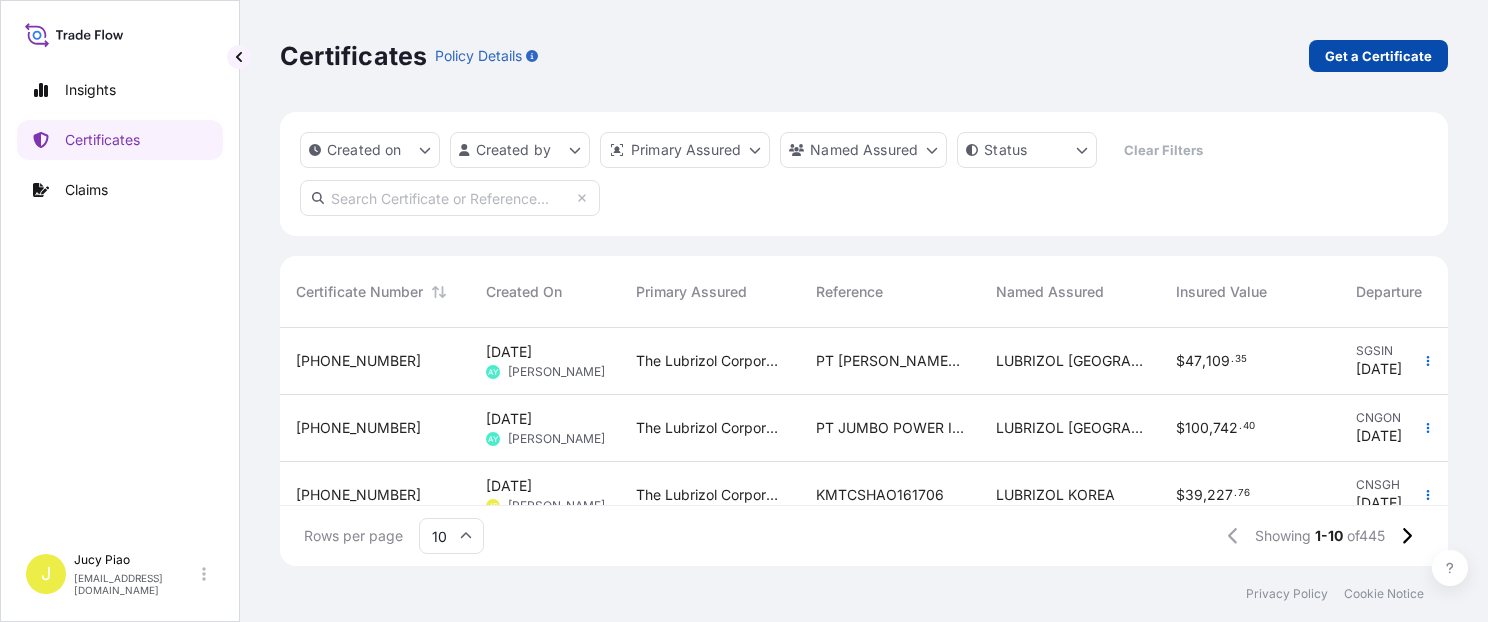 click on "Get a Certificate" at bounding box center [1378, 56] 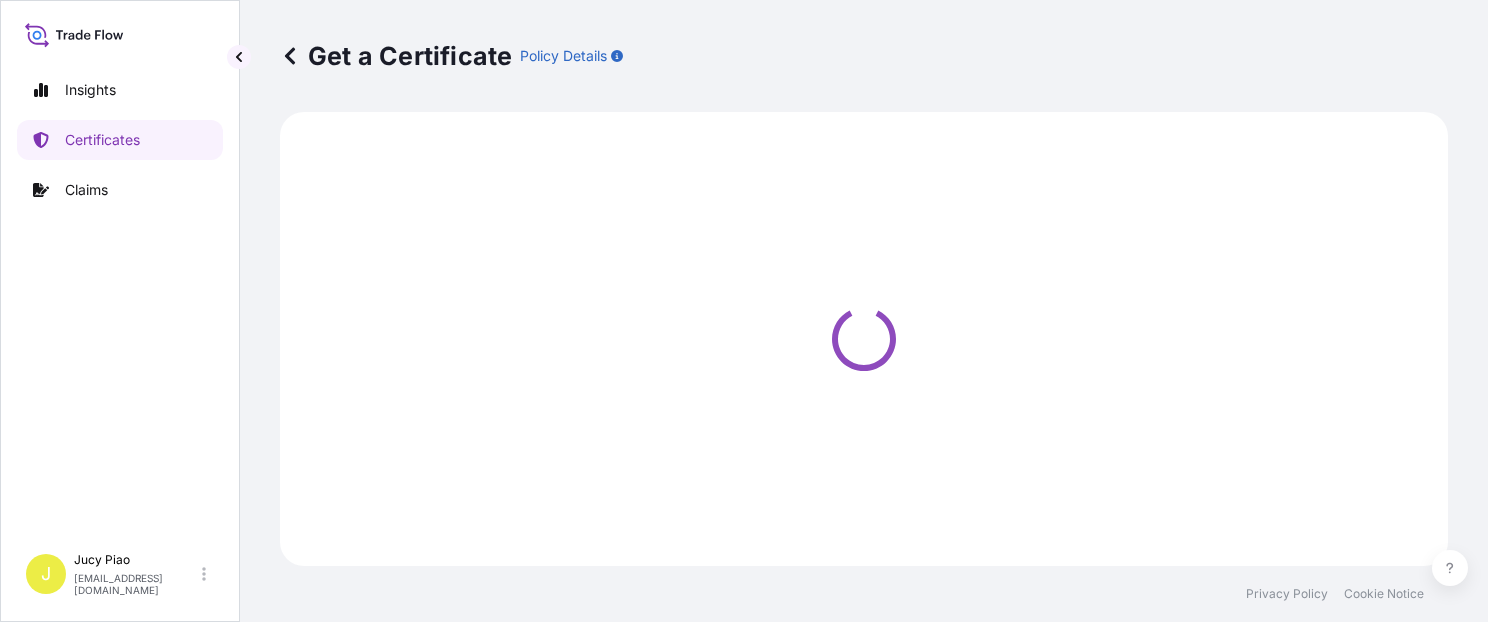 select on "Barge" 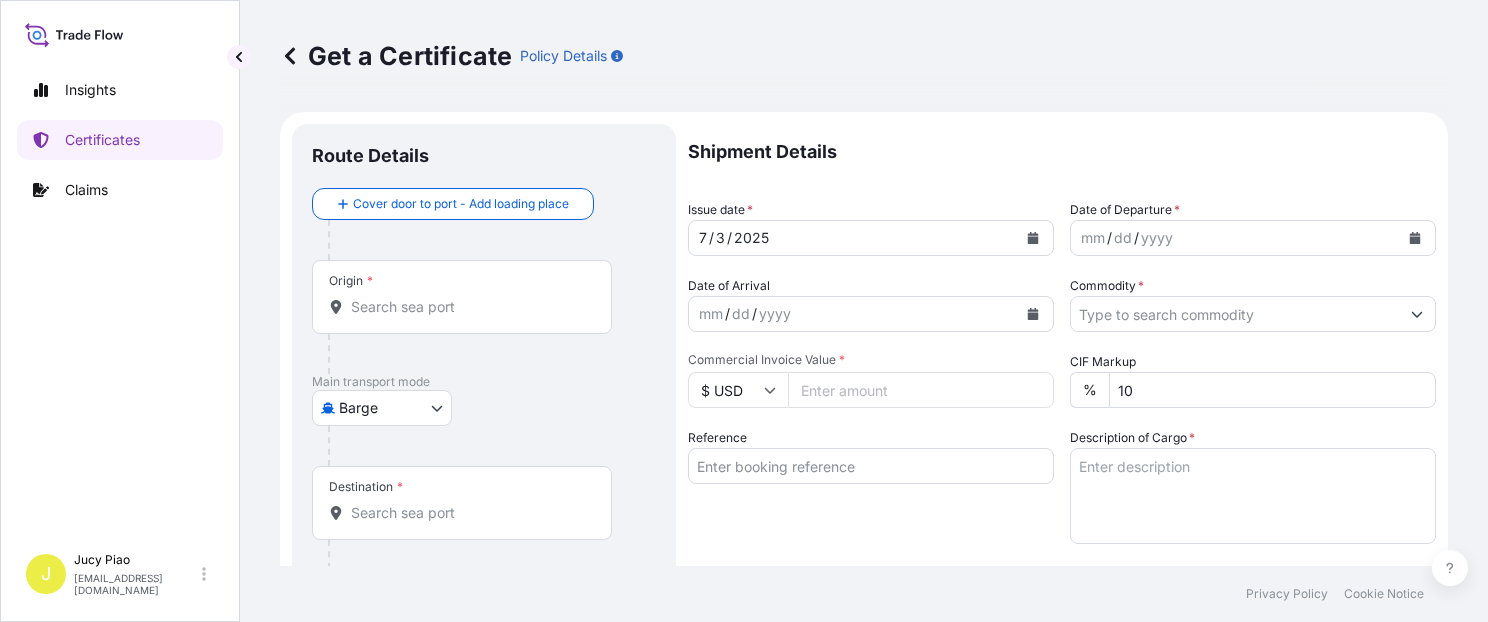 click on "Reference" at bounding box center [871, 466] 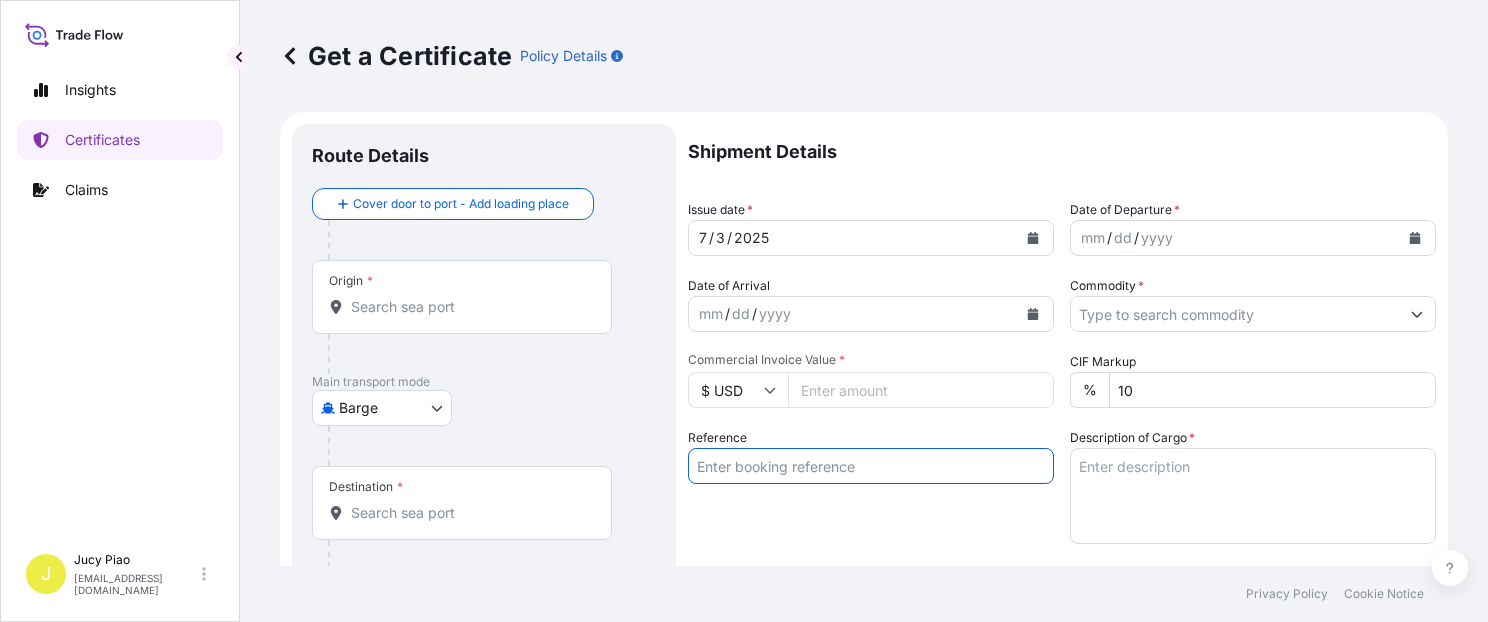 click on "Reference" at bounding box center (871, 466) 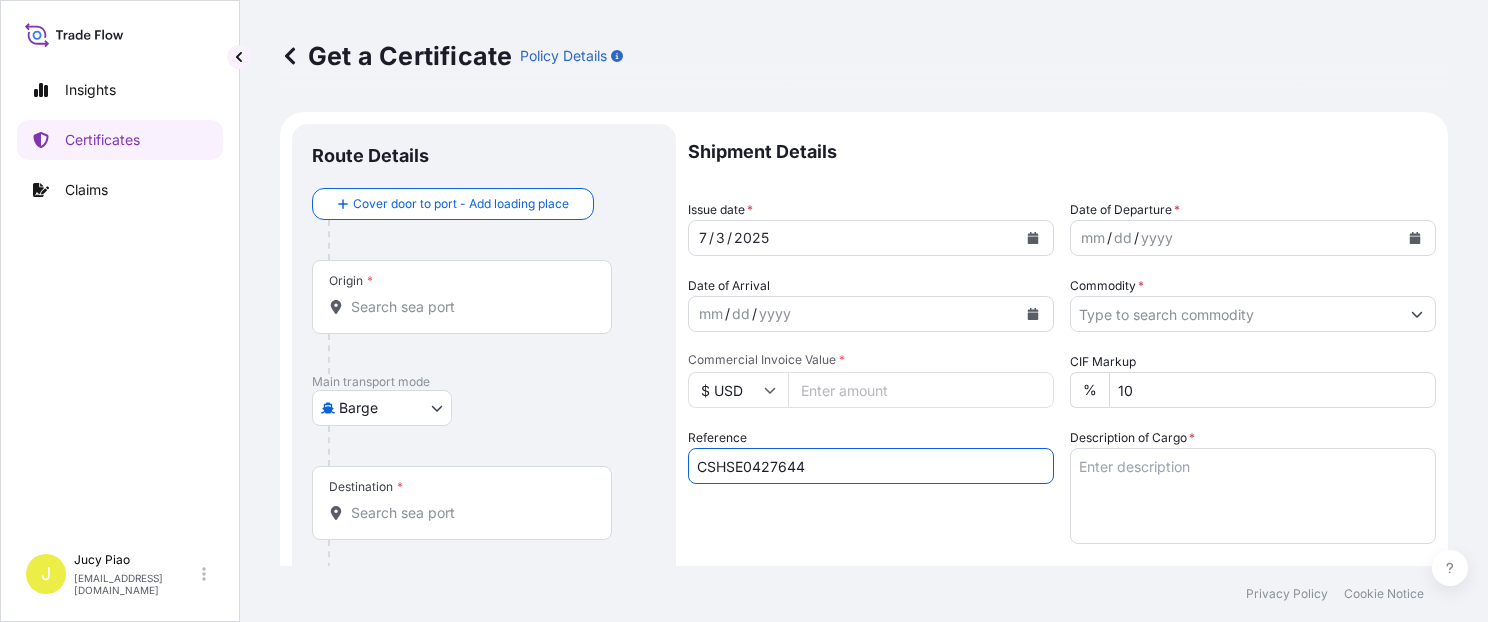 type on "CSHSE0427644" 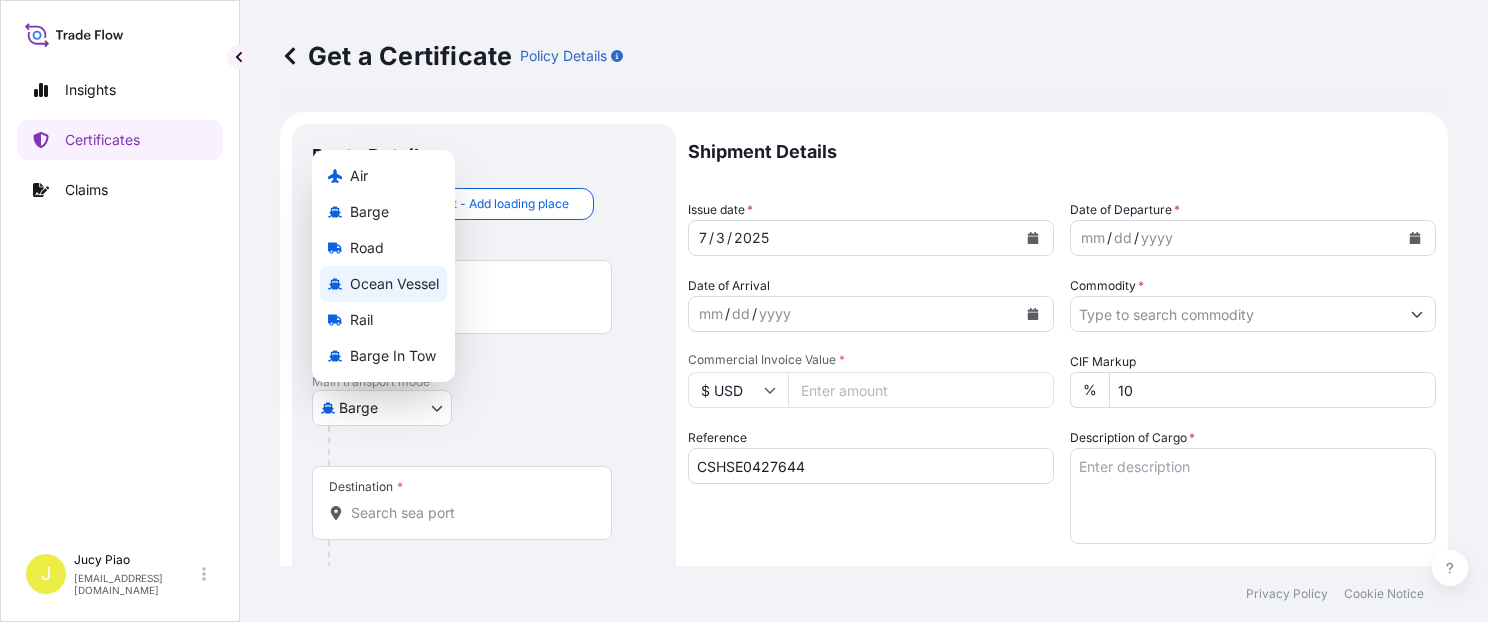 click on "Ocean Vessel" at bounding box center [394, 284] 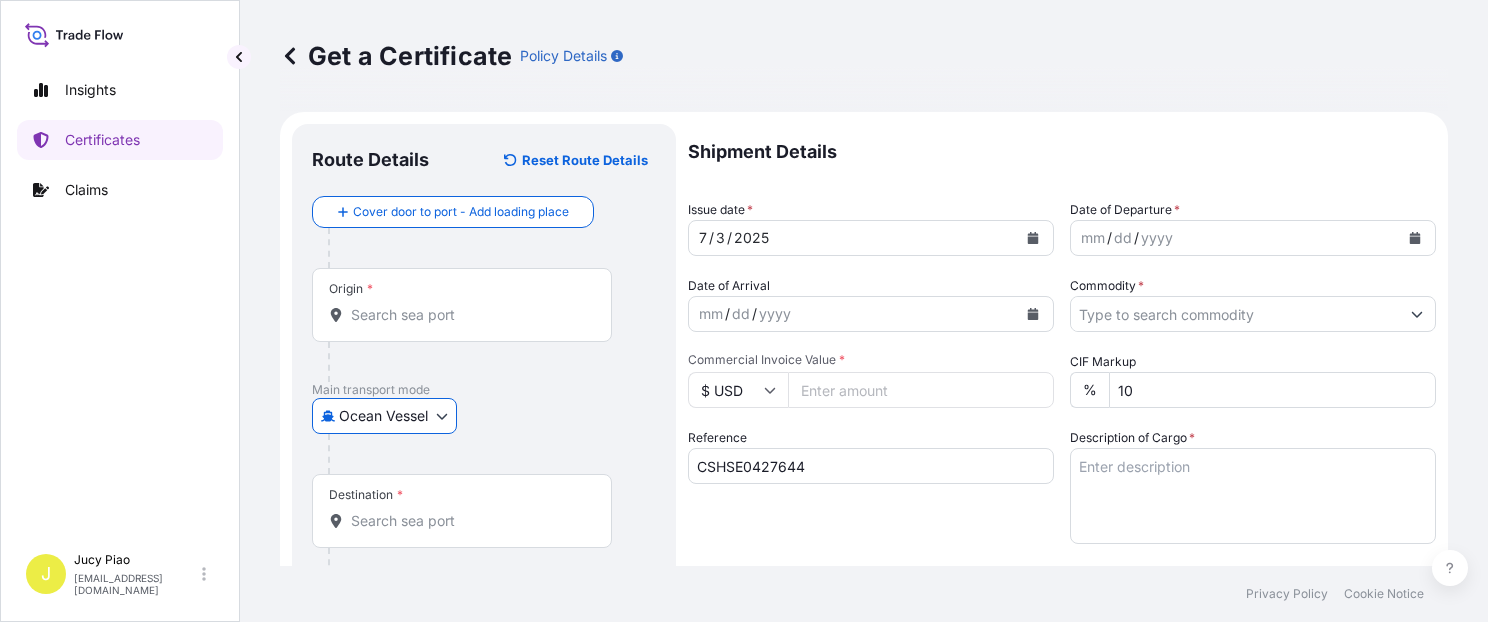 click on "Origin *" at bounding box center [469, 315] 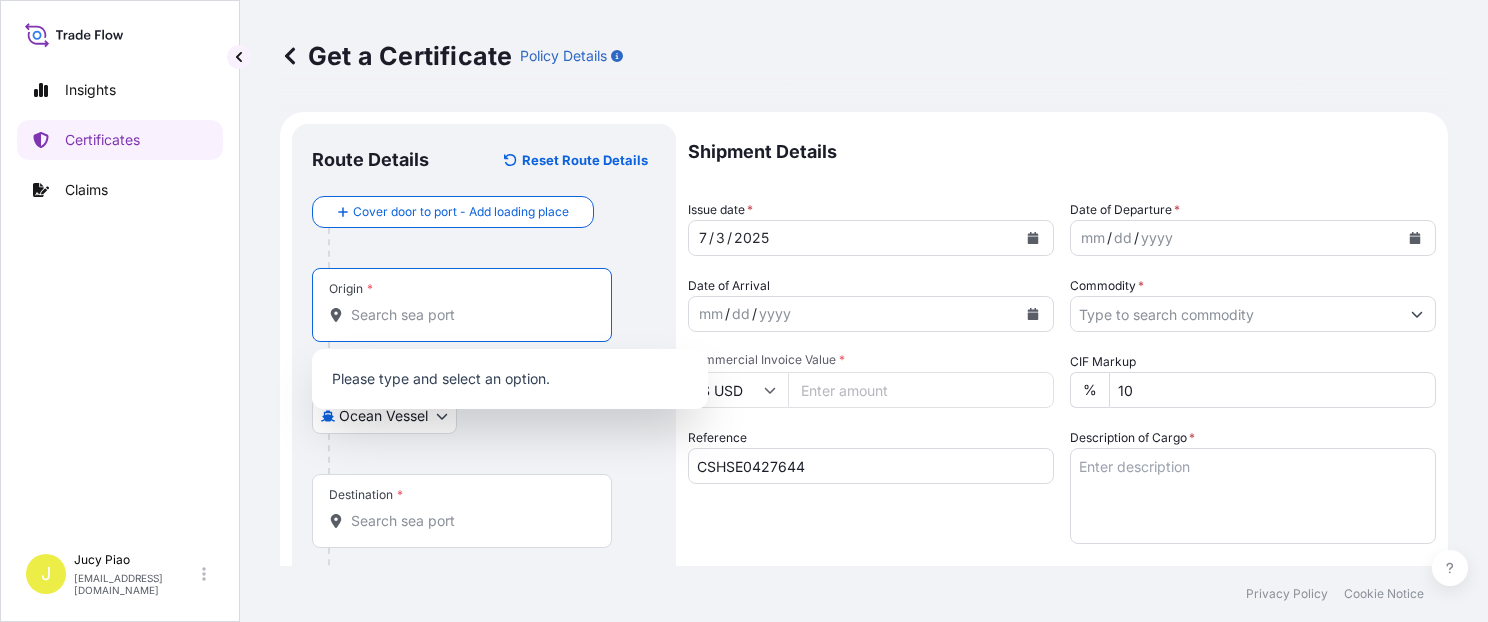 paste on "[GEOGRAPHIC_DATA]" 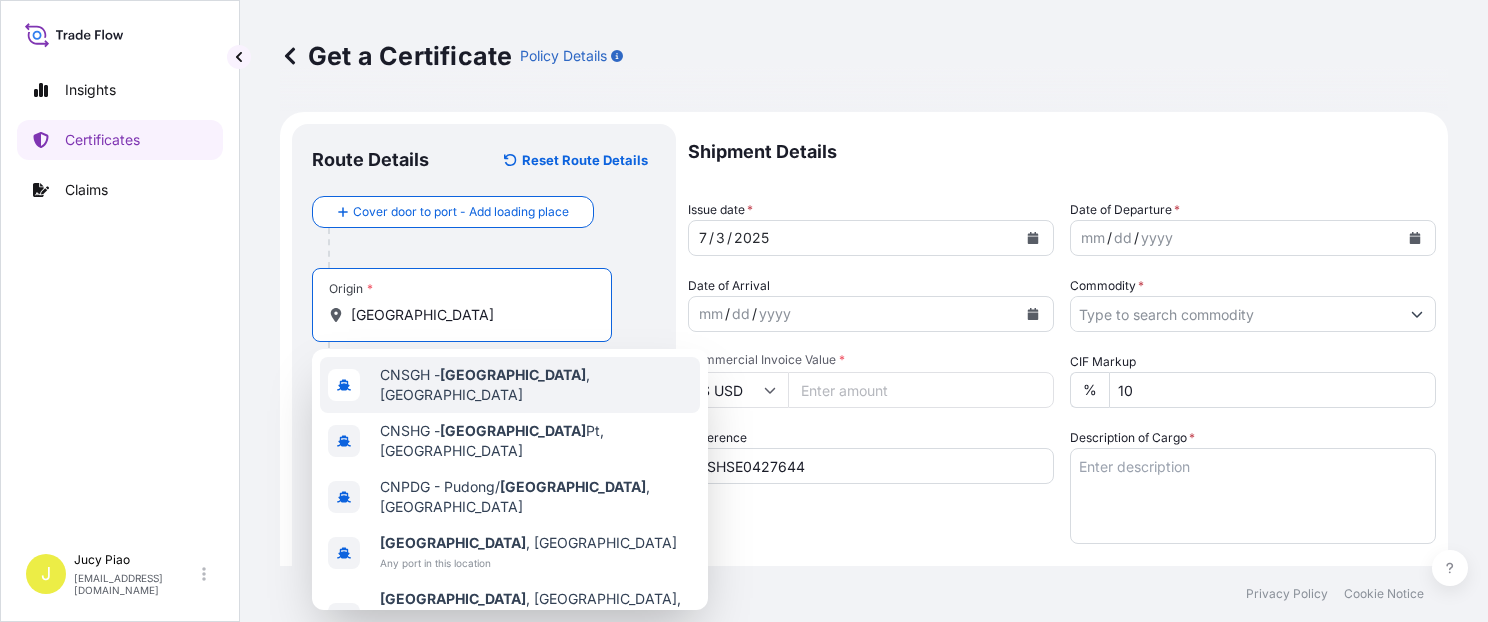 click on "CNSGH -  [GEOGRAPHIC_DATA] , [GEOGRAPHIC_DATA]" at bounding box center (510, 385) 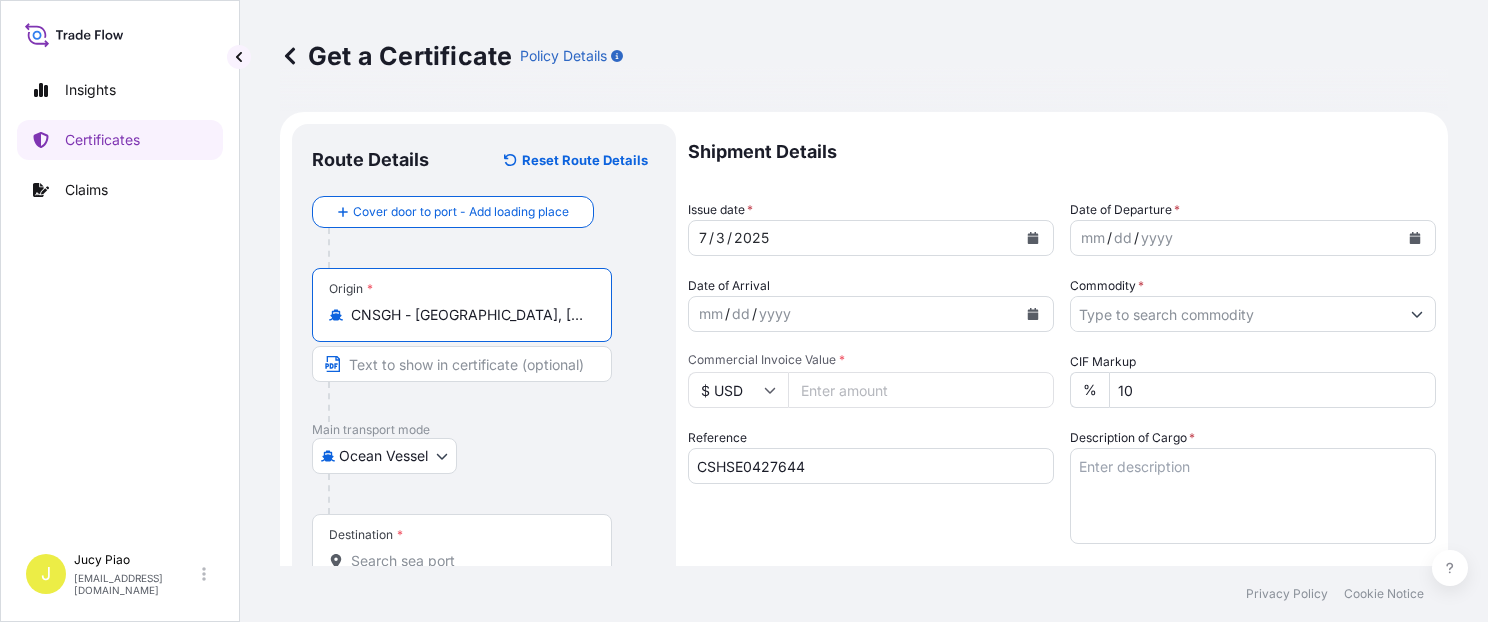 drag, startPoint x: 440, startPoint y: 305, endPoint x: 623, endPoint y: 311, distance: 183.09833 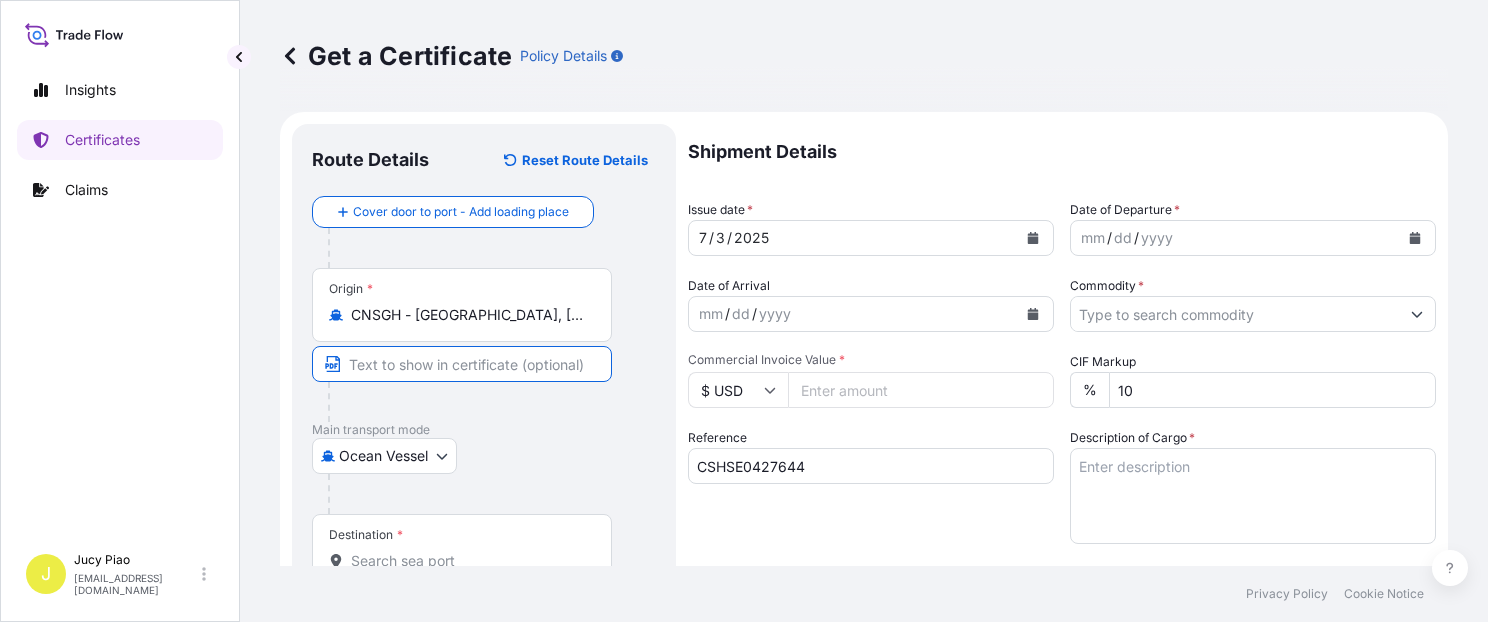 paste on "[GEOGRAPHIC_DATA], [GEOGRAPHIC_DATA]" 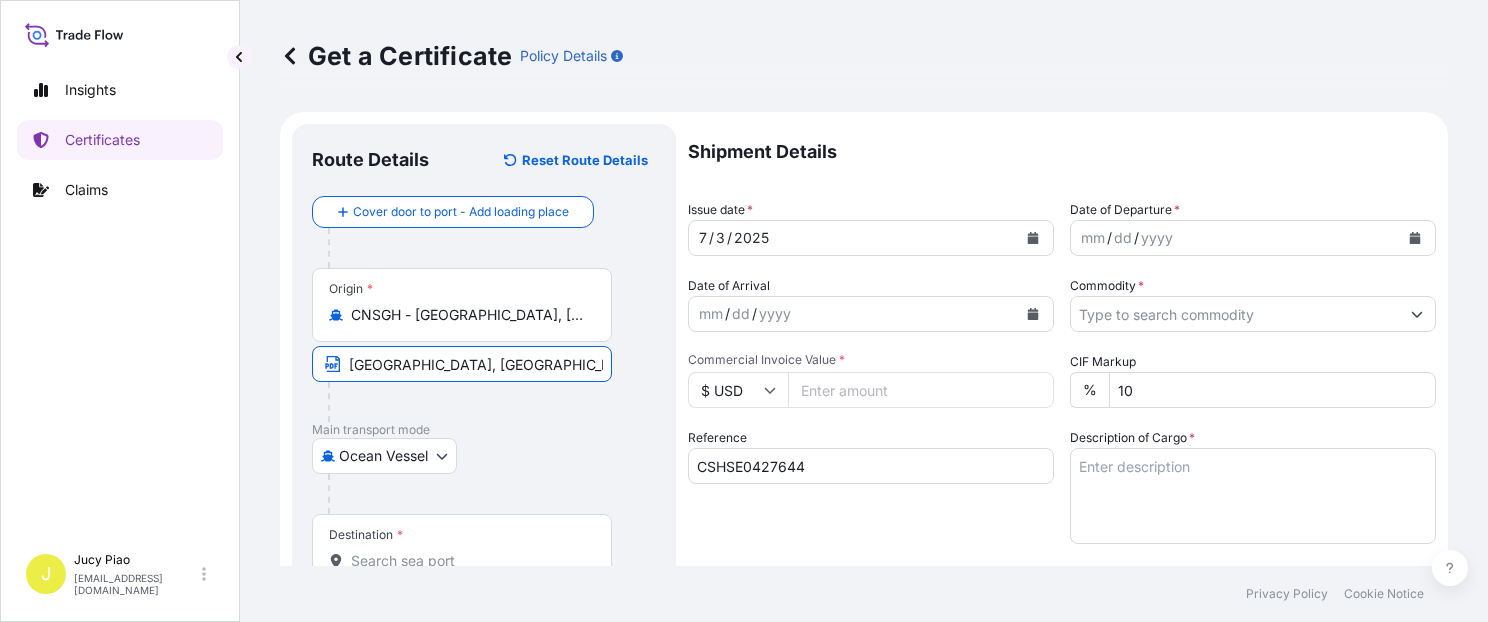 scroll, scrollTop: 84, scrollLeft: 0, axis: vertical 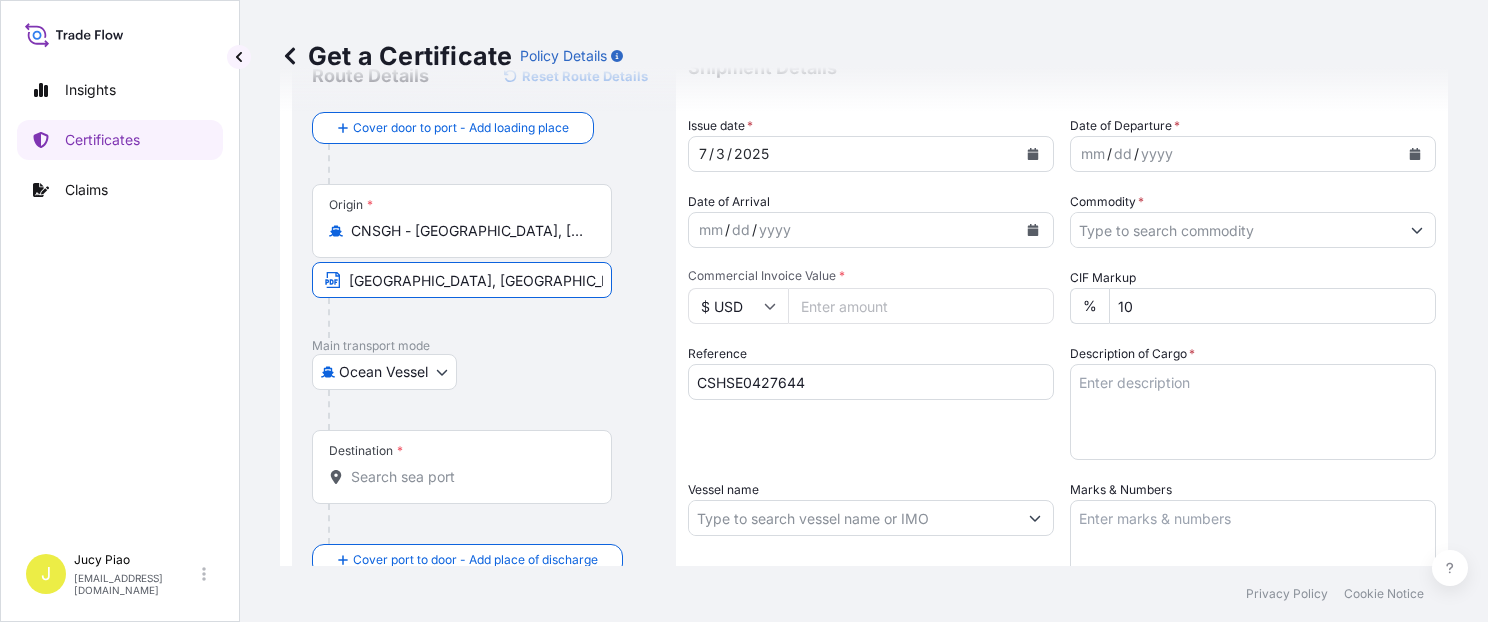 type on "[GEOGRAPHIC_DATA], [GEOGRAPHIC_DATA]" 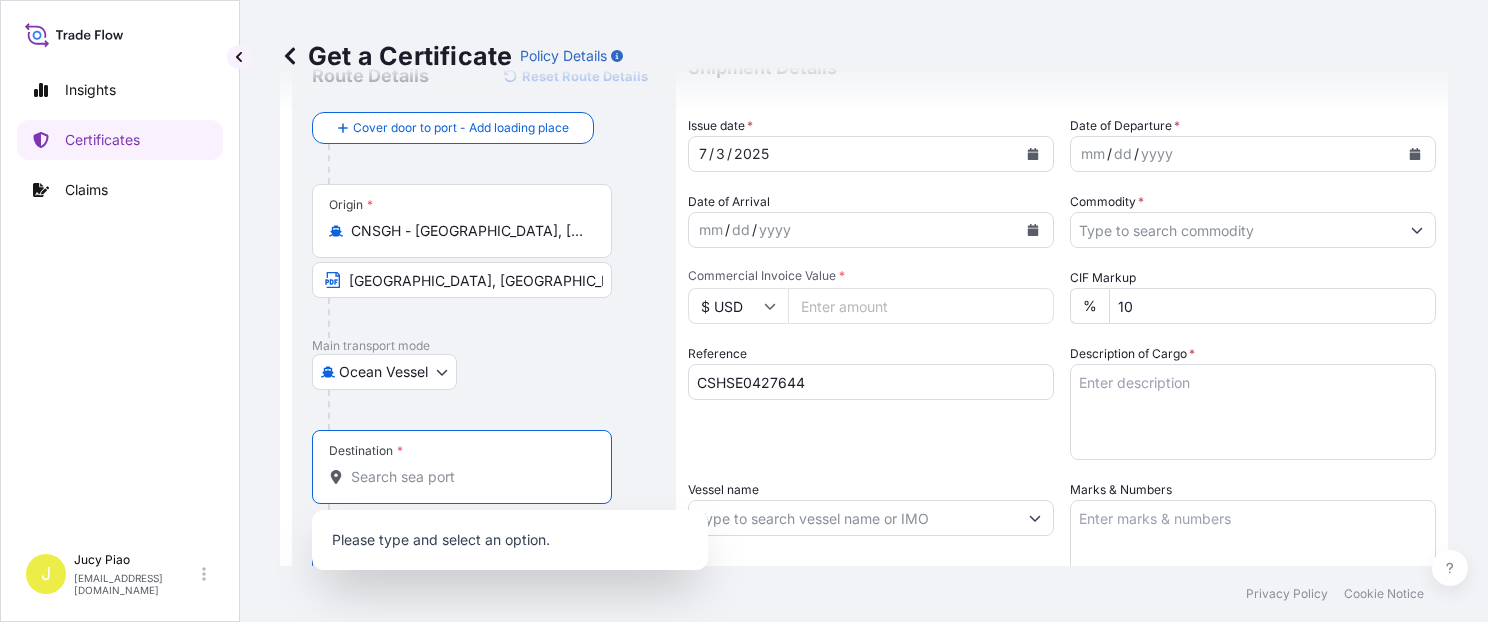 click on "Destination *" at bounding box center (462, 467) 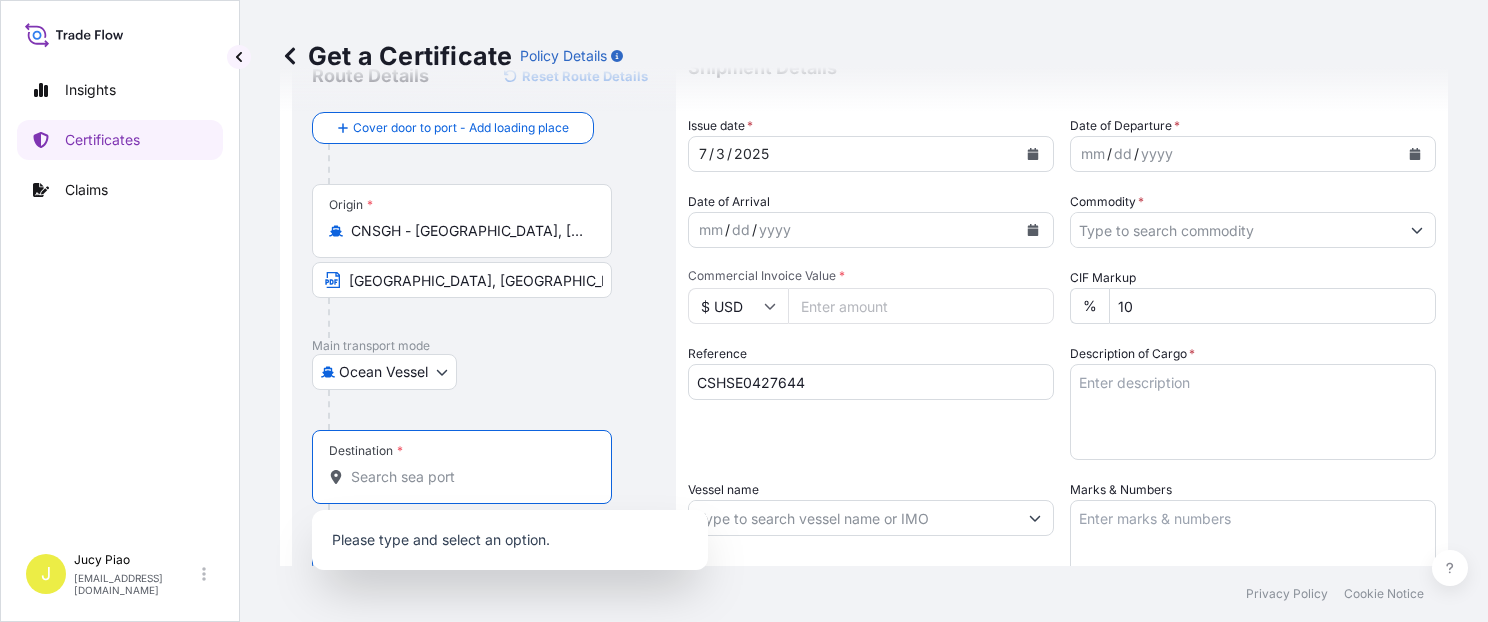 paste on "CAT LAI" 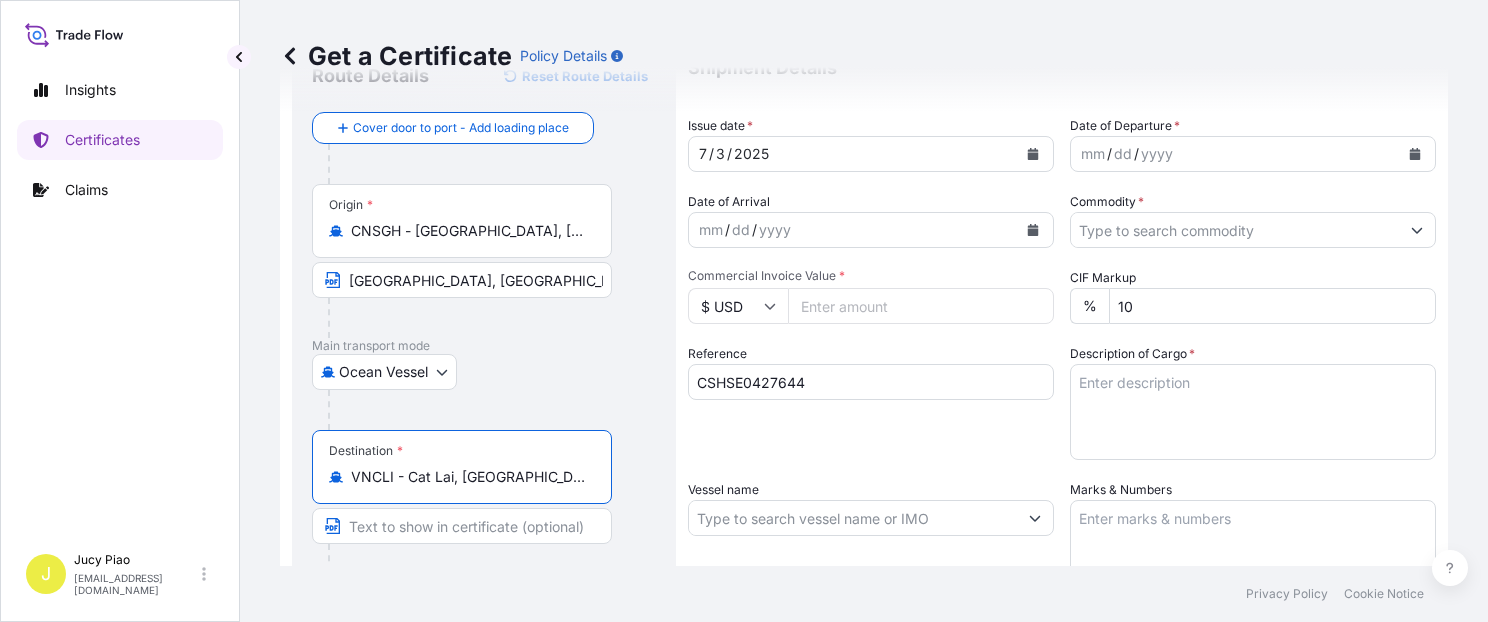 drag, startPoint x: 434, startPoint y: 474, endPoint x: 603, endPoint y: 487, distance: 169.49927 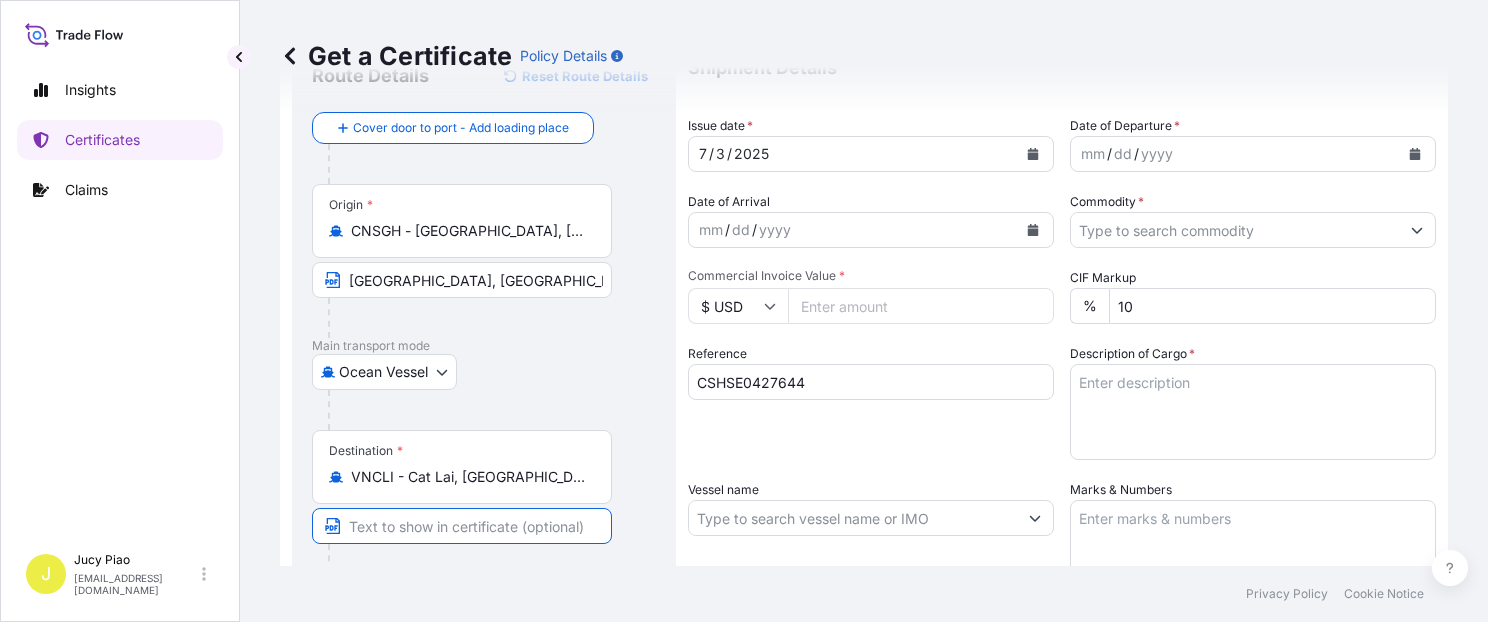 click at bounding box center (462, 526) 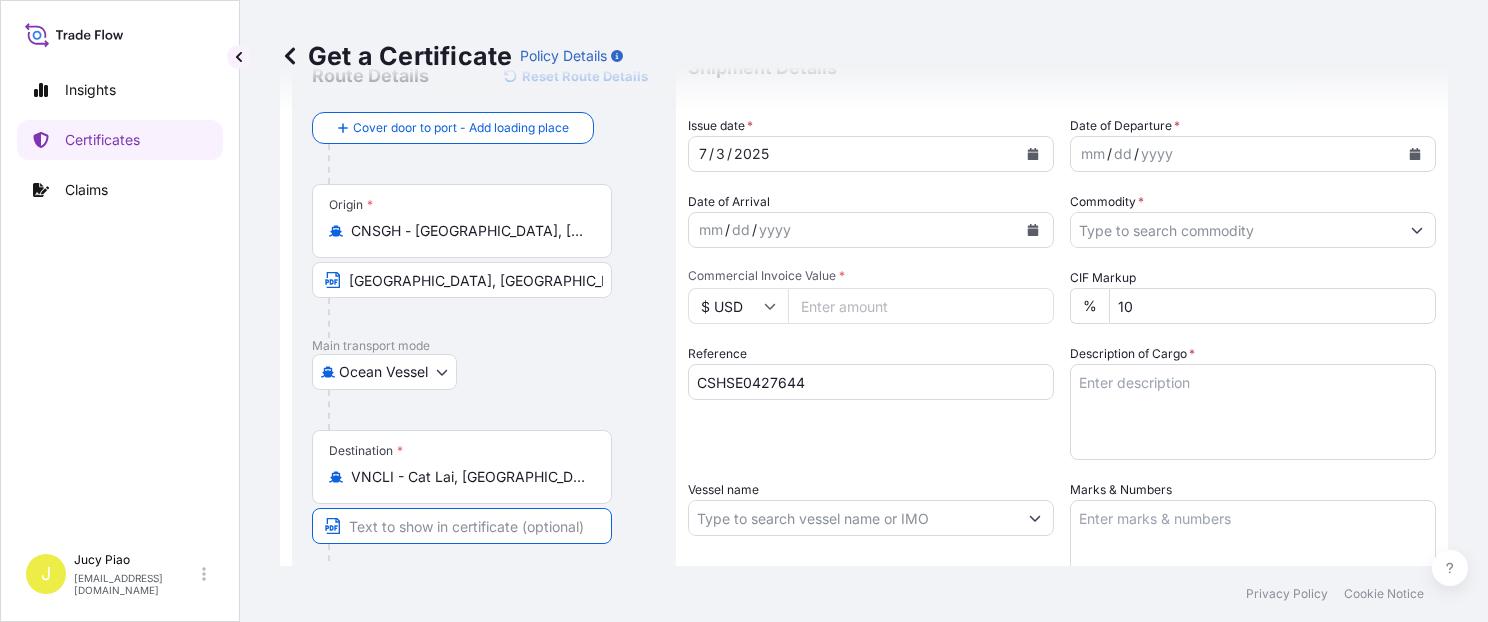 paste on "Cat Lai, [GEOGRAPHIC_DATA]" 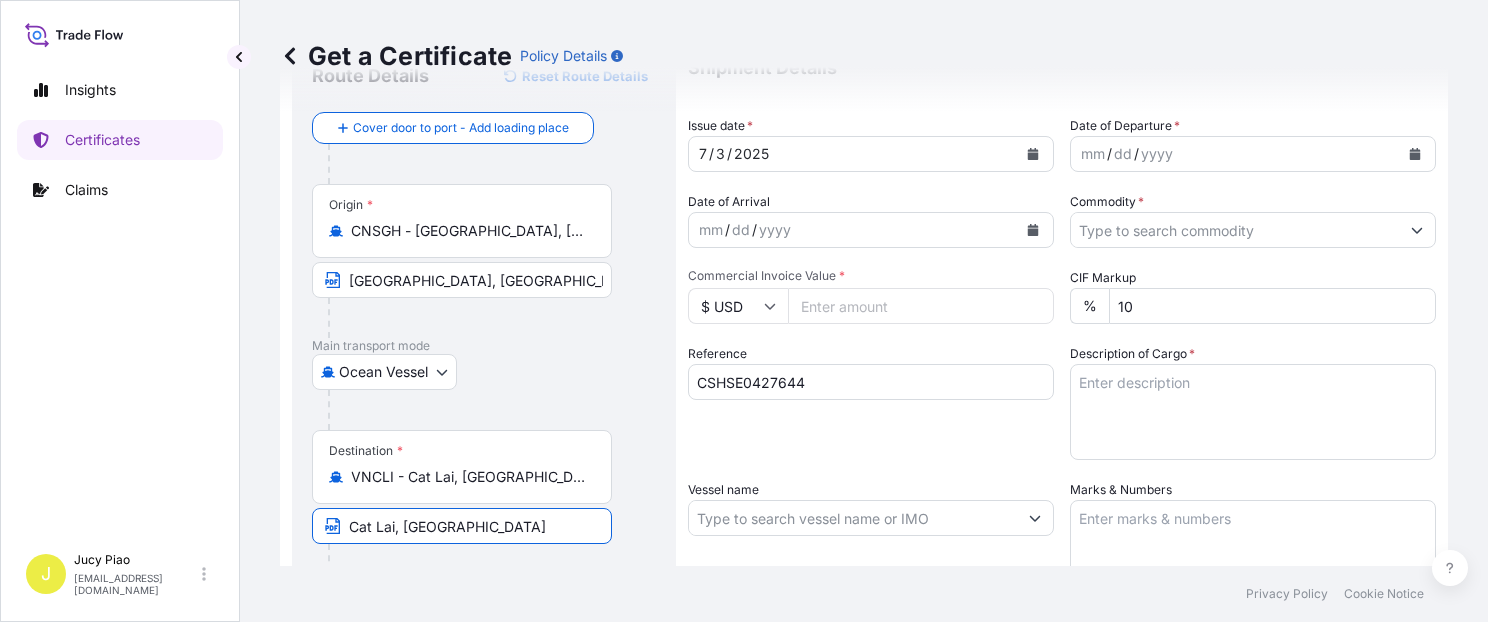 type on "Cat Lai, [GEOGRAPHIC_DATA]" 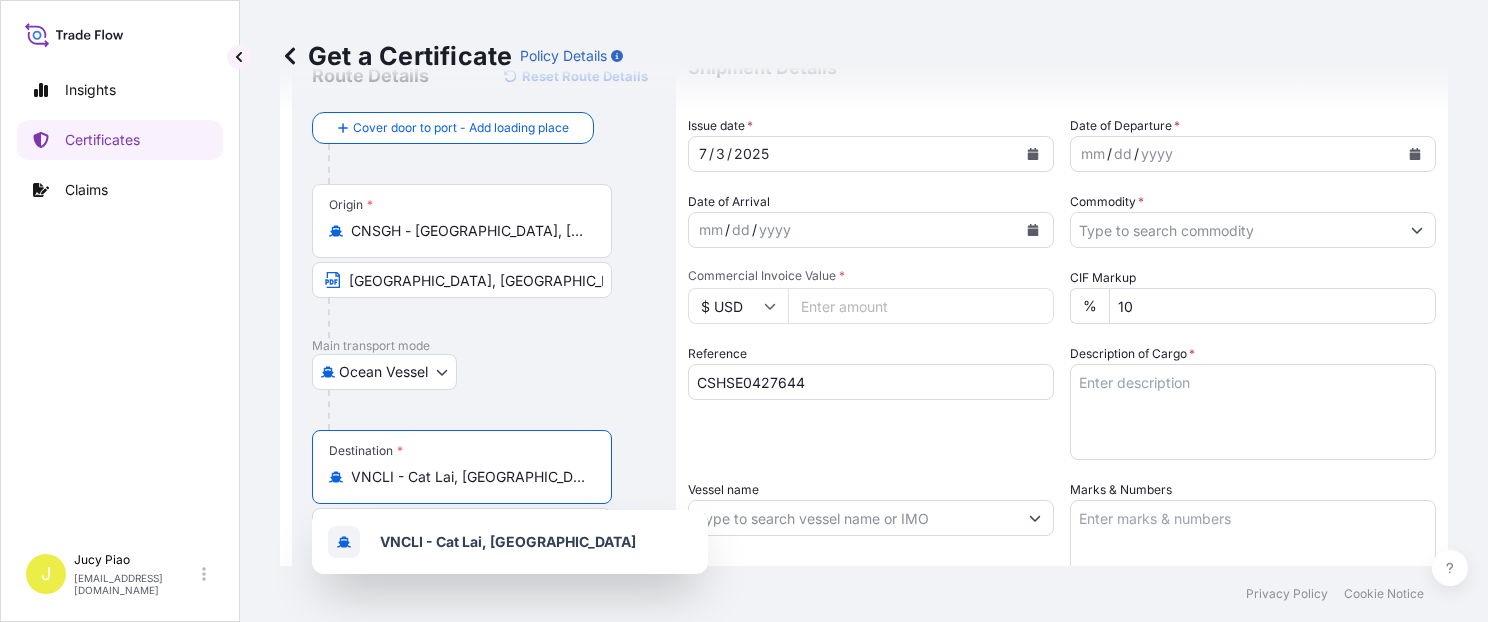 drag, startPoint x: 458, startPoint y: 479, endPoint x: 615, endPoint y: 488, distance: 157.25775 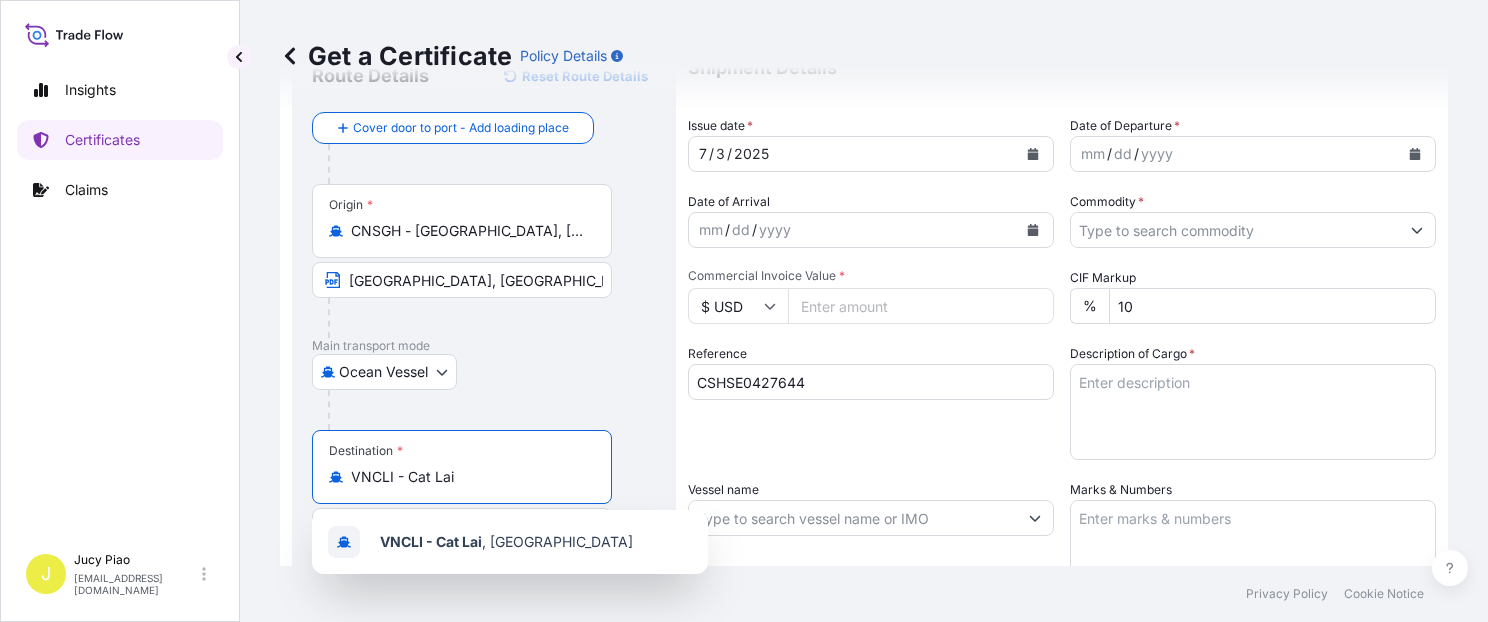 drag, startPoint x: 408, startPoint y: 483, endPoint x: 114, endPoint y: 482, distance: 294.0017 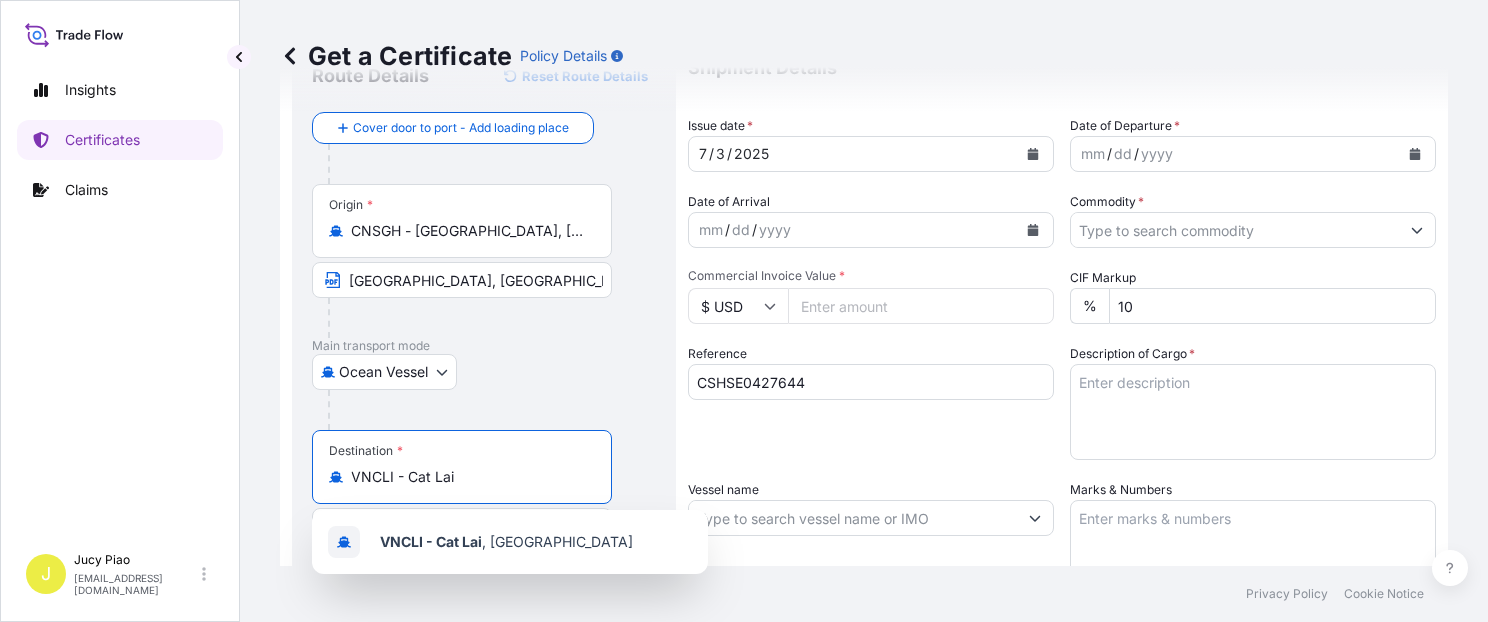 click on "Insights Certificates Claims J Jucy   Piao [EMAIL_ADDRESS][DOMAIN_NAME] Get a Certificate Policy Details Route Details Reset Route Details   Cover door to port - Add loading place Place of loading Road / [GEOGRAPHIC_DATA] / Inland Origin * CNSGH - [GEOGRAPHIC_DATA], [GEOGRAPHIC_DATA] [GEOGRAPHIC_DATA], [GEOGRAPHIC_DATA] Main transport mode Ocean [GEOGRAPHIC_DATA] Ocean Vessel Rail Barge in Tow Destination * VNCLI - Cat Lai Cat Lai, [GEOGRAPHIC_DATA] Cover port to door - Add place of discharge Road / Inland Road / Inland Place of Discharge Shipment Details Issue date * [DATE] Date of Departure * mm / dd / yyyy Date of Arrival mm / dd / yyyy Commodity * Packing Category Commercial Invoice Value    * $ USD CIF Markup % 10 Reference CSHSE0427644 Description of Cargo * Vessel name Marks & Numbers Duty Cost   $ USD Letter of Credit This shipment has a letter of credit Letter of credit * Letter of credit may not exceed 12000 characters Assured Details Primary Assured * Select a primary assured The Lubrizol Corporation Named Assured Named Assured Address Privacy Policy" at bounding box center [744, 311] 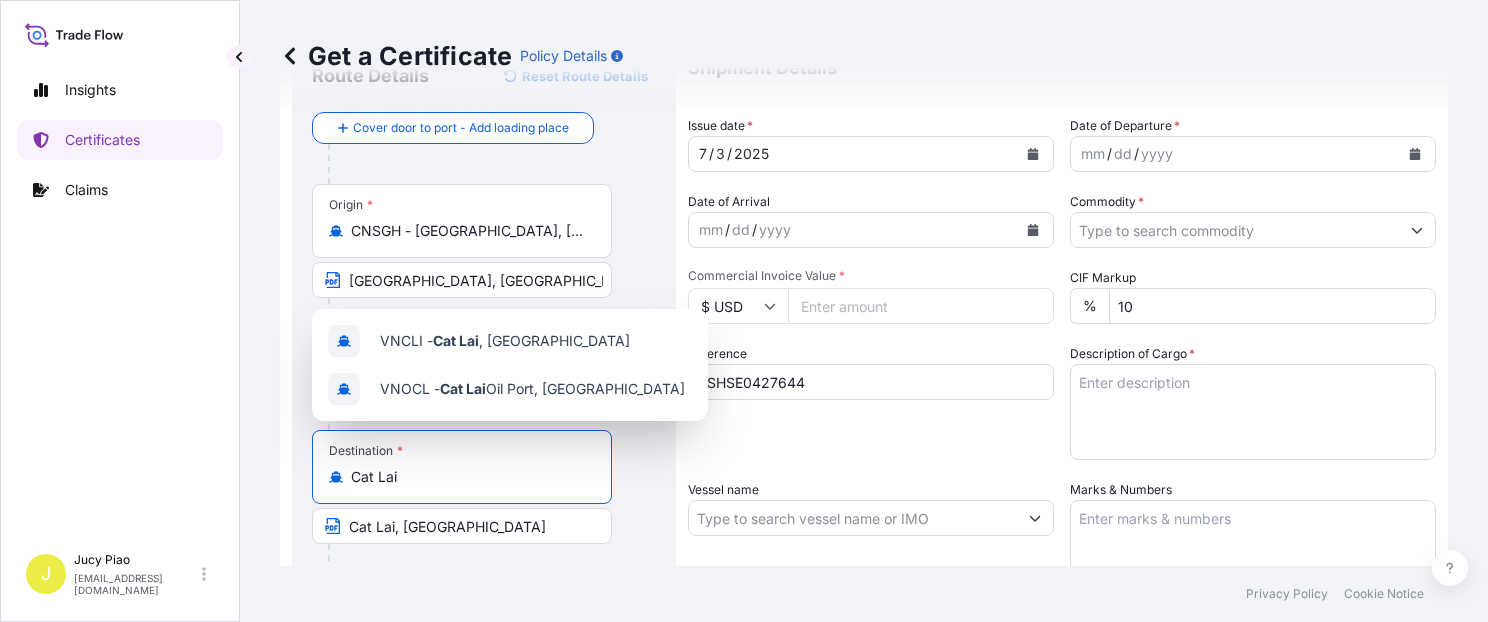 drag, startPoint x: 367, startPoint y: 480, endPoint x: 276, endPoint y: 474, distance: 91.197586 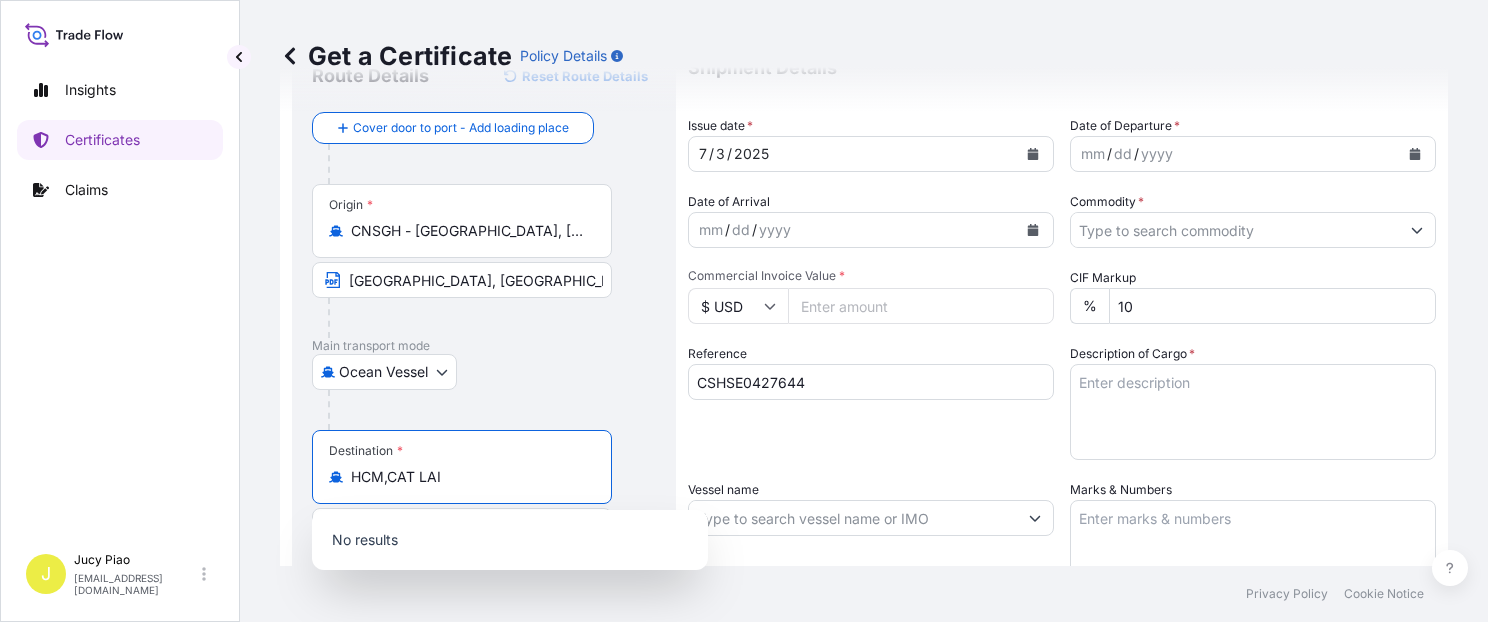 drag, startPoint x: 387, startPoint y: 481, endPoint x: 489, endPoint y: 492, distance: 102.59142 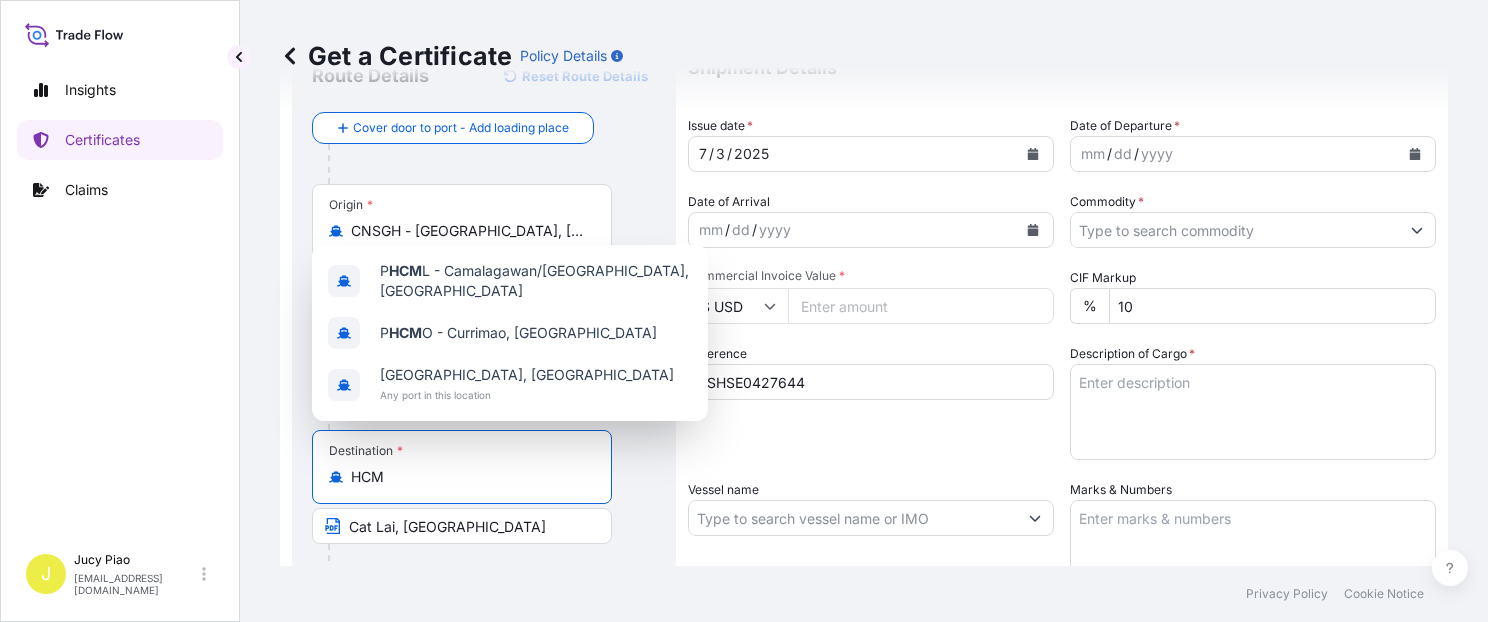 click on "Get a Certificate Policy Details Route Details Reset Route Details   Cover door to port - Add loading place Place of loading Road / [GEOGRAPHIC_DATA] / Inland Origin * CNSGH - [GEOGRAPHIC_DATA], [GEOGRAPHIC_DATA] [GEOGRAPHIC_DATA], [GEOGRAPHIC_DATA] Main transport mode Ocean [GEOGRAPHIC_DATA] Ocean Vessel Rail Barge in Tow Destination * HCM Cat Lai, [GEOGRAPHIC_DATA] Cover port to door - Add place of discharge Road / Inland Road / Inland Place of Discharge Shipment Details Issue date * [DATE] Date of Departure * mm / dd / yyyy Date of Arrival mm / dd / yyyy Commodity * Packing Category Commercial Invoice Value    * $ USD CIF Markup % 10 Reference CSHSE0427644 Description of Cargo * Vessel name Marks & Numbers Duty Cost   $ USD Letter of Credit This shipment has a letter of credit Letter of credit * Letter of credit may not exceed 12000 characters Assured Details Primary Assured * Select a primary assured The Lubrizol Corporation Named Assured Named Assured Address Create Certificate" at bounding box center (864, 283) 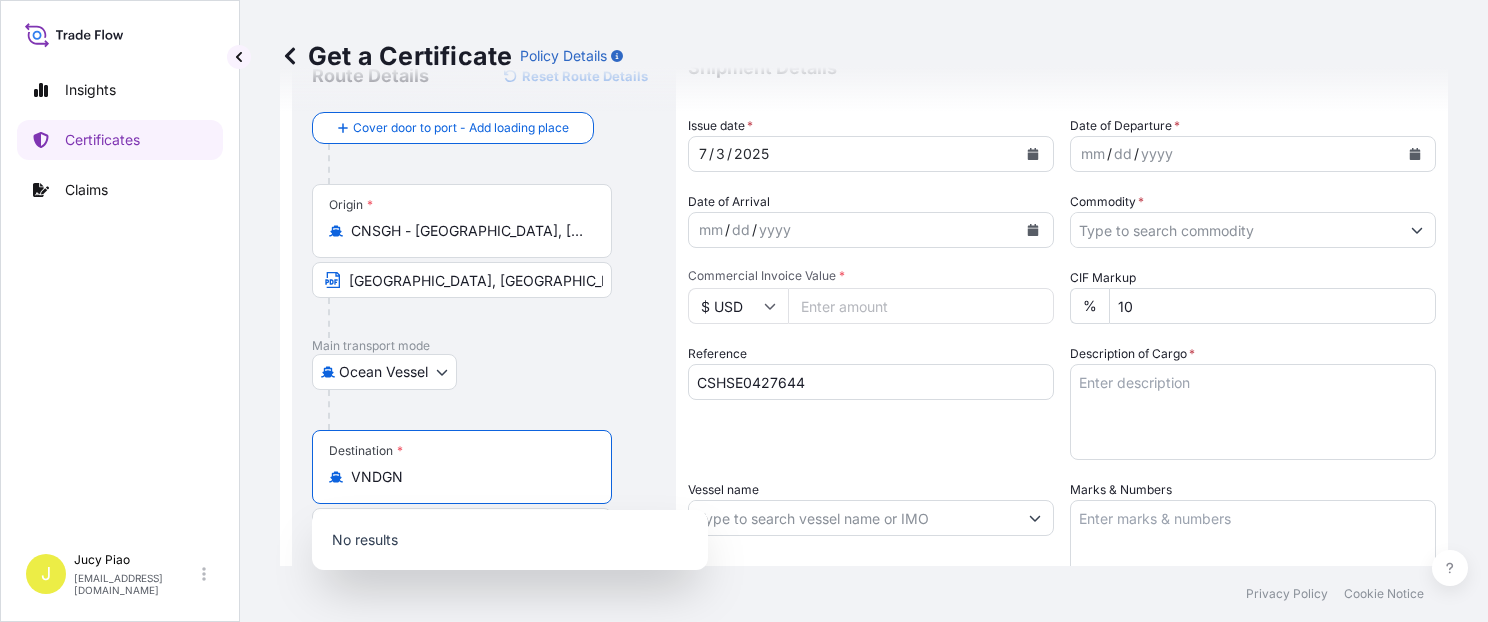 click on "VNDGN" at bounding box center (469, 477) 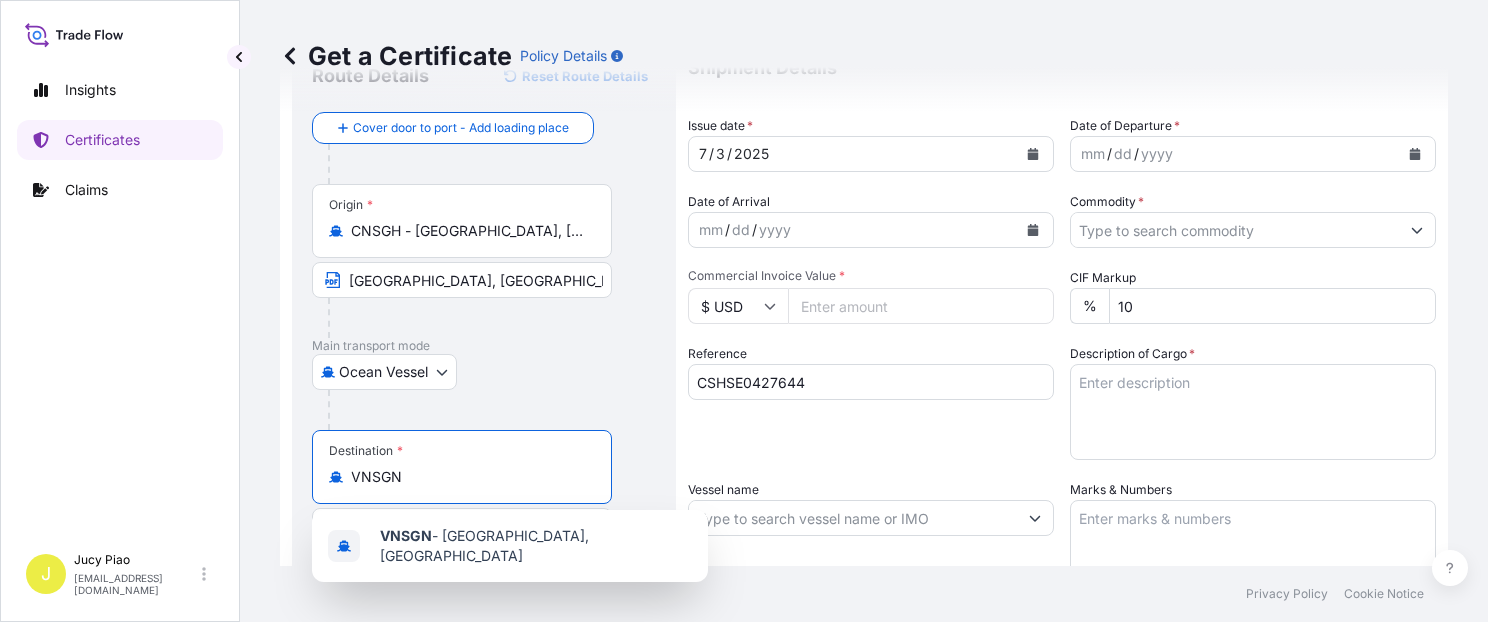 click on "VNSGN  - [GEOGRAPHIC_DATA], [GEOGRAPHIC_DATA]" at bounding box center (510, 546) 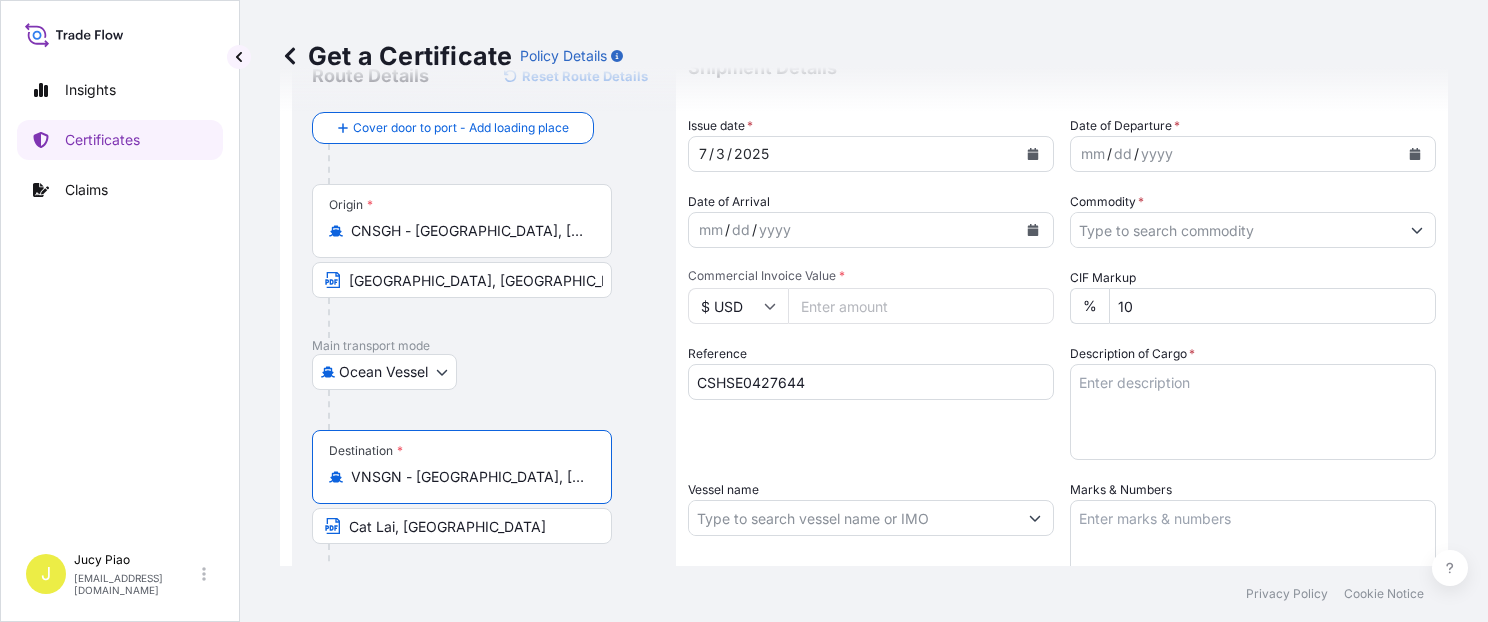 scroll, scrollTop: 0, scrollLeft: 0, axis: both 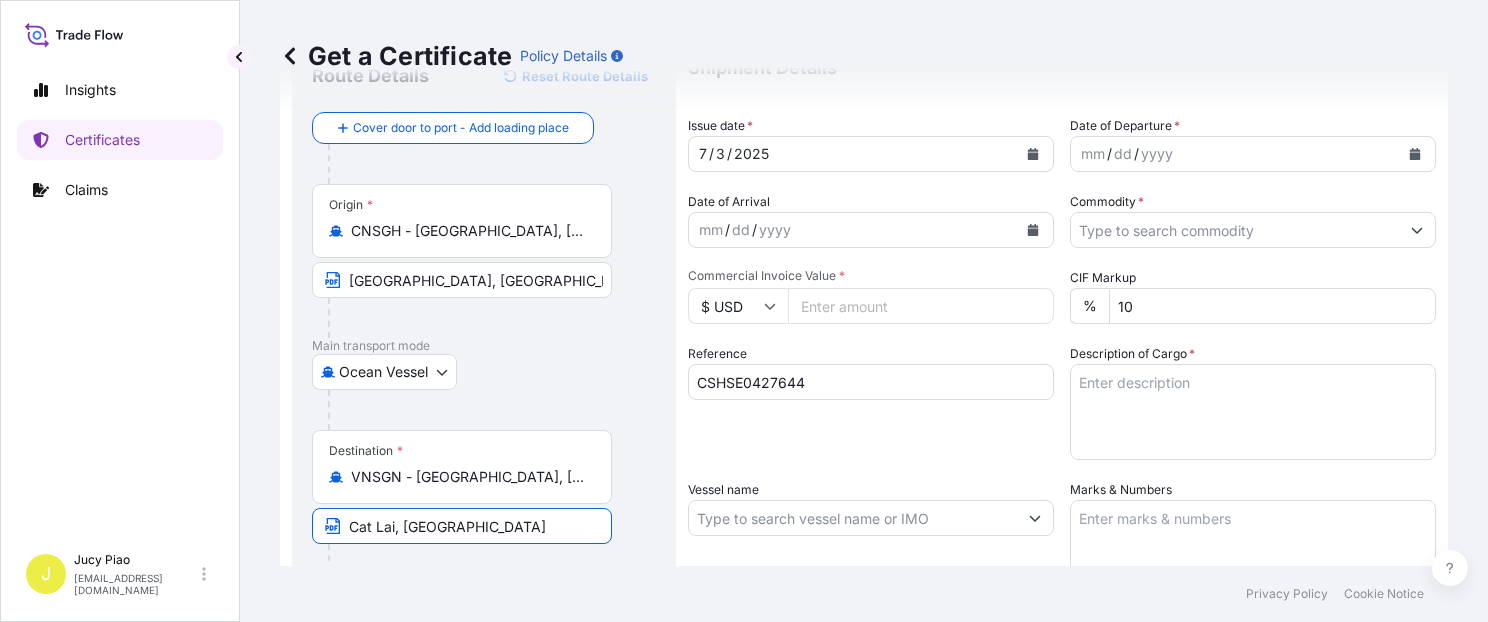 drag, startPoint x: 501, startPoint y: 532, endPoint x: 236, endPoint y: 534, distance: 265.00754 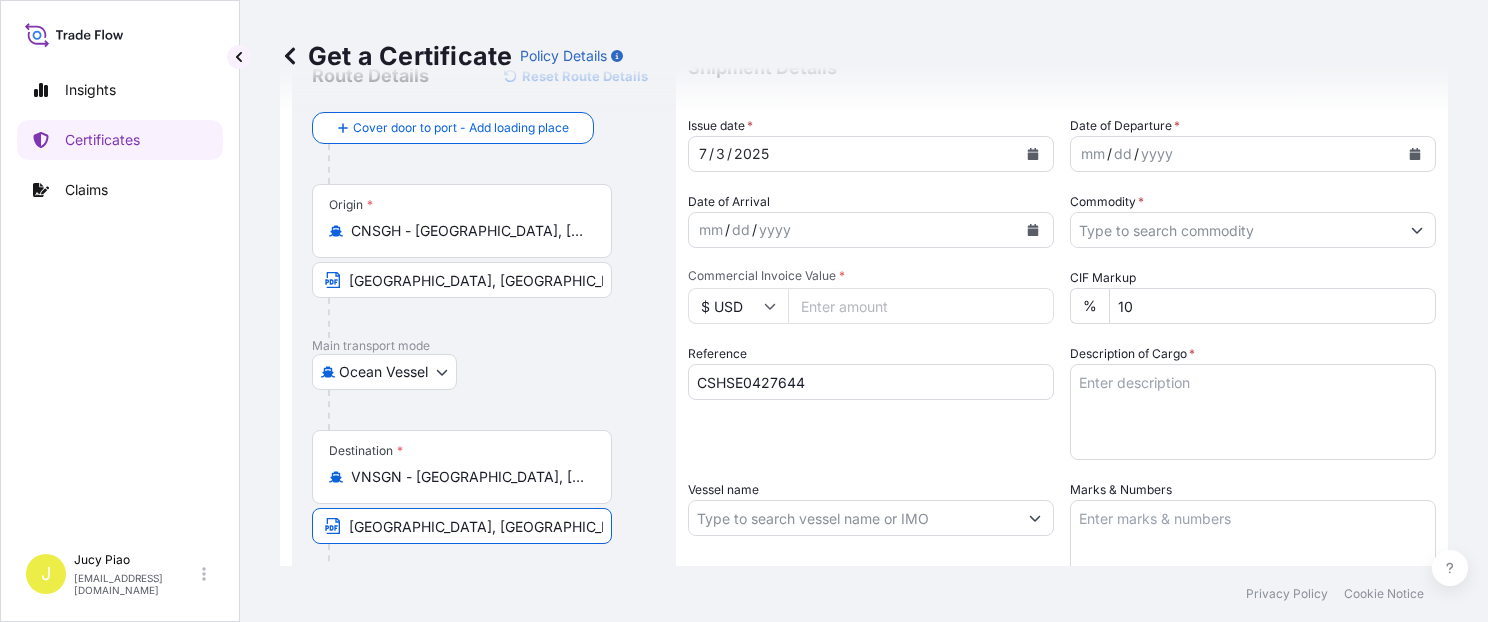 type on "[GEOGRAPHIC_DATA], [GEOGRAPHIC_DATA]" 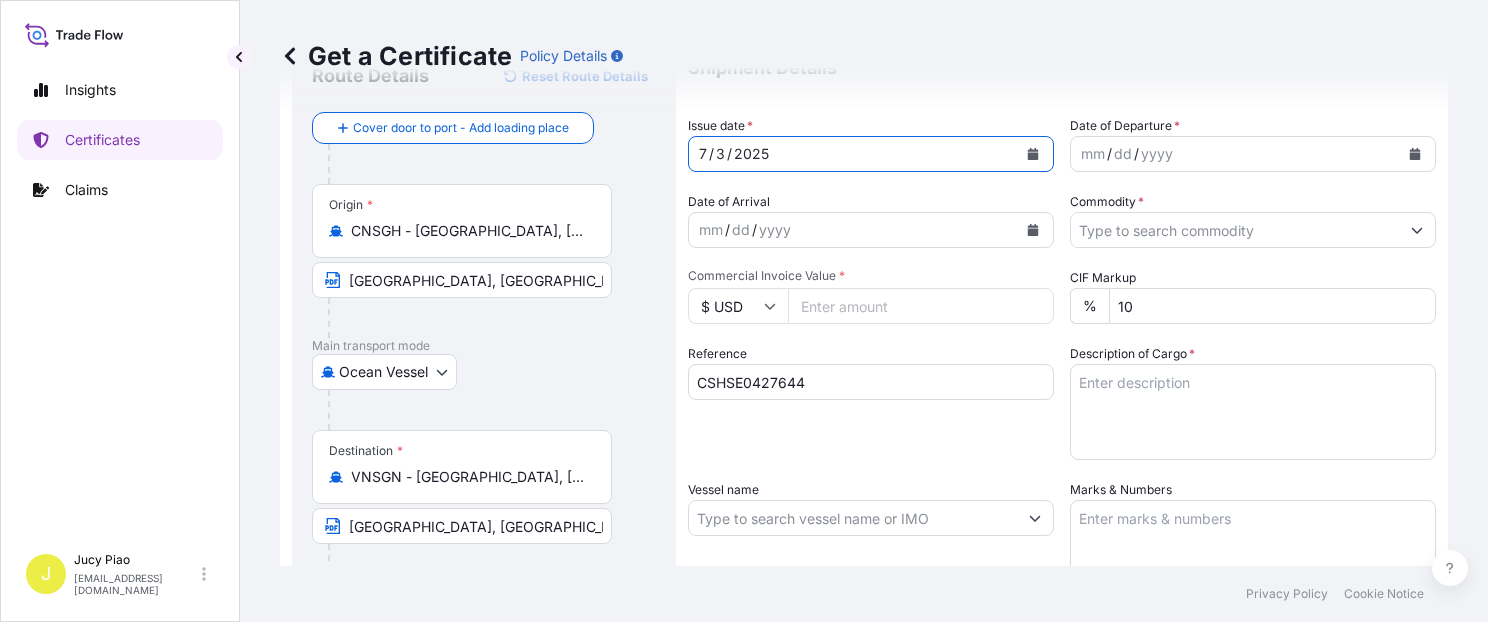 click on "3" at bounding box center (720, 154) 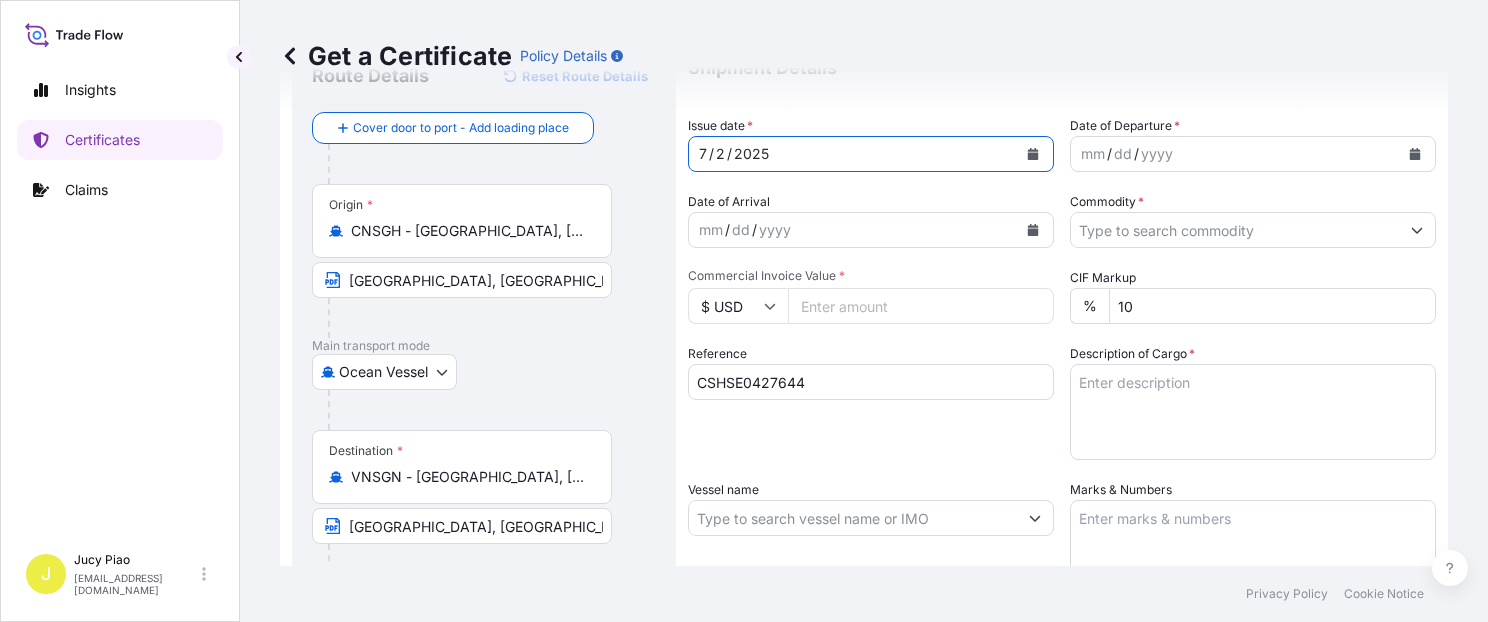 click on "mm" at bounding box center [1093, 154] 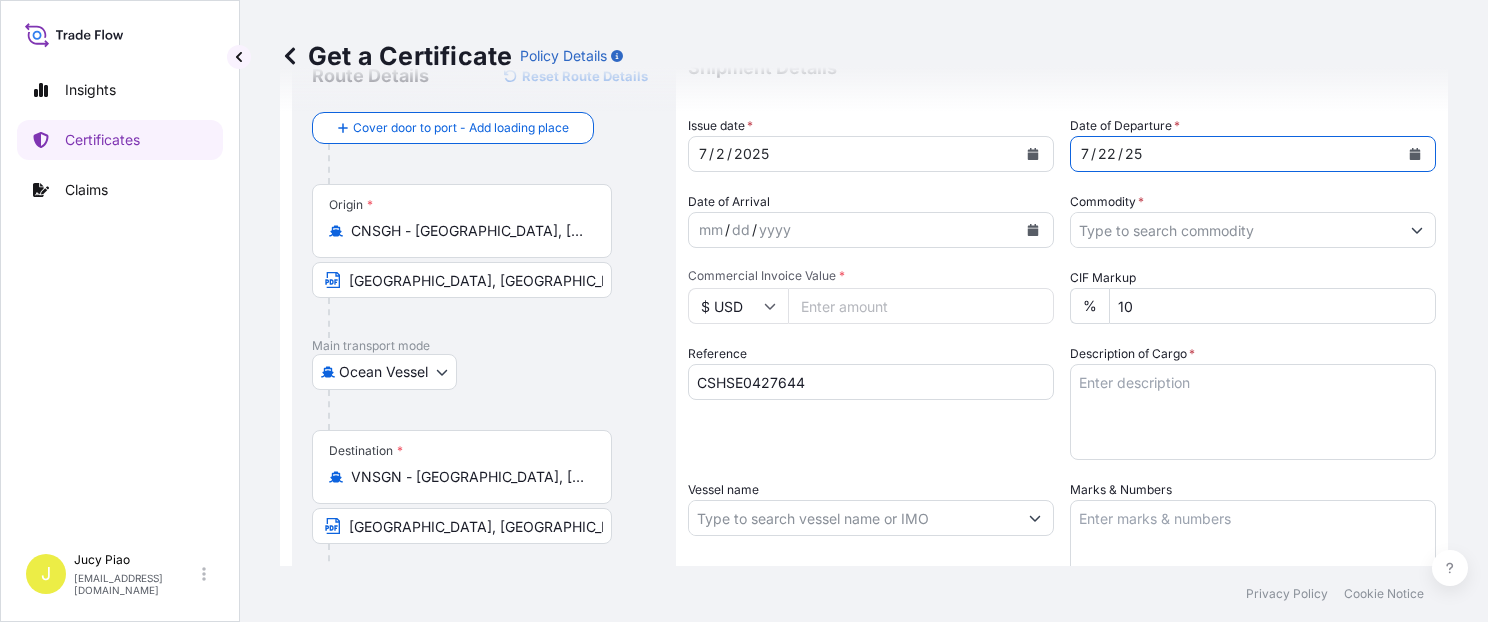 click on "22" at bounding box center [1107, 154] 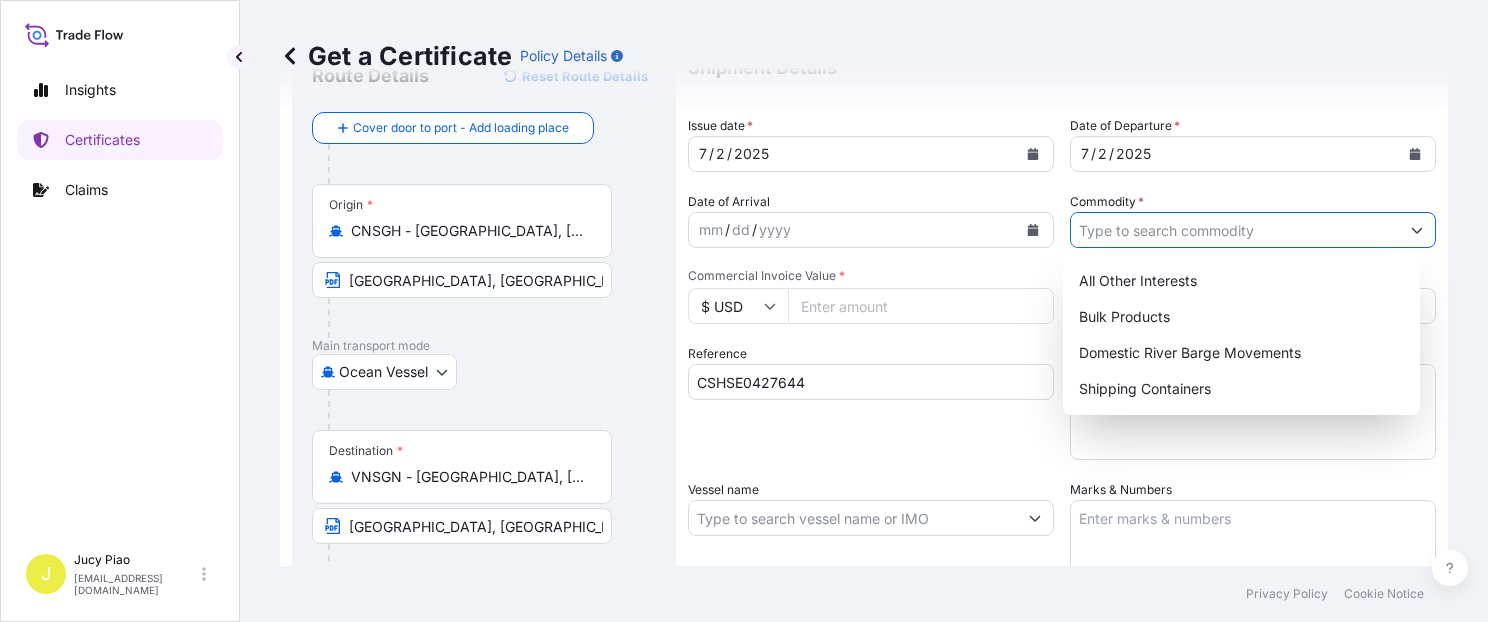 click on "Commodity *" at bounding box center [1235, 230] 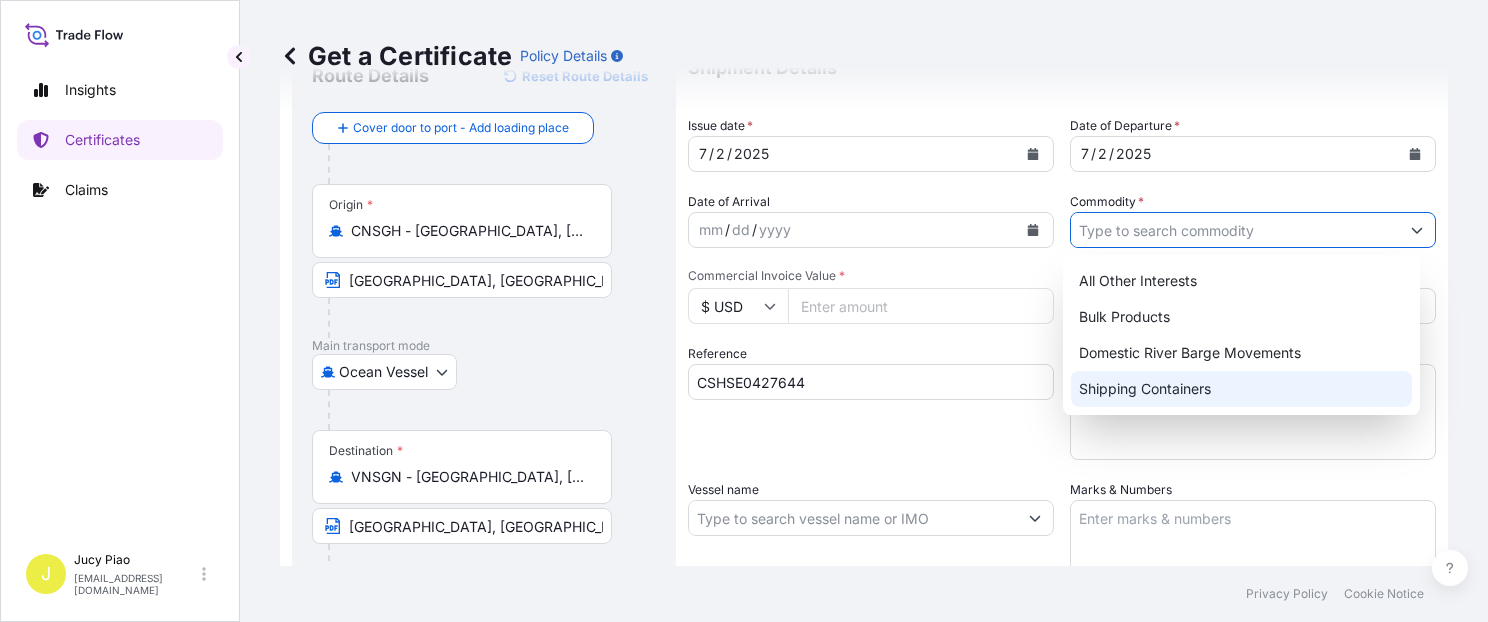 click on "Shipping Containers" at bounding box center (1241, 389) 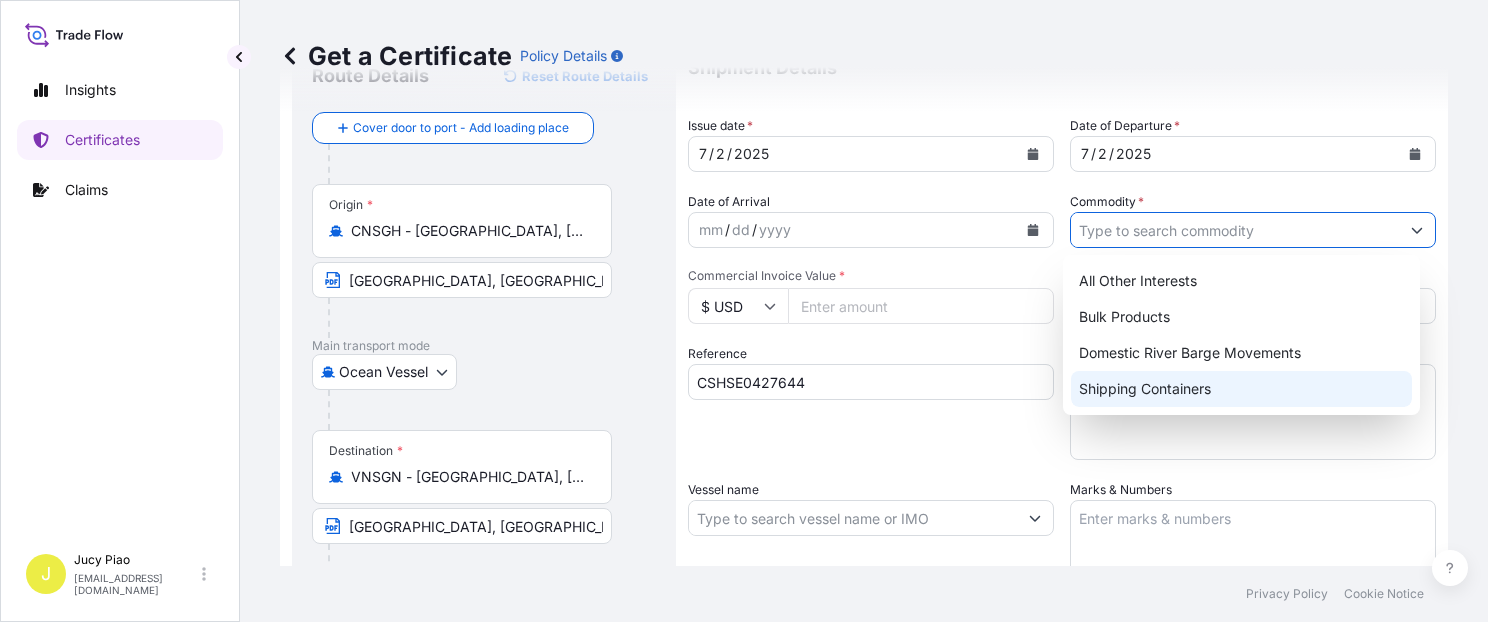 type on "Shipping Containers" 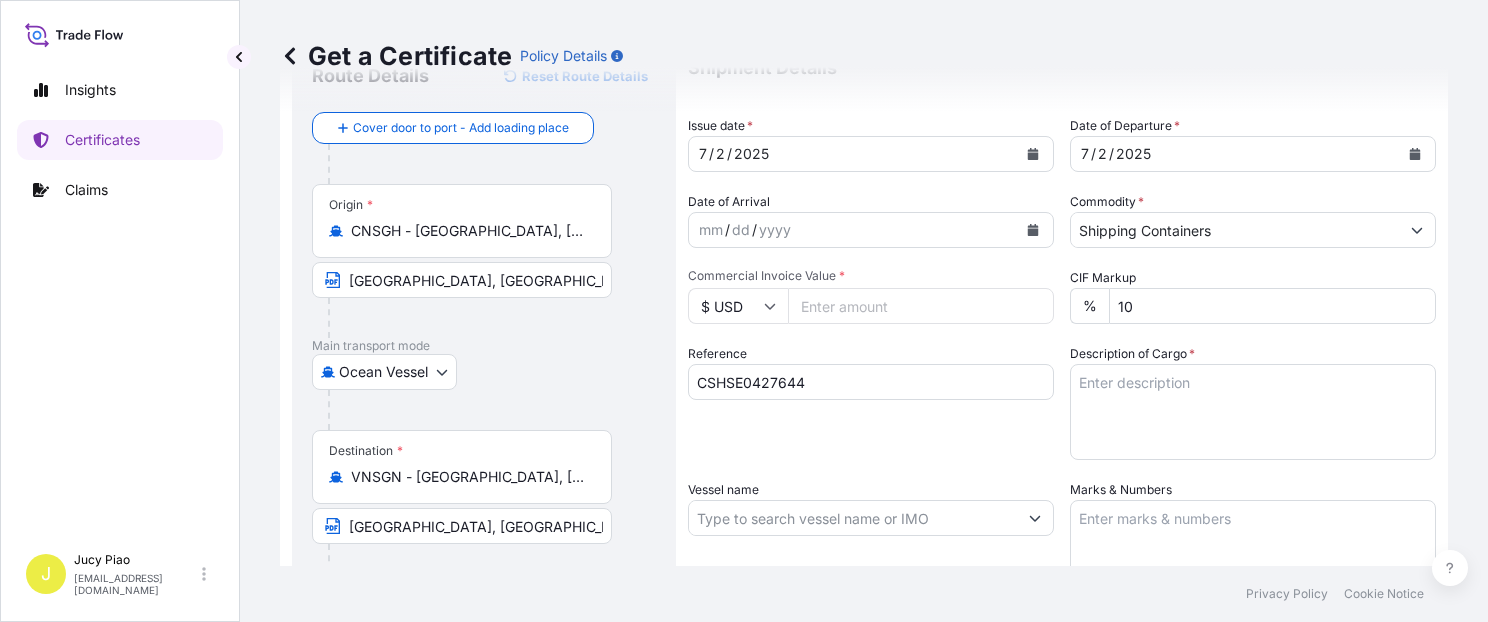 click on "Commercial Invoice Value    *" at bounding box center (921, 306) 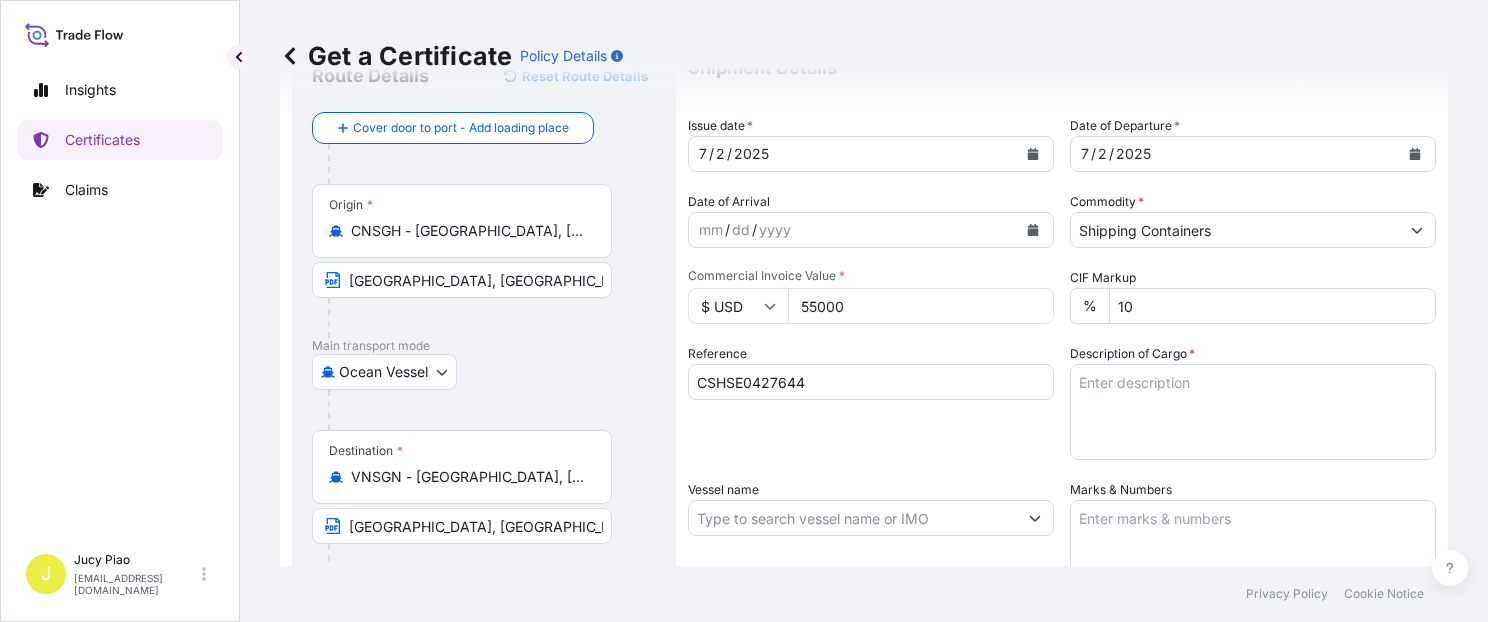 type on "55000" 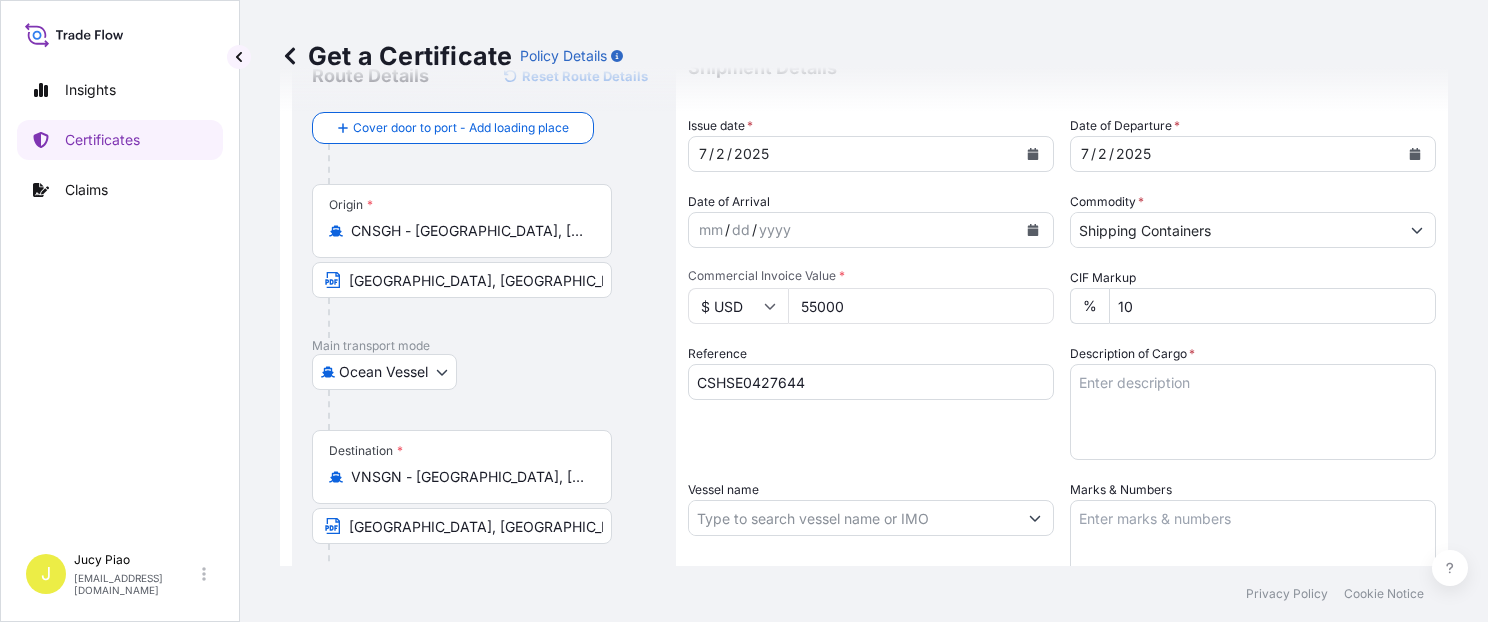 click on "Description of Cargo *" at bounding box center [1253, 412] 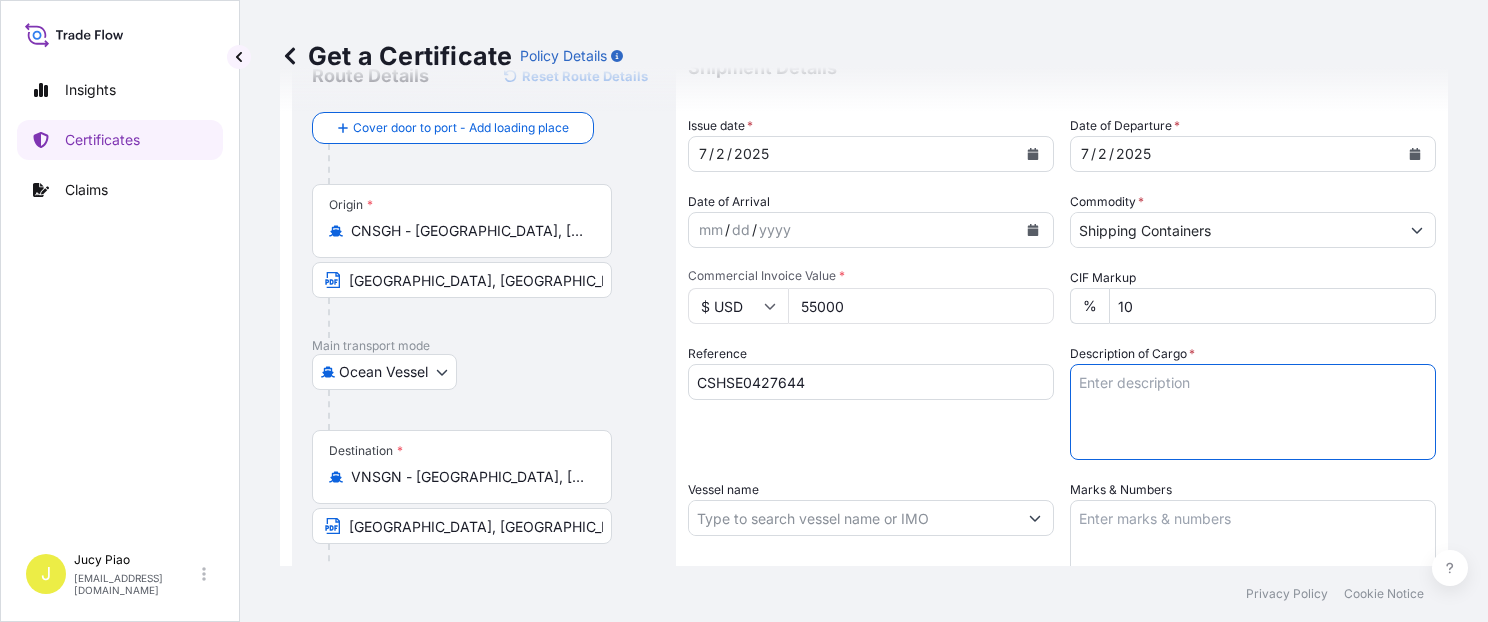 paste on "THERMOPLASTIC POLYURETHANE" 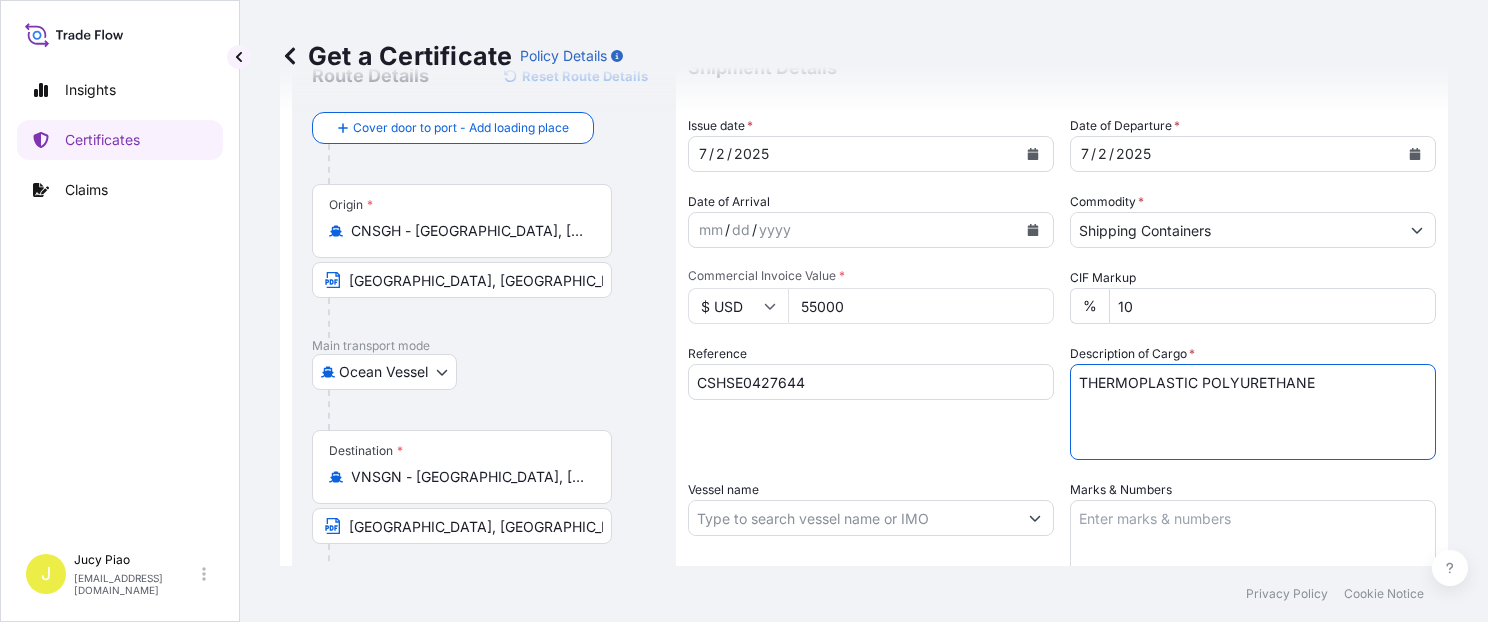 paste on "ESTANE(R) S198A-5, PE FOIL BAG" 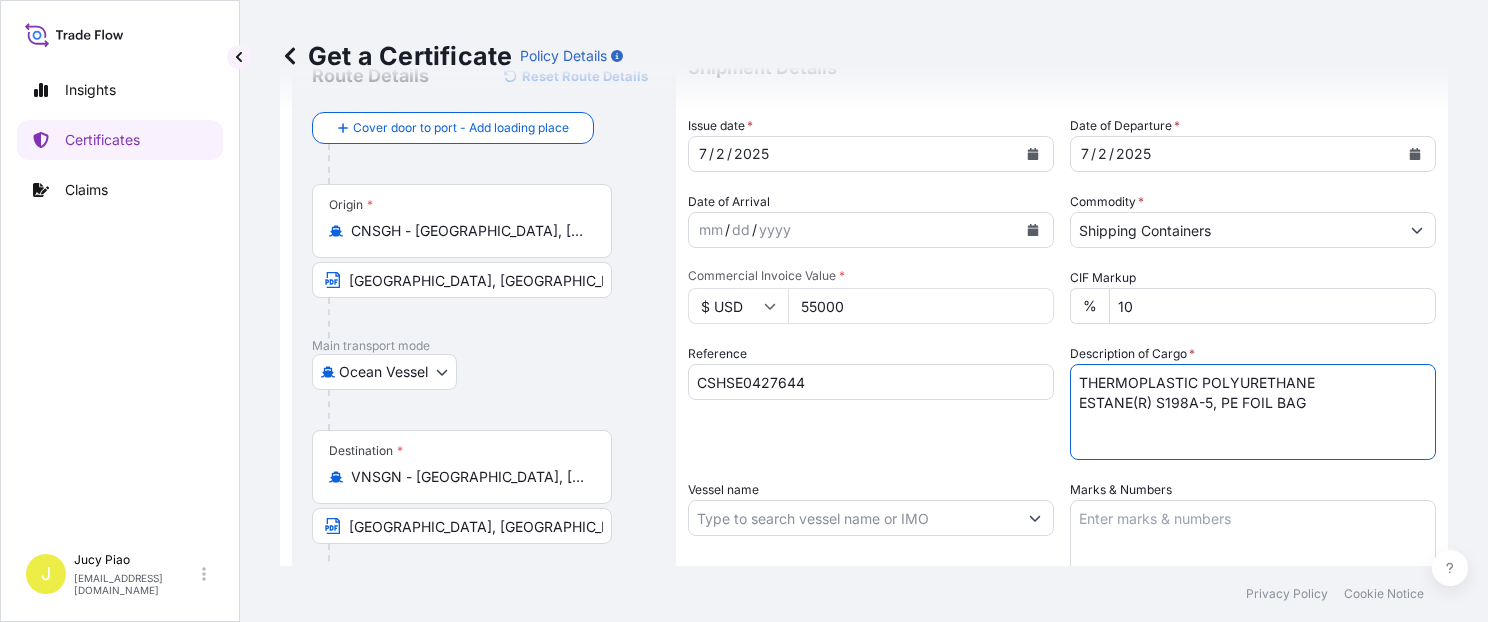 paste on "12 PALLETS (400 BAGS)" 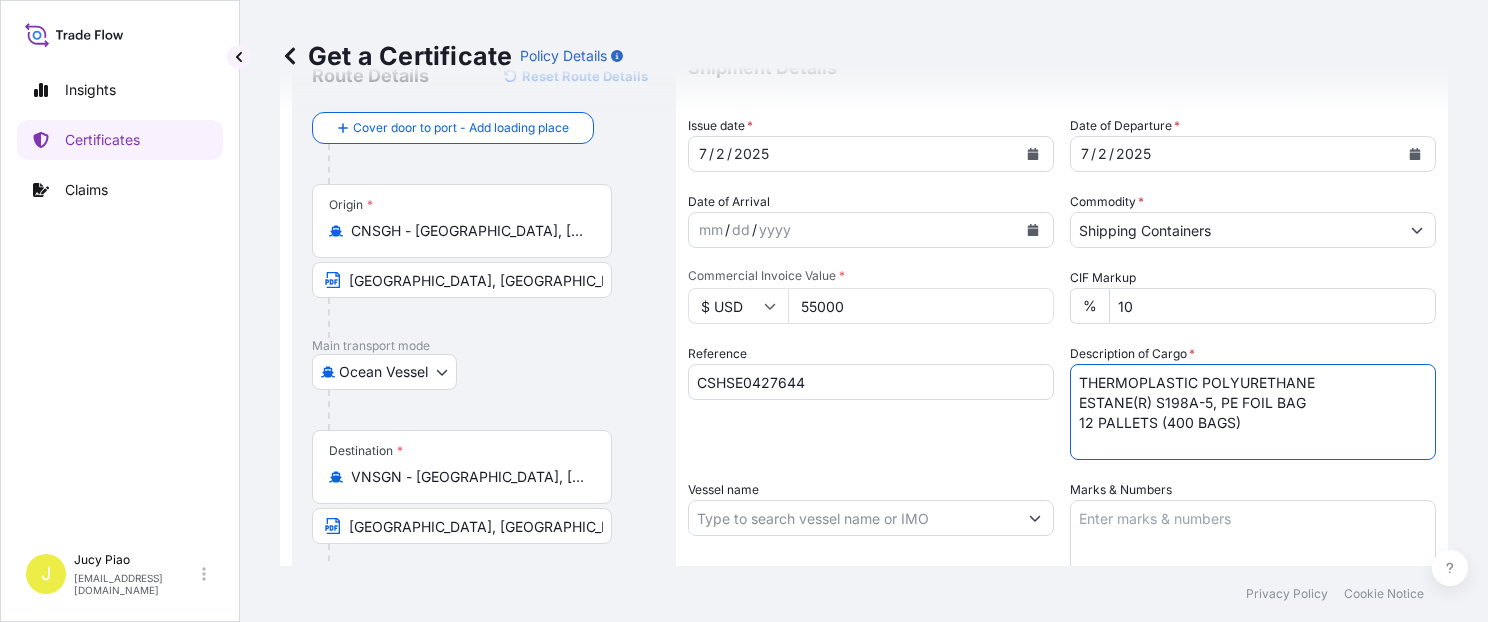 type on "THERMOPLASTIC POLYURETHANE
ESTANE(R) S198A-5, PE FOIL BAG
12 PALLETS (400 BAGS)" 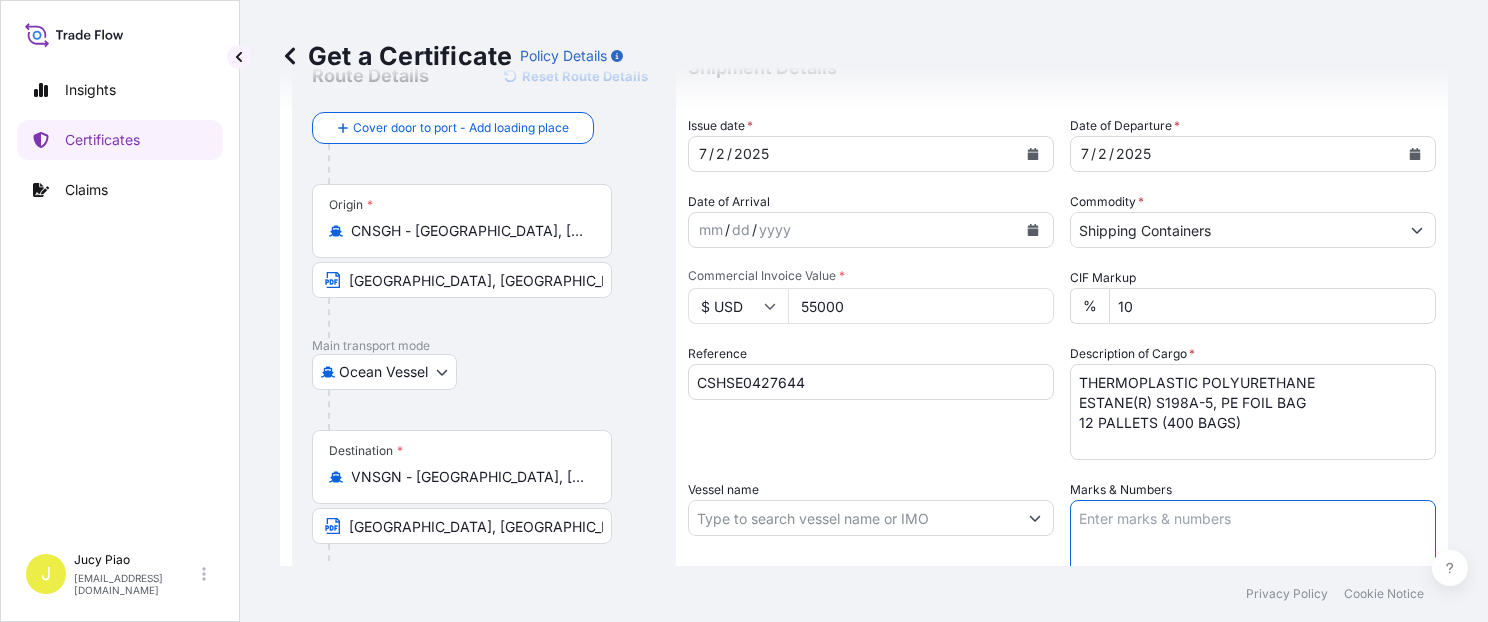 paste on "NVN" 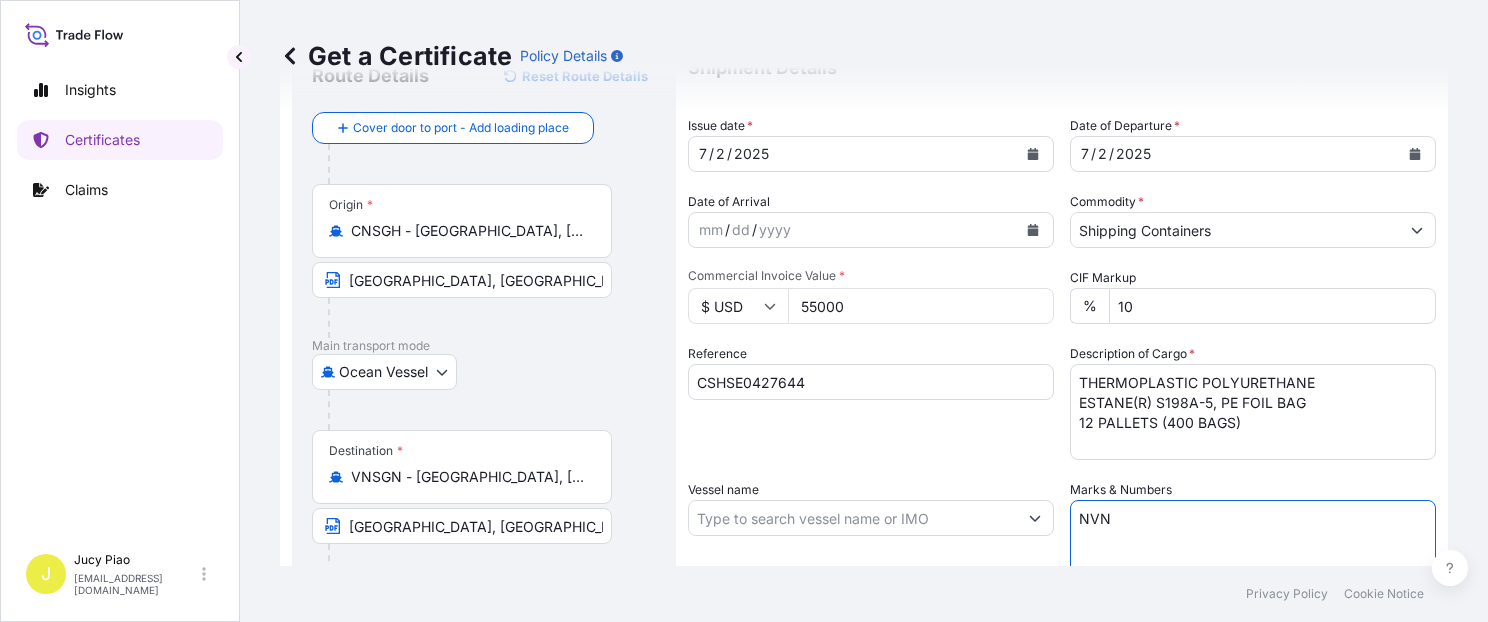 click on "NVN" at bounding box center [1253, 550] 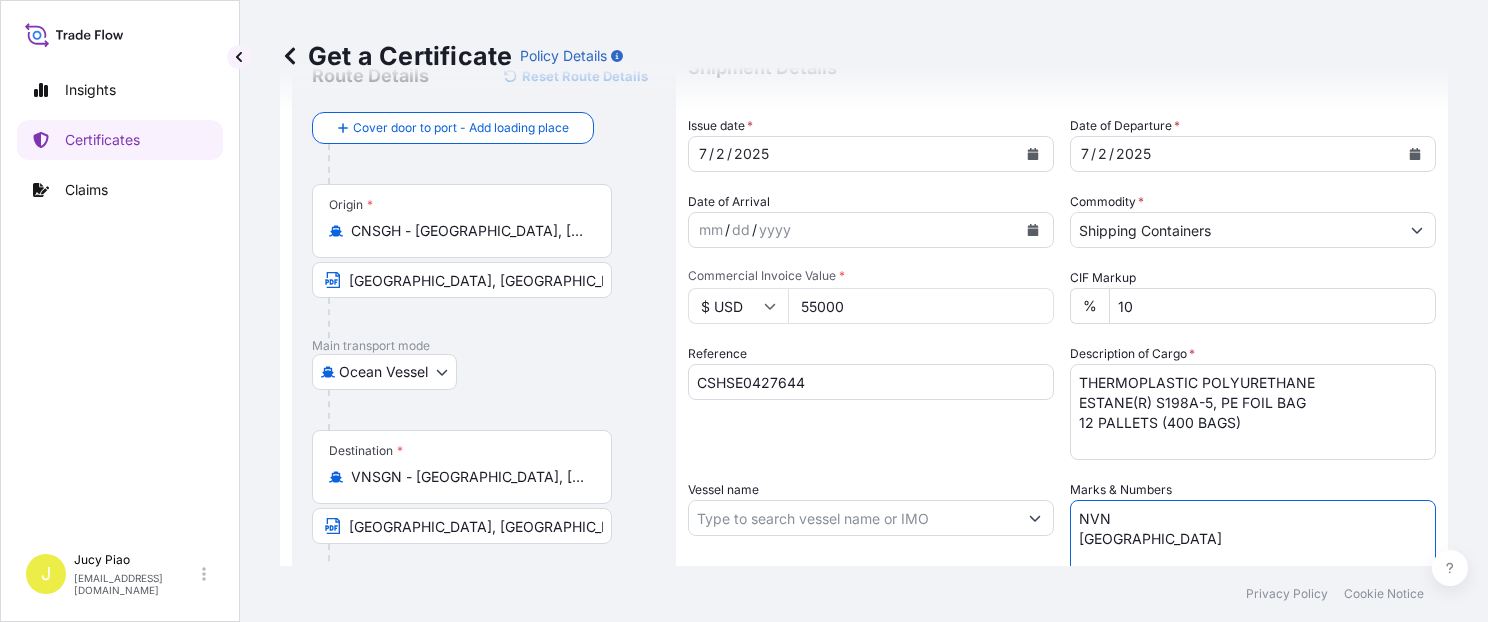 paste on "NO. 1-UP" 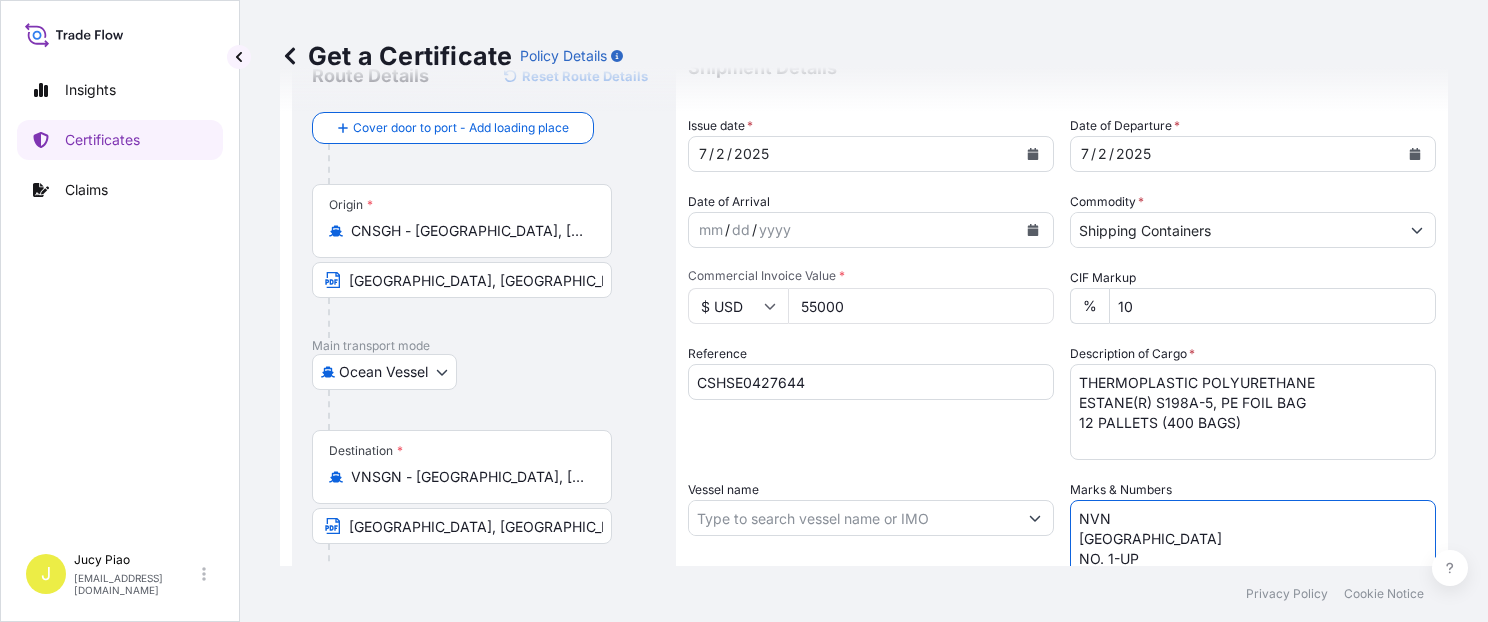 scroll, scrollTop: 104, scrollLeft: 0, axis: vertical 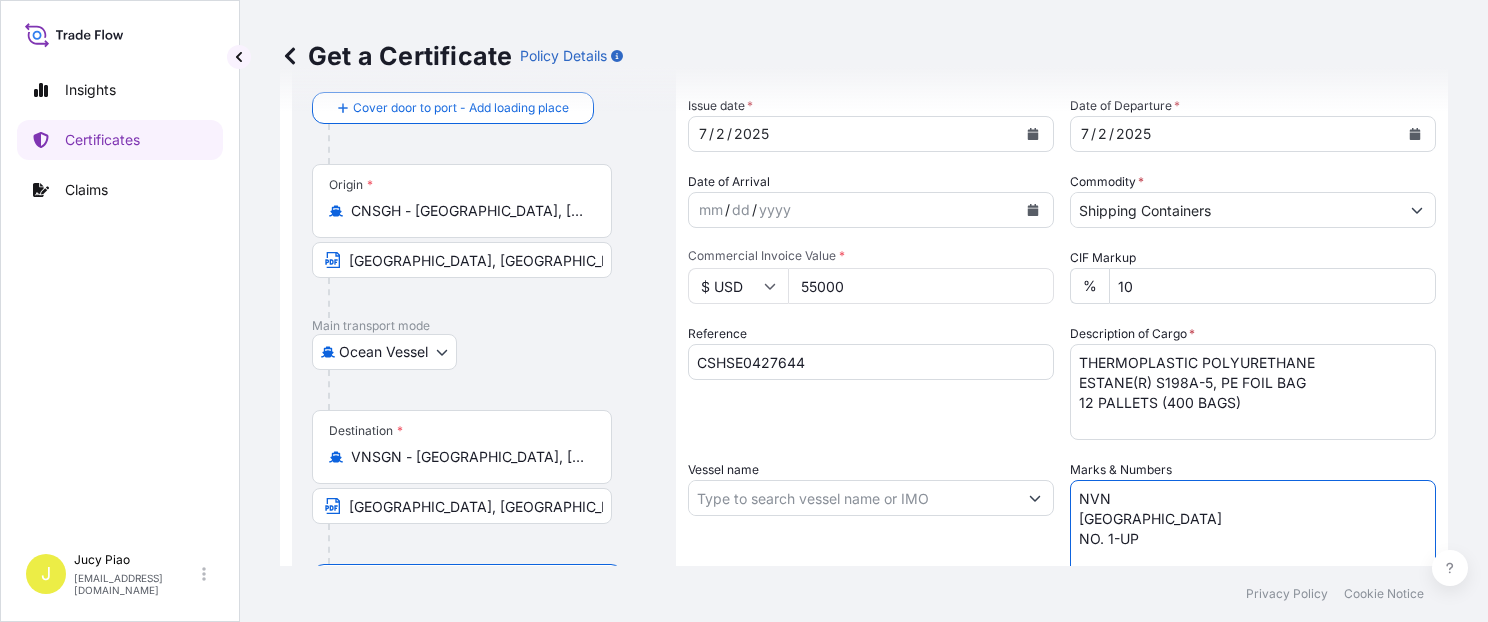 paste on "MADE IN [GEOGRAPHIC_DATA]" 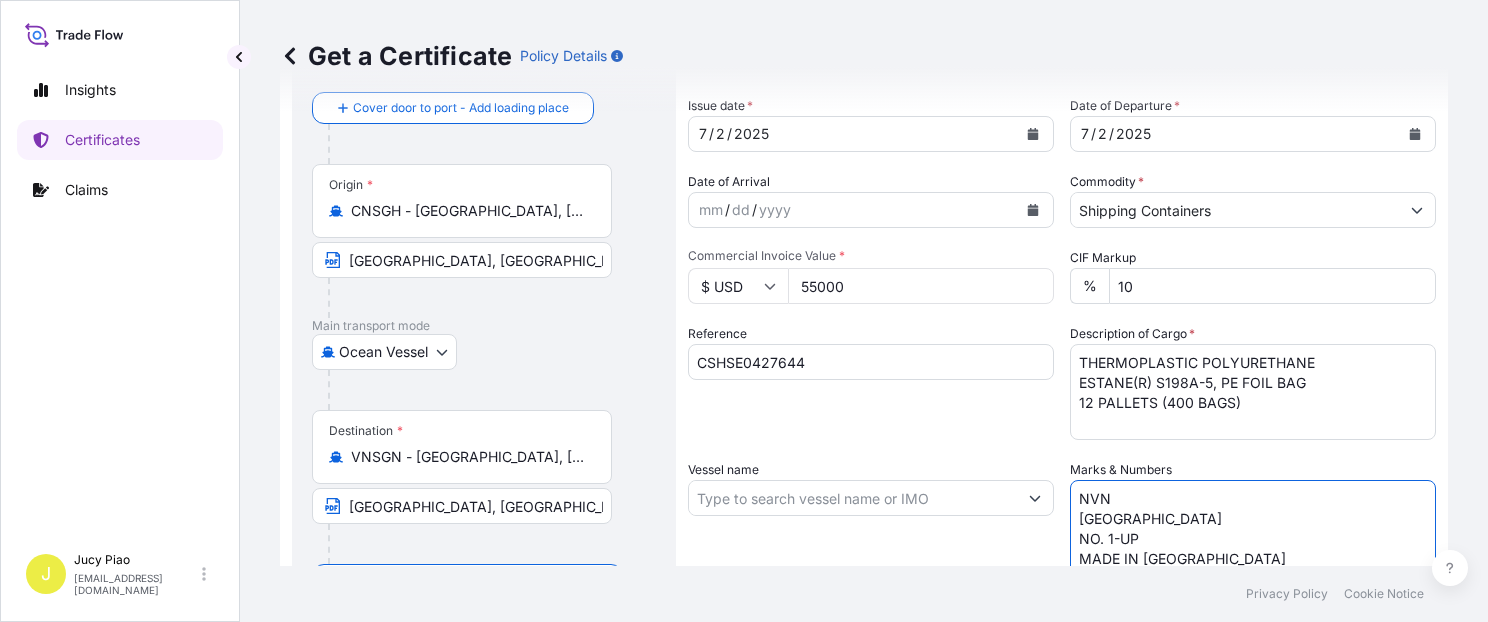 type on "NVN
[GEOGRAPHIC_DATA]
NO. 1-UP
MADE IN [GEOGRAPHIC_DATA]" 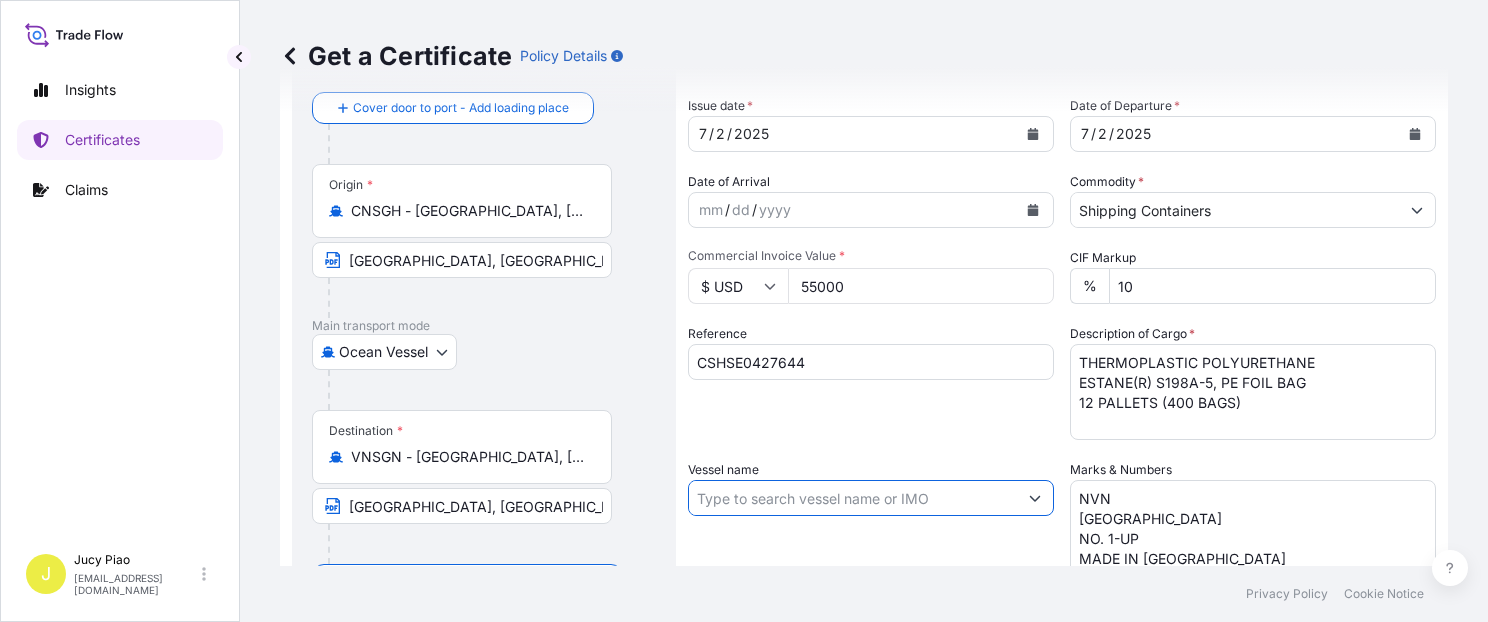 click on "Vessel name" at bounding box center (853, 498) 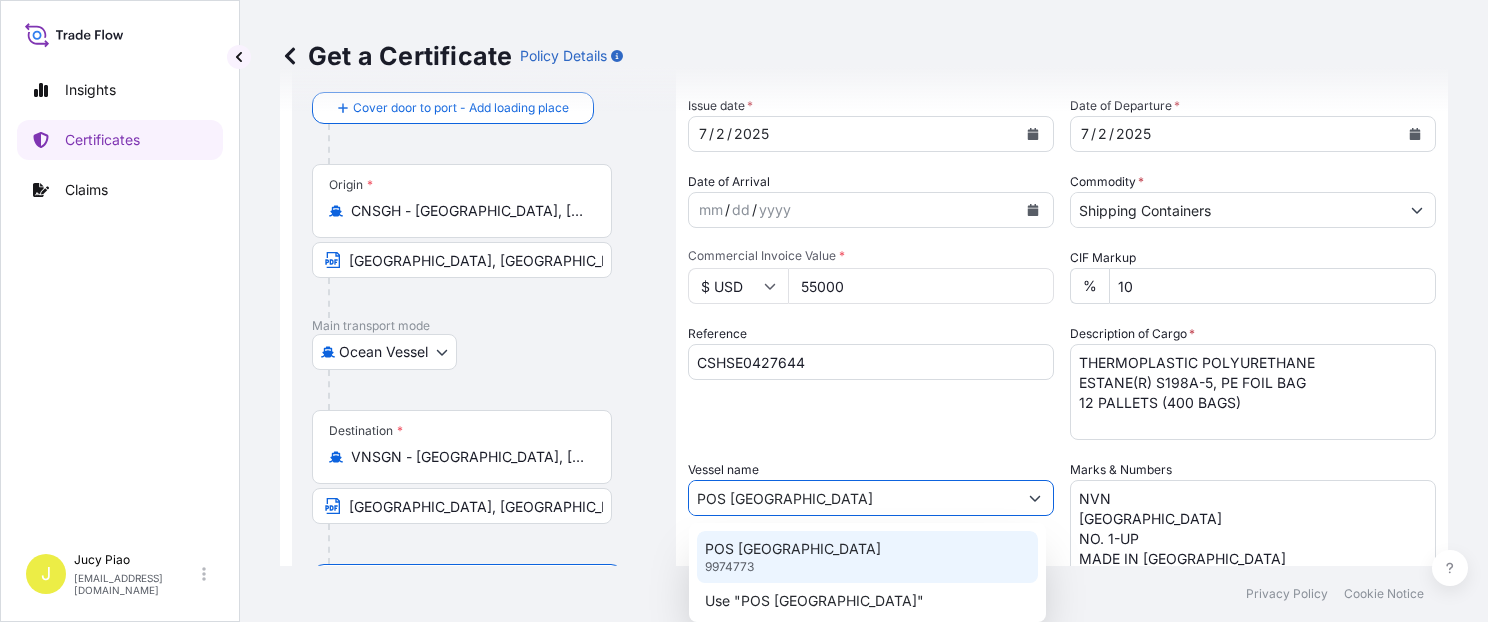 click on "POS [GEOGRAPHIC_DATA]" at bounding box center (793, 549) 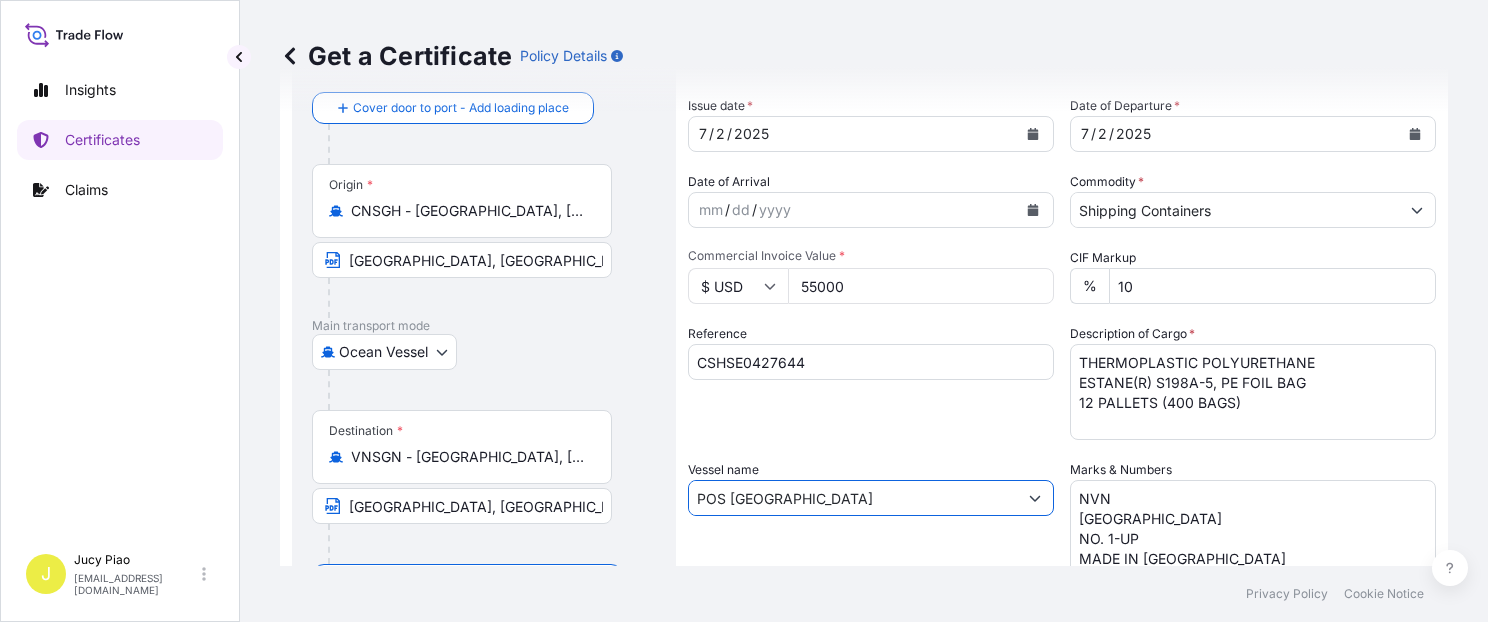 type on "POS [GEOGRAPHIC_DATA]" 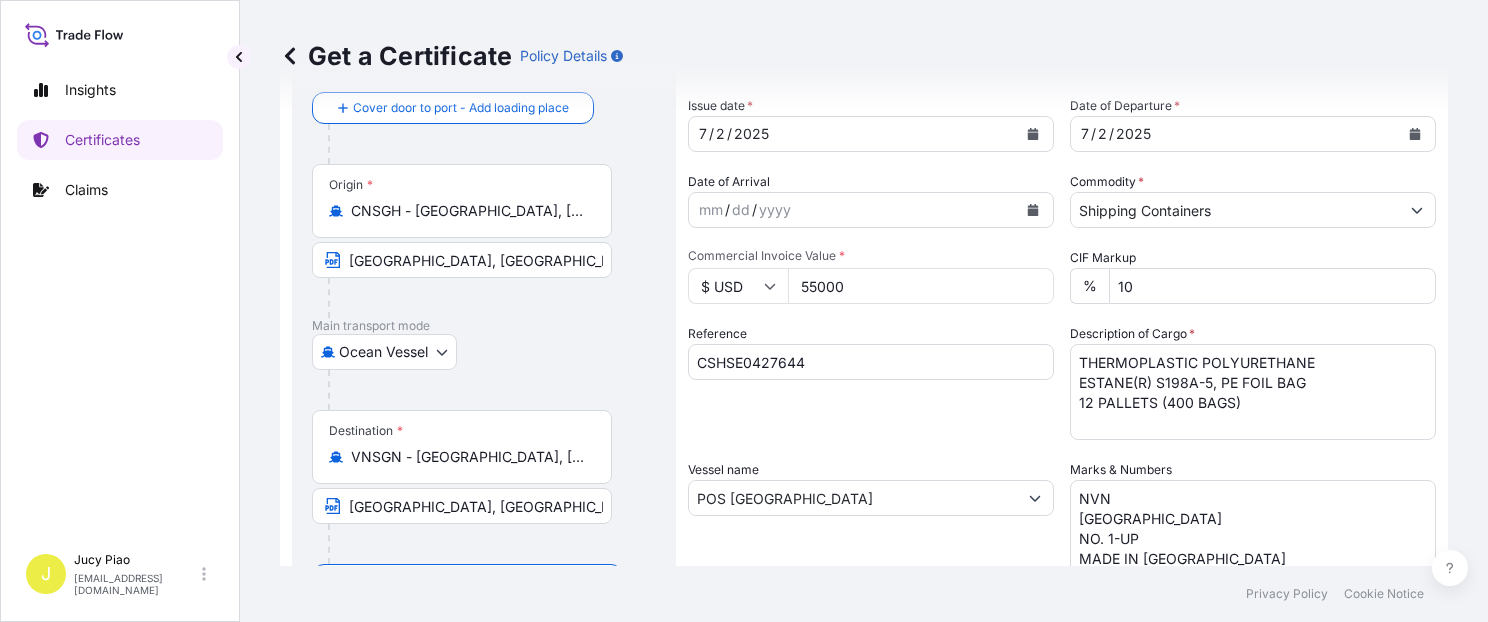 click on "Reference CSHSE0427644" at bounding box center (871, 382) 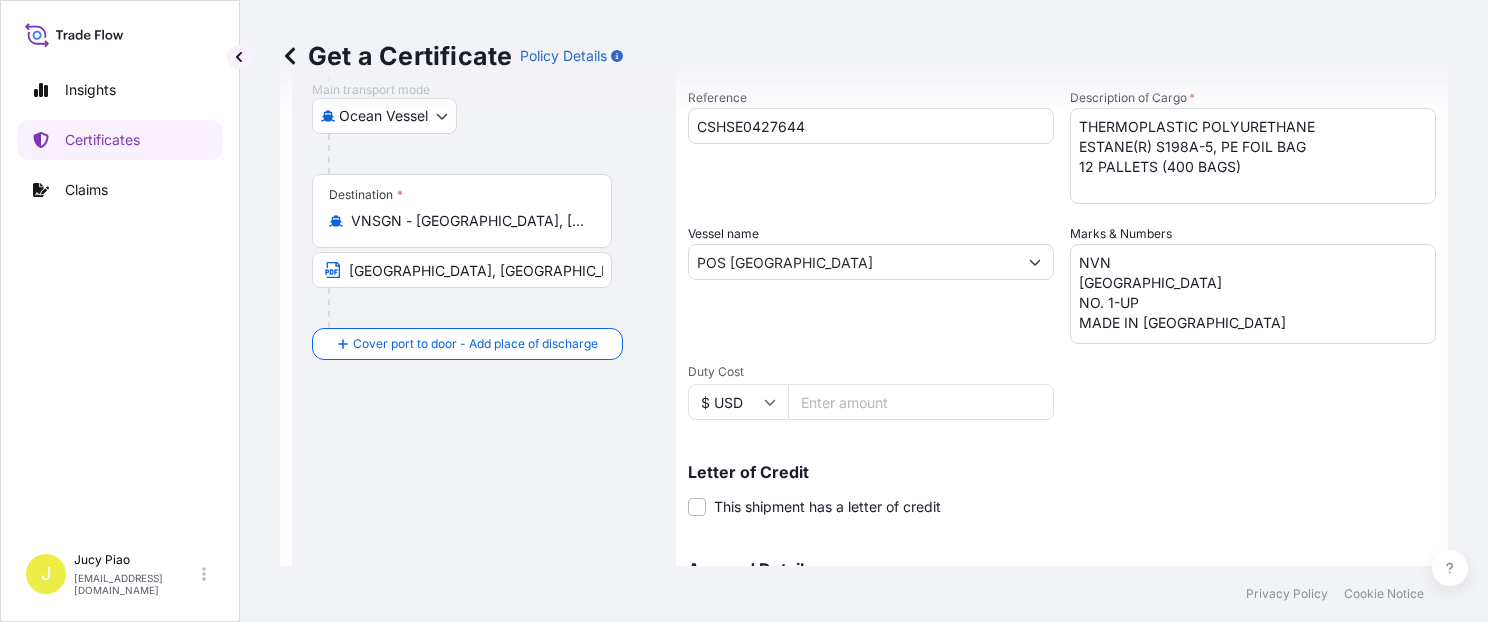 scroll, scrollTop: 565, scrollLeft: 0, axis: vertical 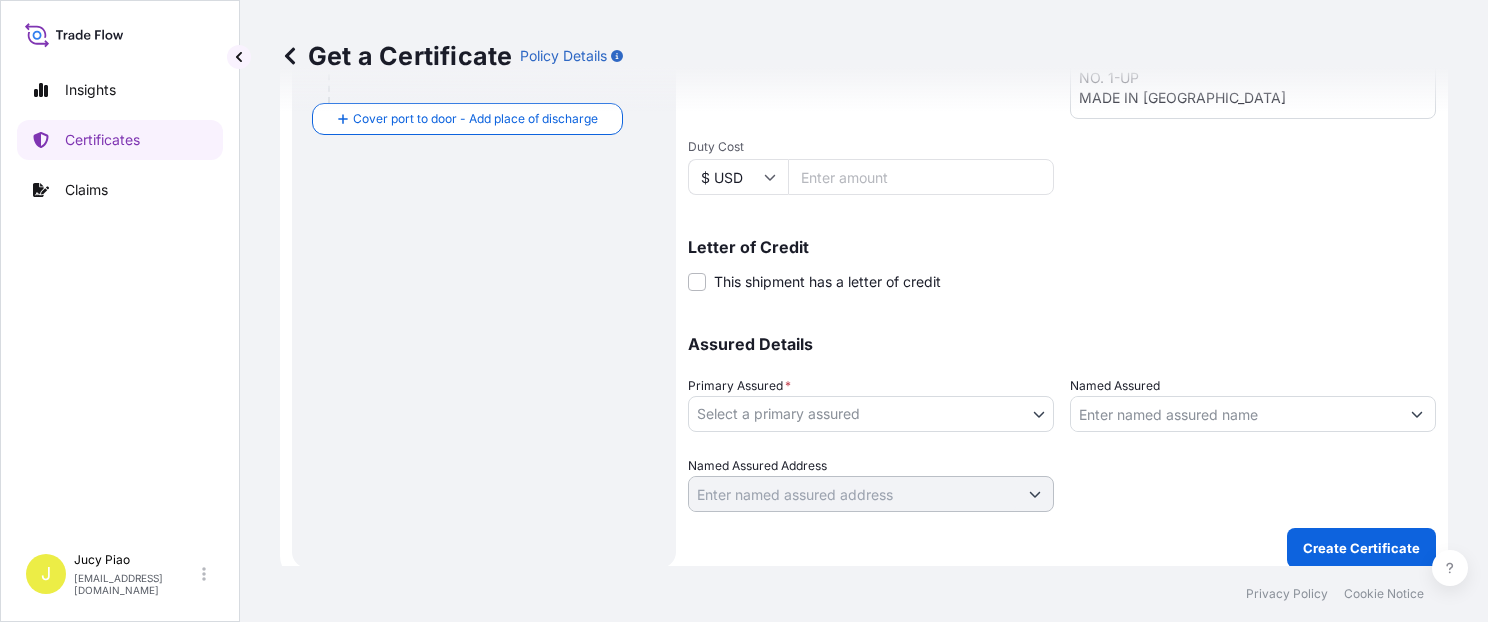 click on "Insights Certificates Claims J Jucy   Piao [EMAIL_ADDRESS][DOMAIN_NAME] Get a Certificate Policy Details Route Details Reset Route Details   Cover door to port - Add loading place Place of loading Road / [GEOGRAPHIC_DATA] / Inland Origin * CNSGH - [GEOGRAPHIC_DATA], [GEOGRAPHIC_DATA] [GEOGRAPHIC_DATA], [GEOGRAPHIC_DATA] Main transport mode Ocean [GEOGRAPHIC_DATA] Ocean Vessel Rail Barge in Tow Destination * VNSGN - [GEOGRAPHIC_DATA], [GEOGRAPHIC_DATA] [GEOGRAPHIC_DATA], [GEOGRAPHIC_DATA] Cover port to door - Add place of discharge Road / [GEOGRAPHIC_DATA] / Inland Place of Discharge Shipment Details Issue date * [DATE] Date of Departure * [DATE] Date of Arrival mm / dd / yyyy Commodity * Shipping Containers Packing Category Commercial Invoice Value    * $ USD 55000 CIF Markup % 10 Reference CSHSE0427644 Description of Cargo * THERMOPLASTIC POLYURETHANE
ESTANE(R) S198A-5, PE FOIL BAG
12 PALLETS (400 BAGS) Vessel name POS SINGAPORE Marks & Numbers NVN
[GEOGRAPHIC_DATA]
NO. 1-UP
MADE IN [GEOGRAPHIC_DATA] Duty Cost   $ USD Letter of Credit This shipment has a letter of credit * *" at bounding box center [744, 311] 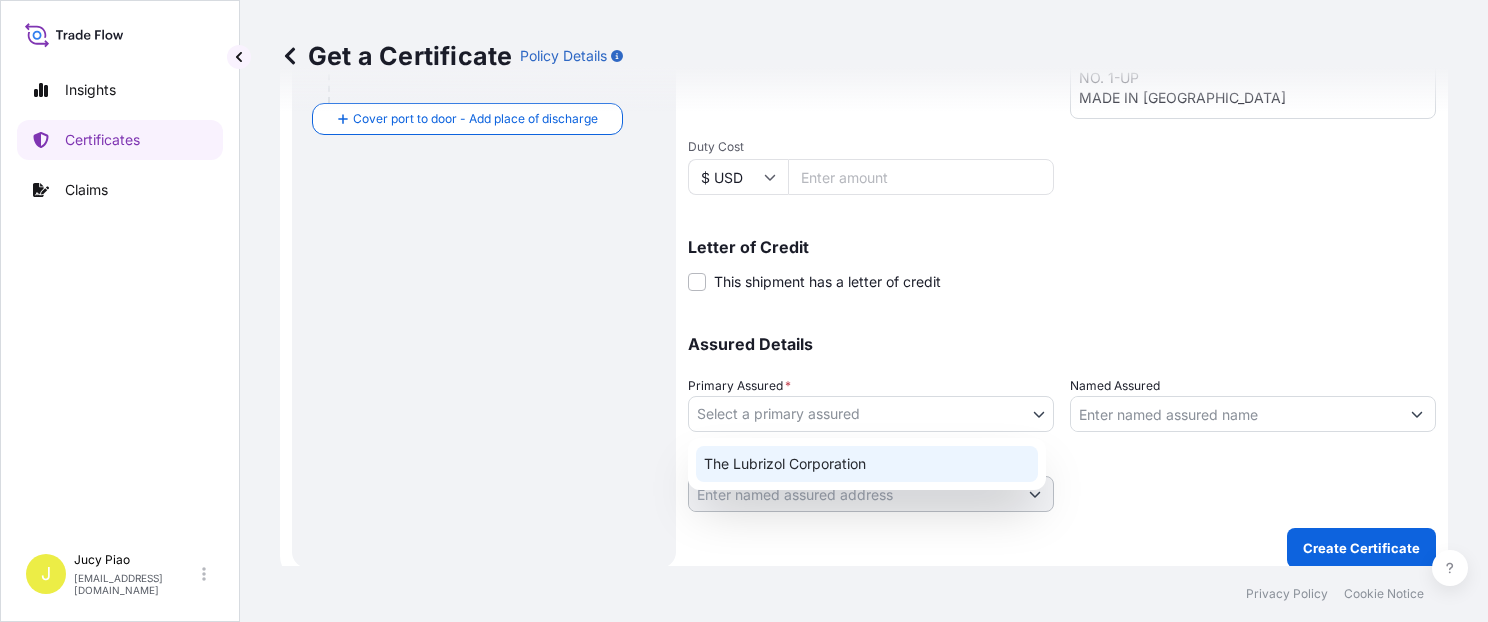 click on "The Lubrizol Corporation" at bounding box center (867, 464) 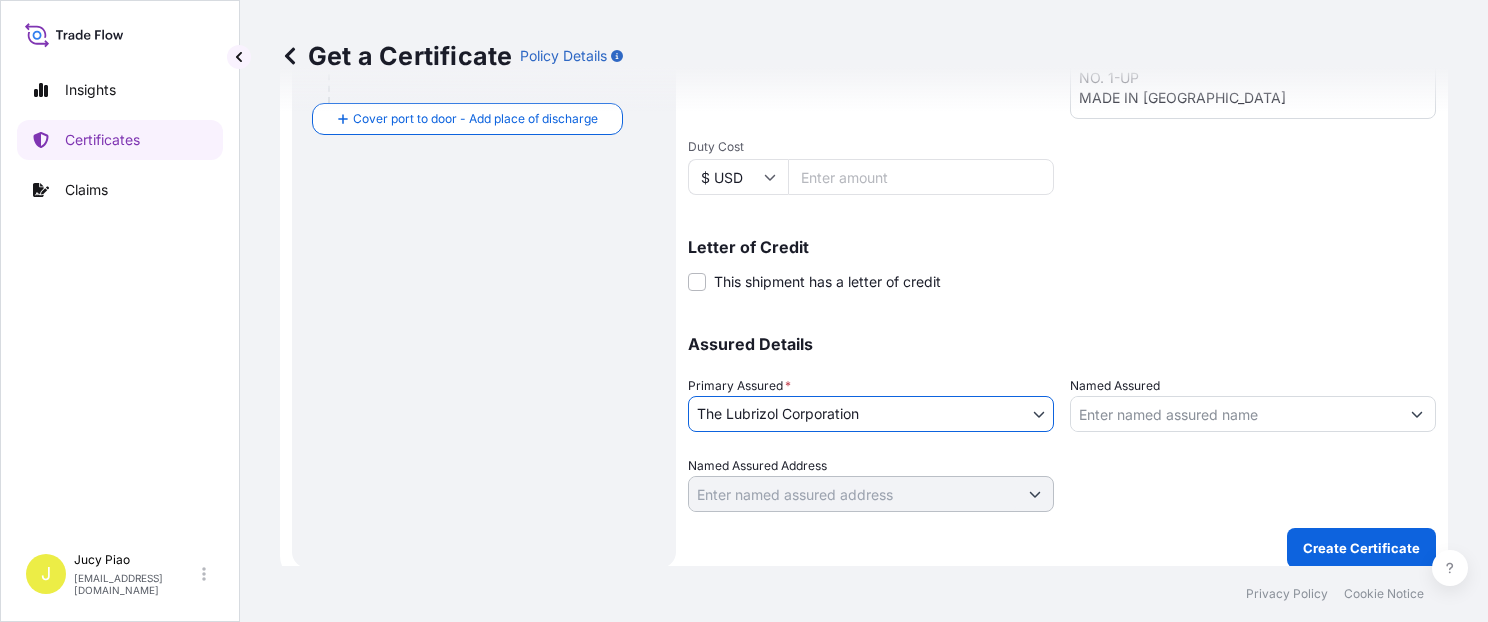click on "Named Assured" at bounding box center [1235, 414] 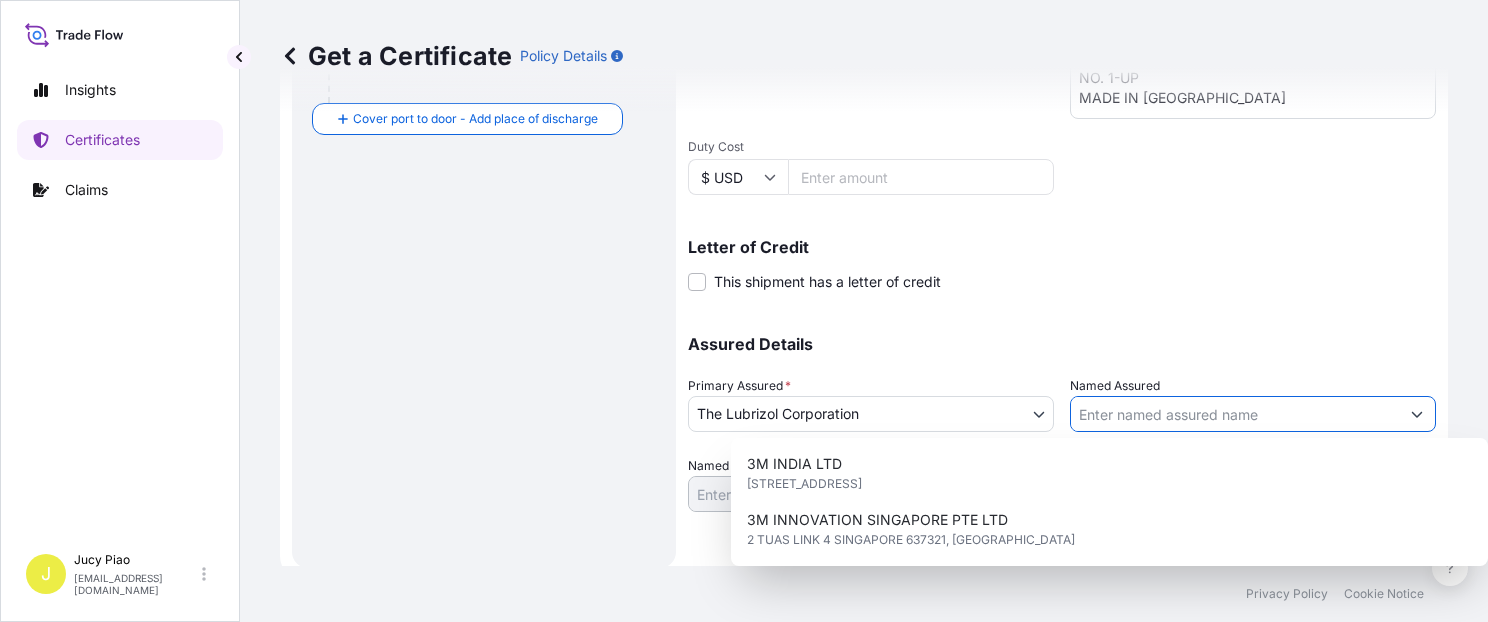 paste on "NAGASE VIET NAM" 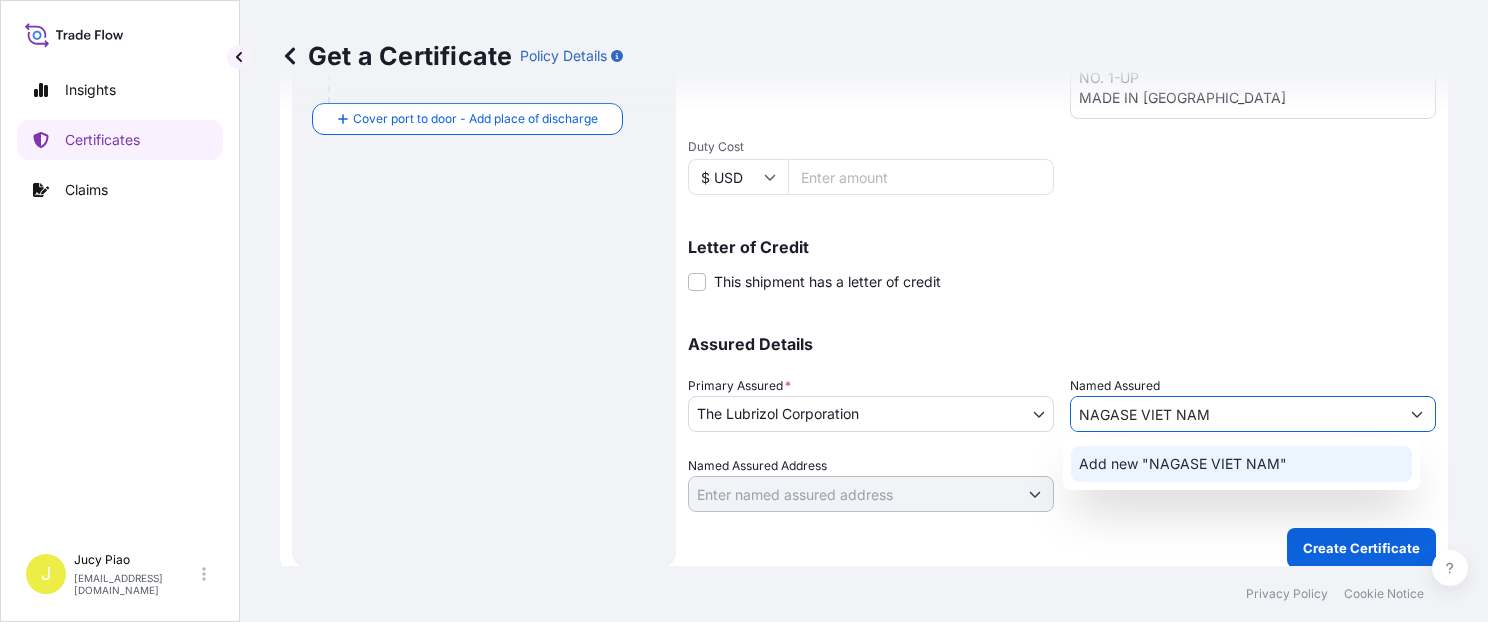 click on "NAGASE VIET NAM" at bounding box center (1235, 414) 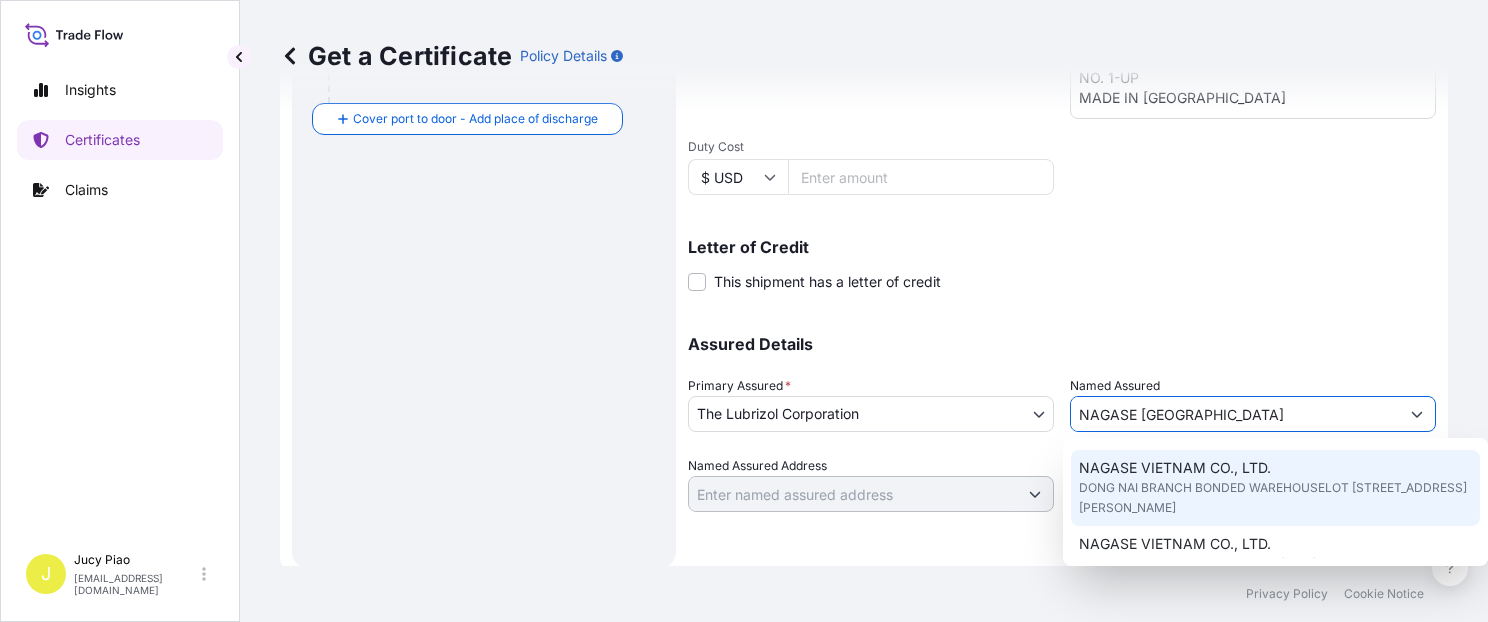 scroll, scrollTop: 134, scrollLeft: 0, axis: vertical 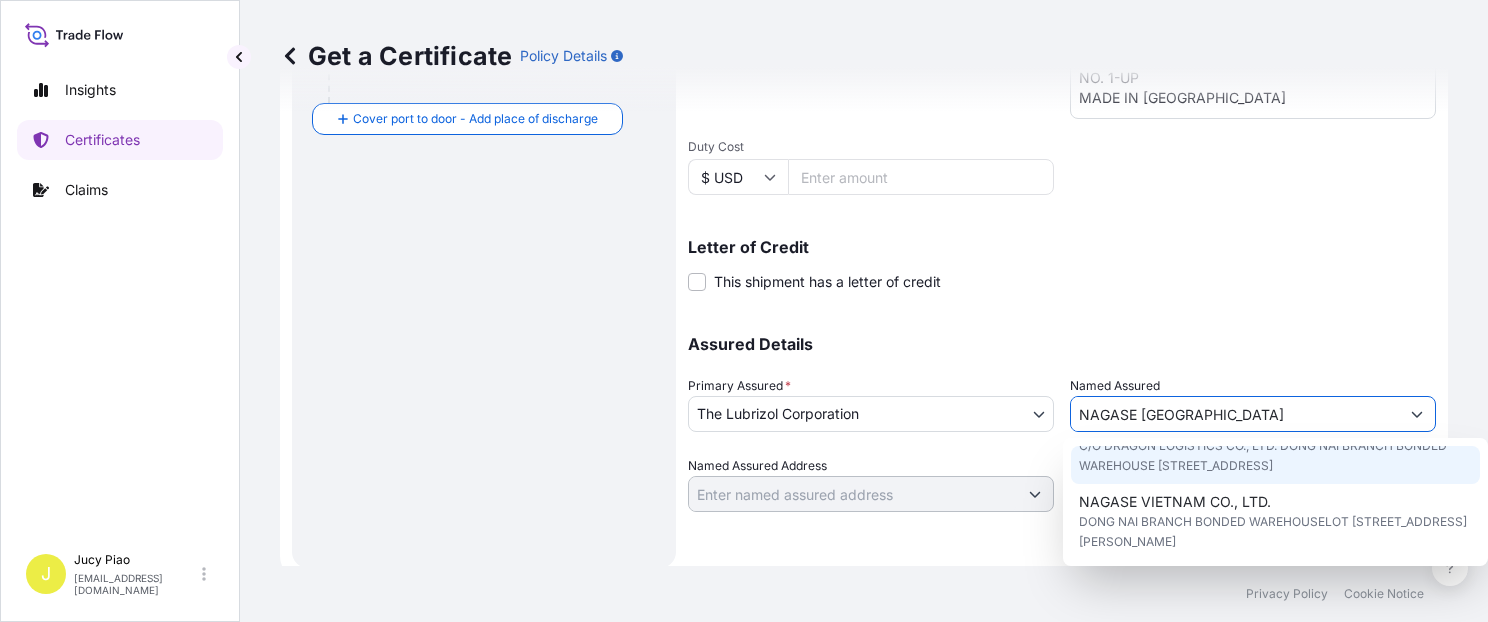 click on "C/O DRAGON LOGISTICS CO., LTD. DONG NAI BRANCH BONDED WAREHOUSE [STREET_ADDRESS]" at bounding box center [1275, 456] 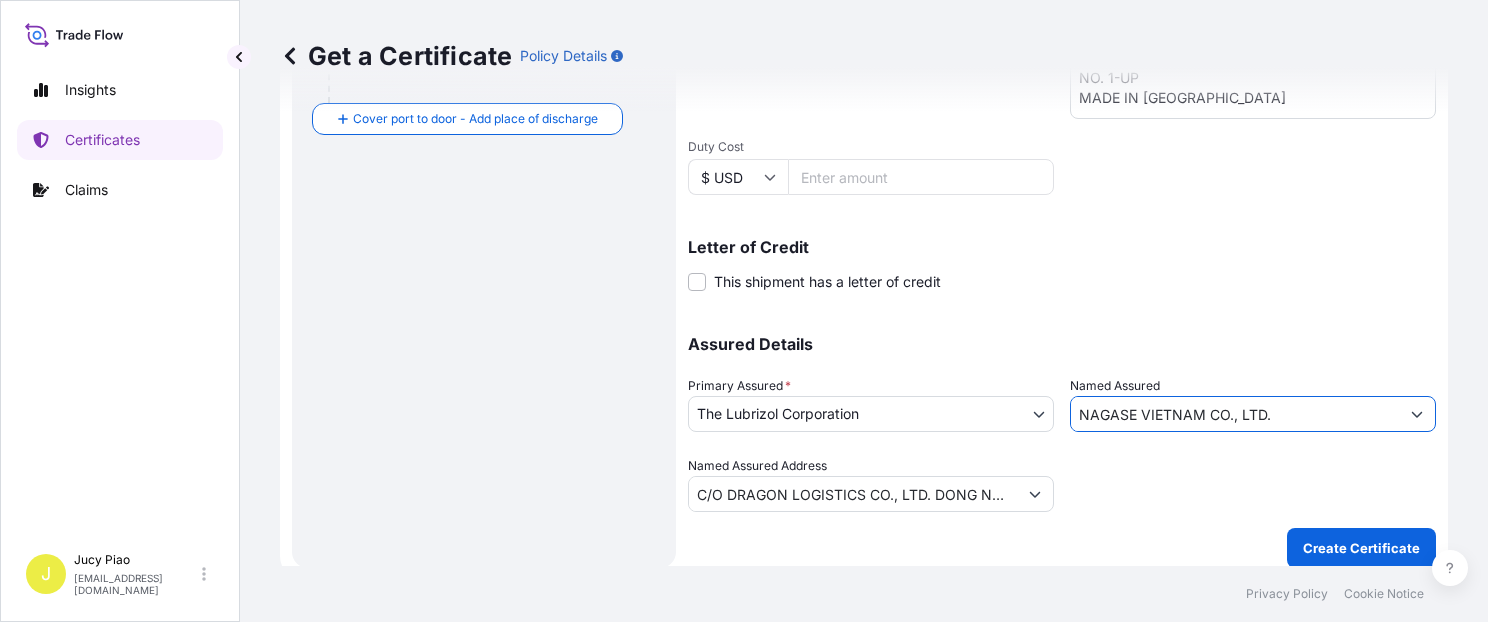type on "NAGASE VIETNAM CO., LTD." 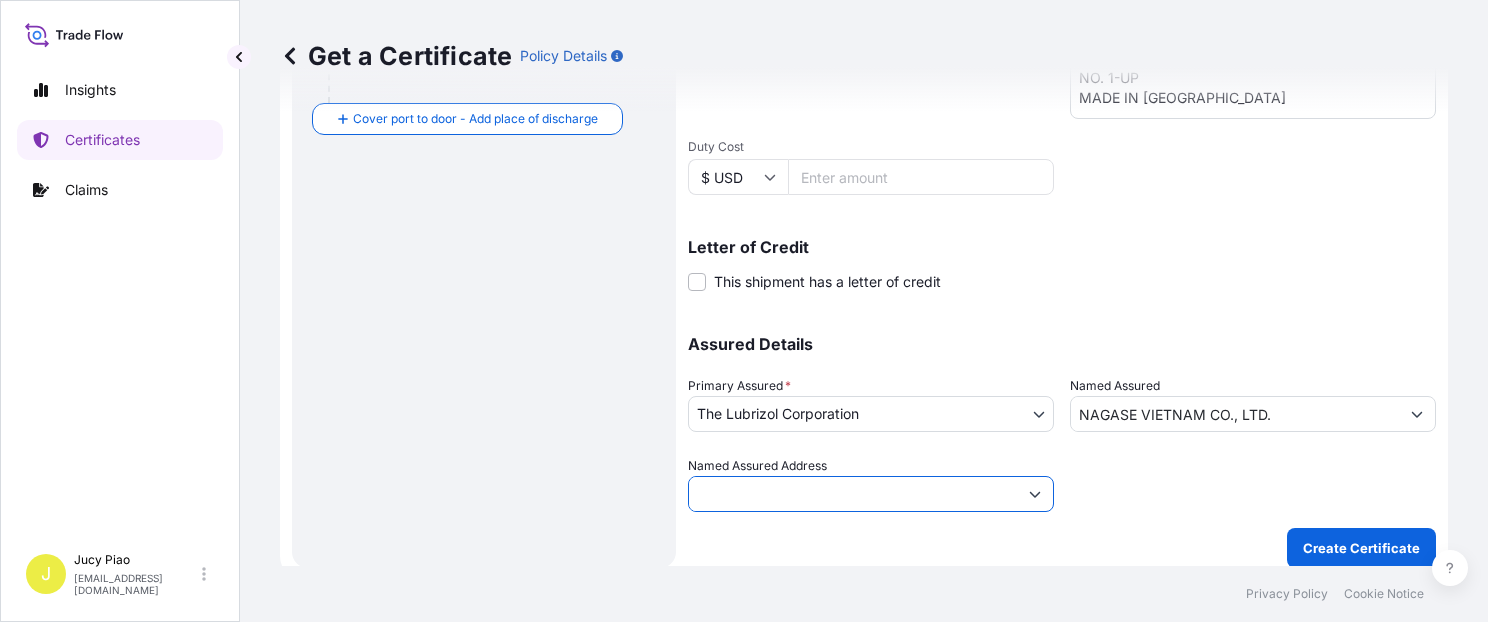 scroll, scrollTop: 0, scrollLeft: 568, axis: horizontal 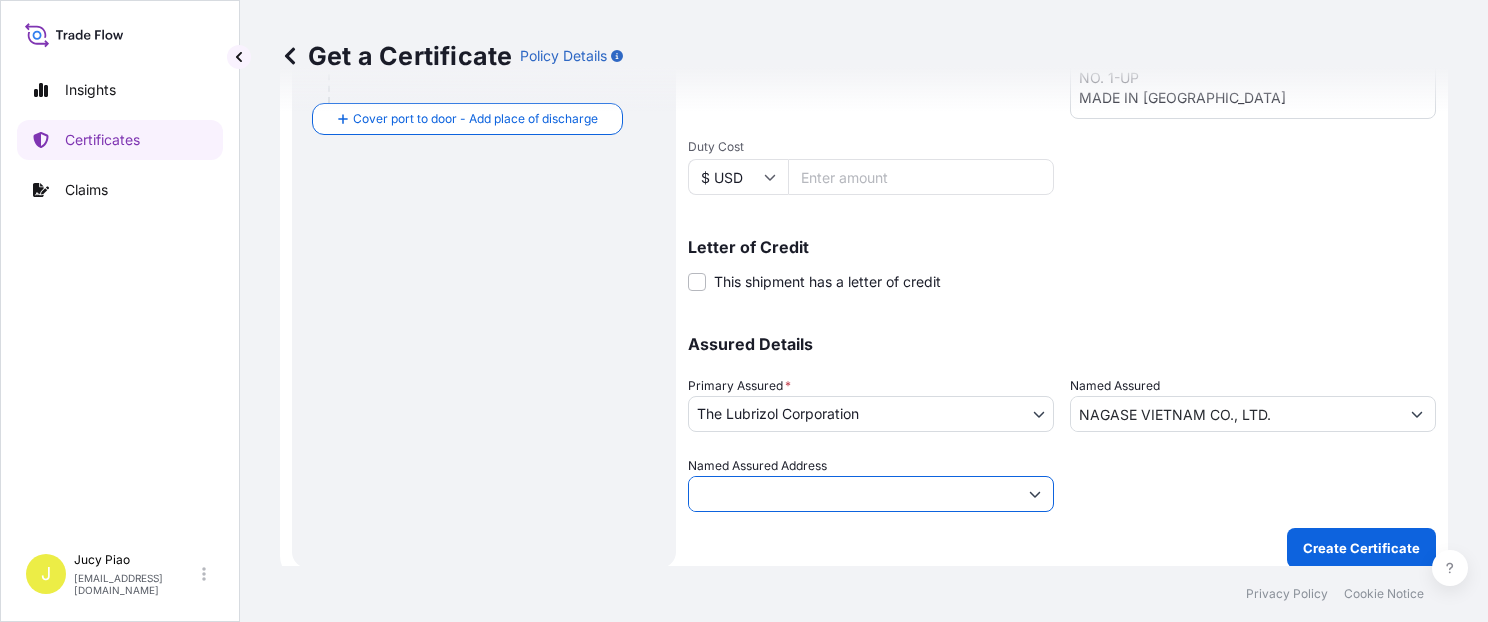 click on "C/O DRAGON LOGISTICS CO., LTD. DONG NAI BRANCH BONDED WAREHOUSE [STREET_ADDRESS]," at bounding box center (853, 494) 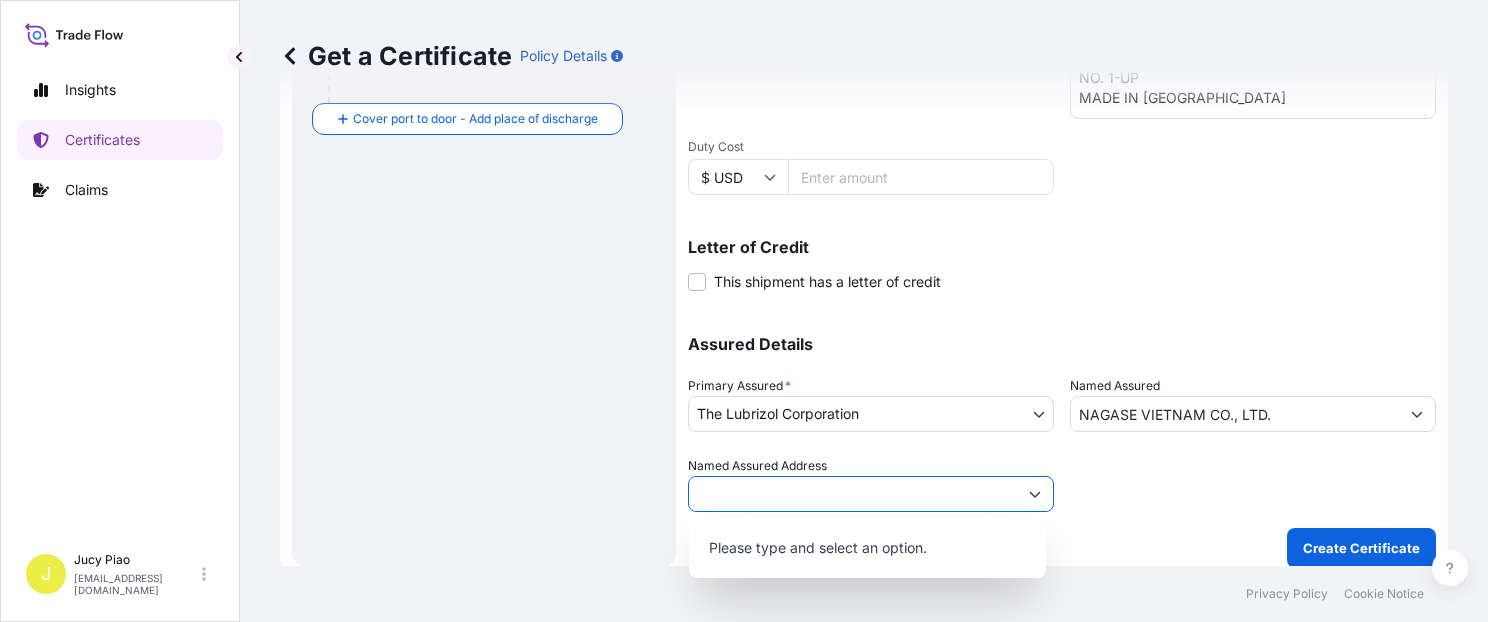 click at bounding box center [1035, 494] 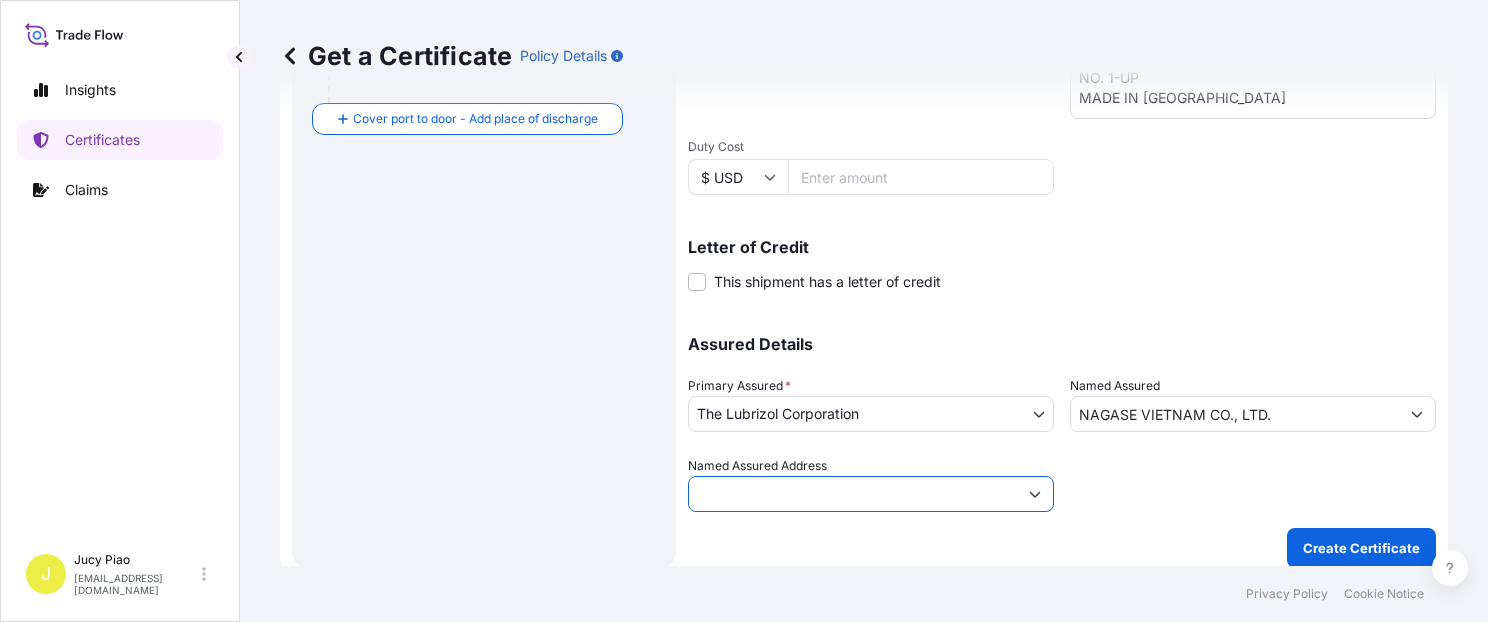 click on "C/O DRAGON LOGISTICS CO., LTD. DONG NAI BRANCH BONDED WAREHOUSE [STREET_ADDRESS]," at bounding box center [853, 494] 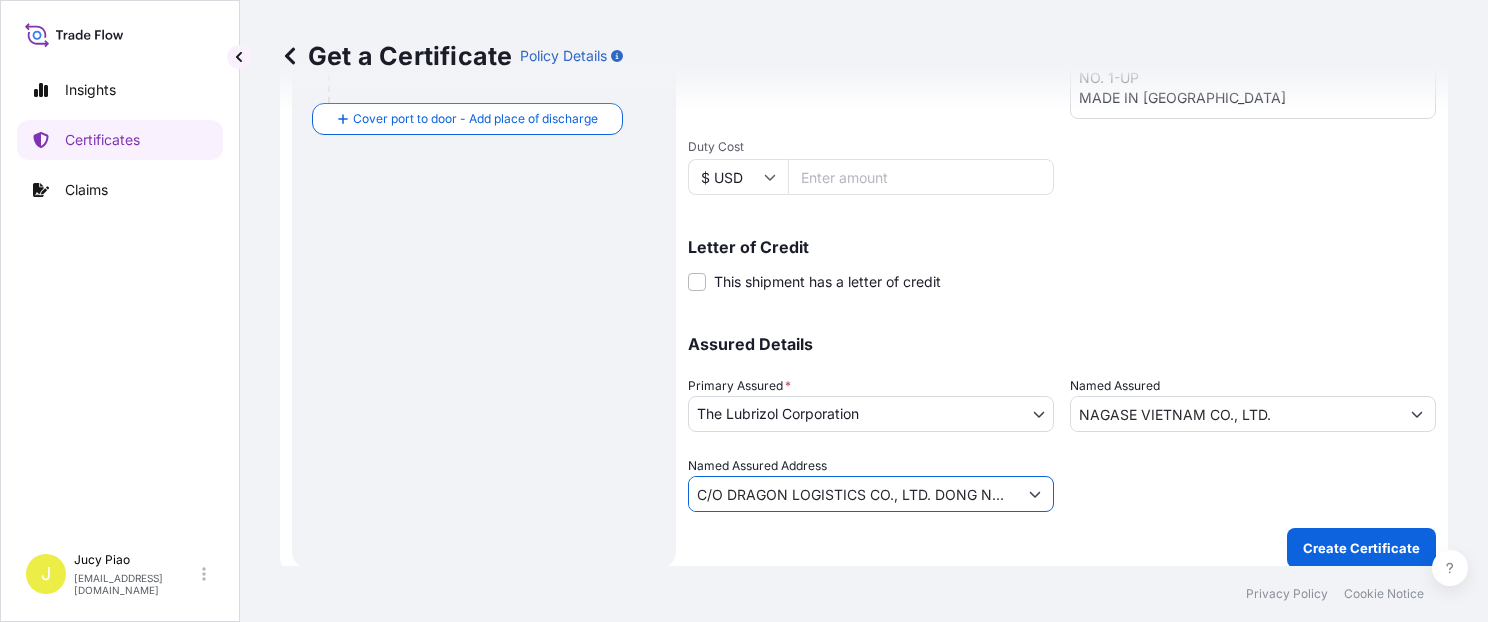 drag, startPoint x: 883, startPoint y: 493, endPoint x: 596, endPoint y: 500, distance: 287.08536 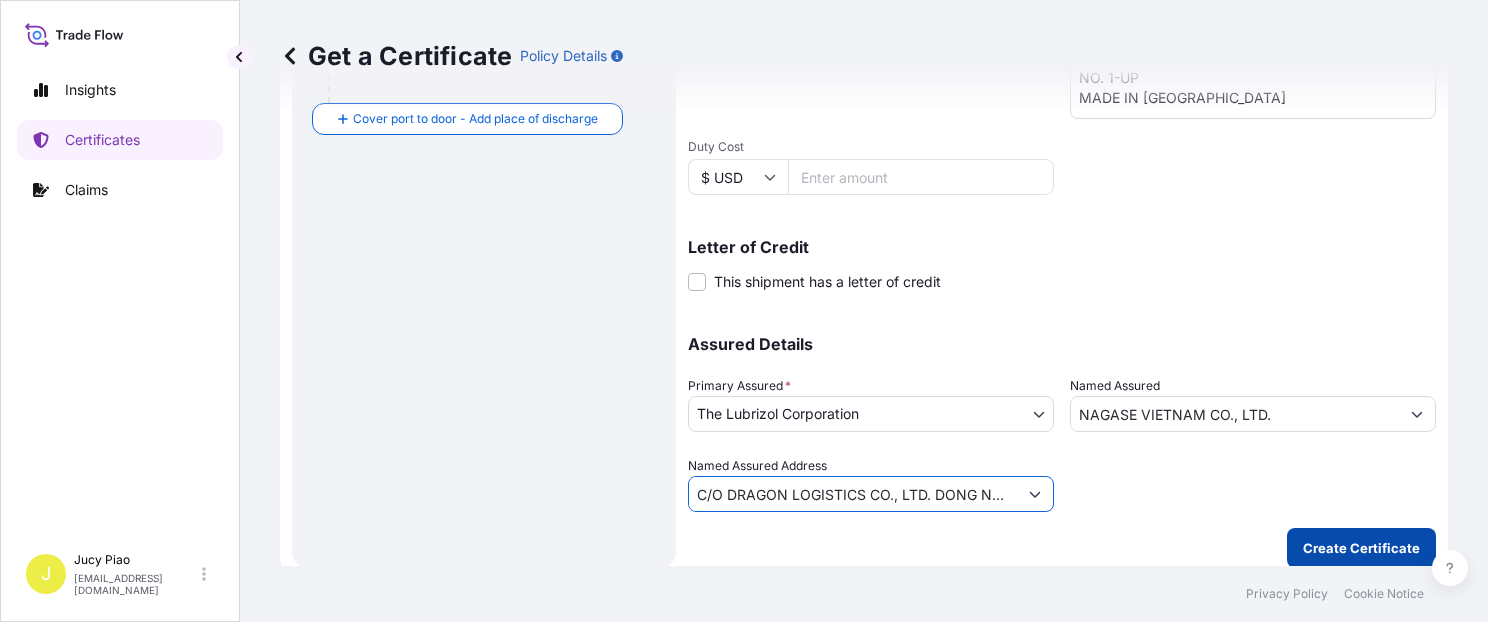 type 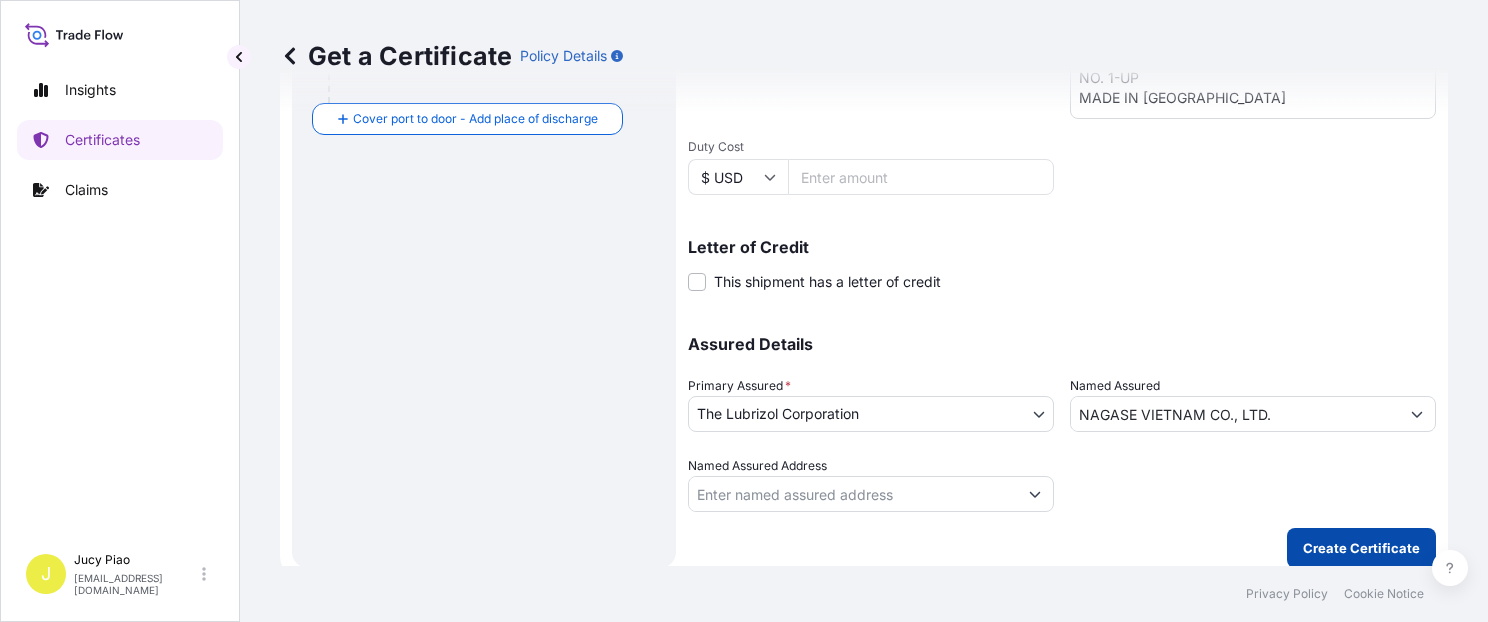 click on "Create Certificate" at bounding box center (1361, 548) 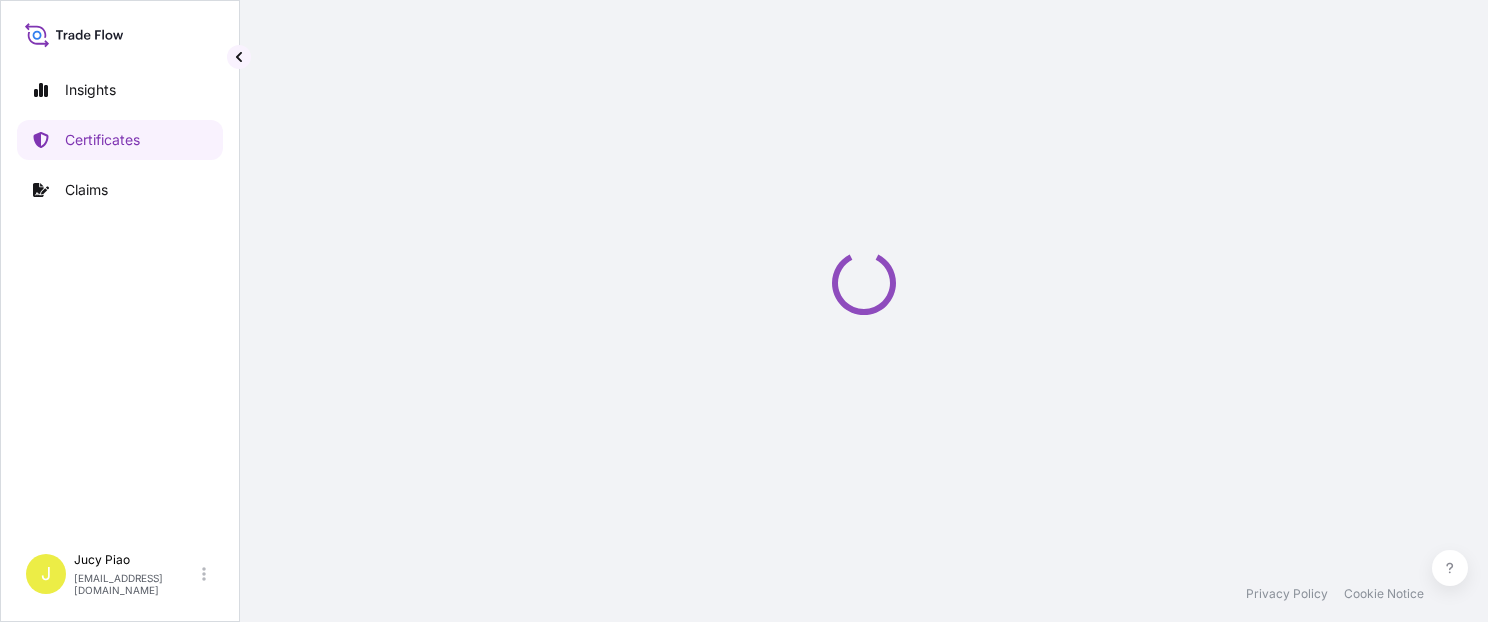 scroll, scrollTop: 0, scrollLeft: 0, axis: both 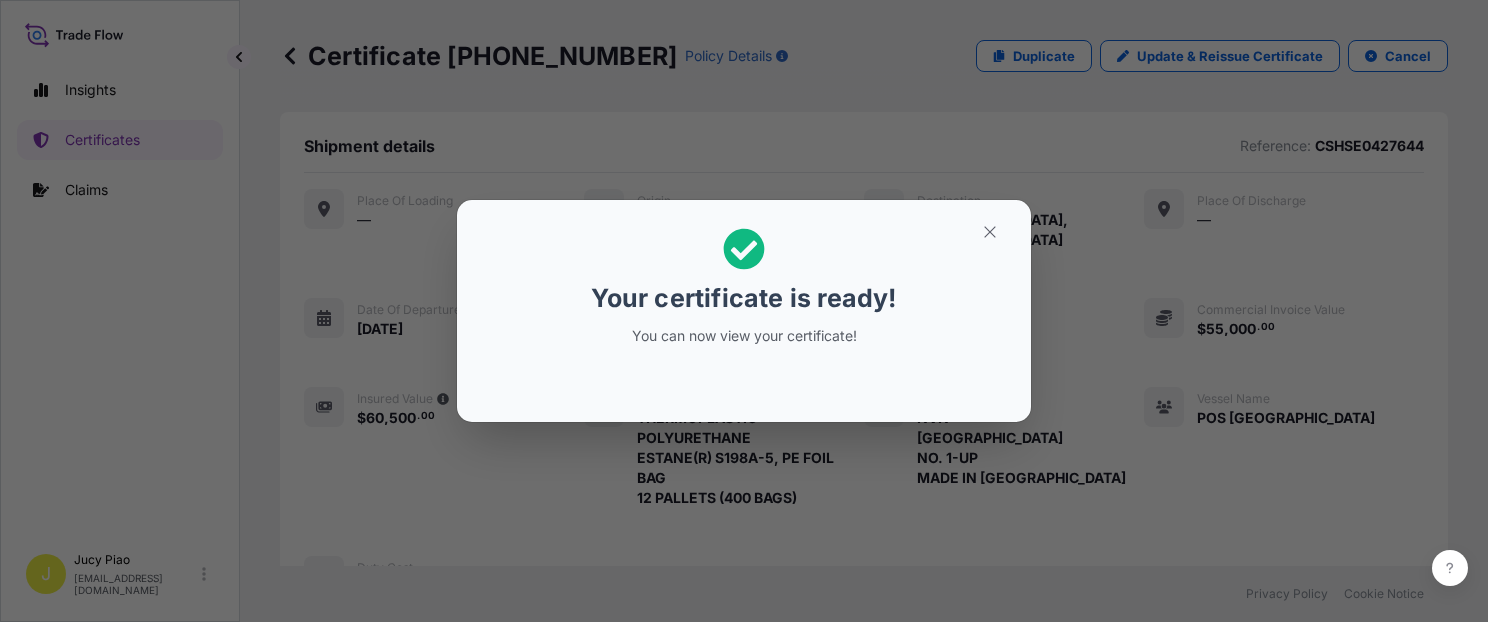click 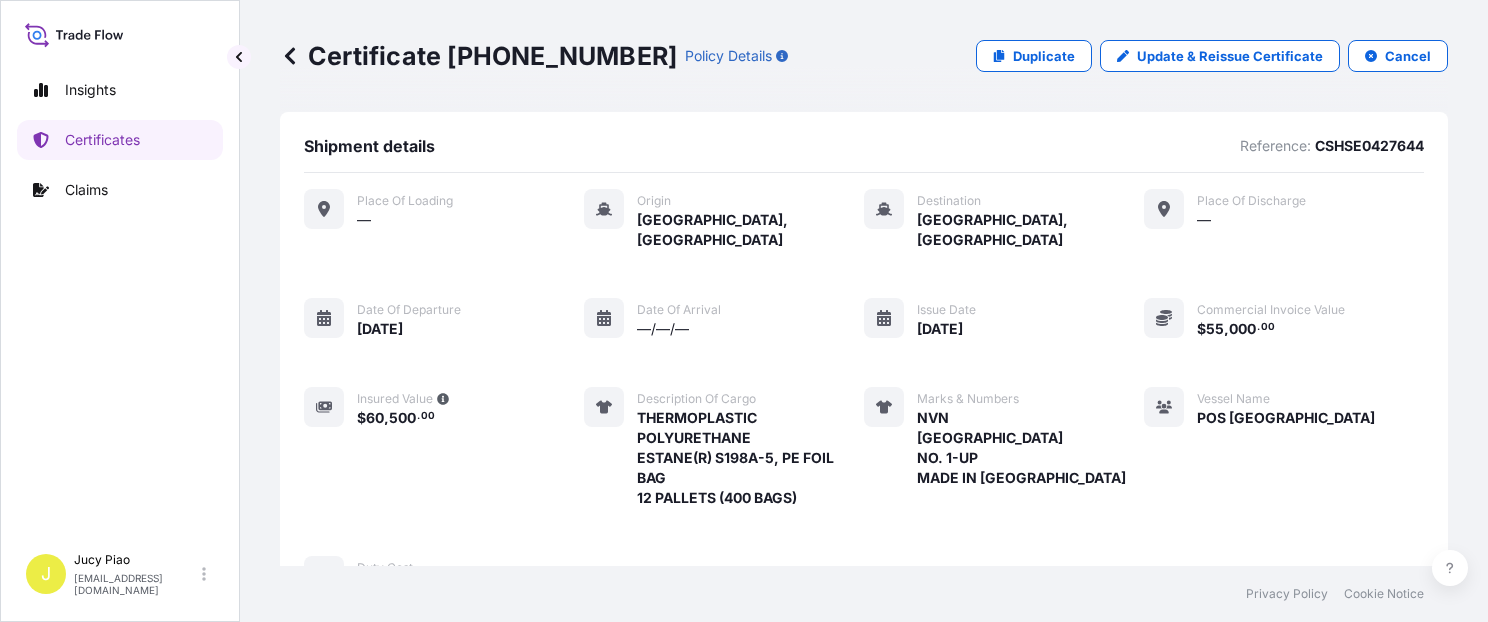 click on "NVN
[GEOGRAPHIC_DATA]
NO. 1-UP
MADE IN [GEOGRAPHIC_DATA]" at bounding box center (1021, 448) 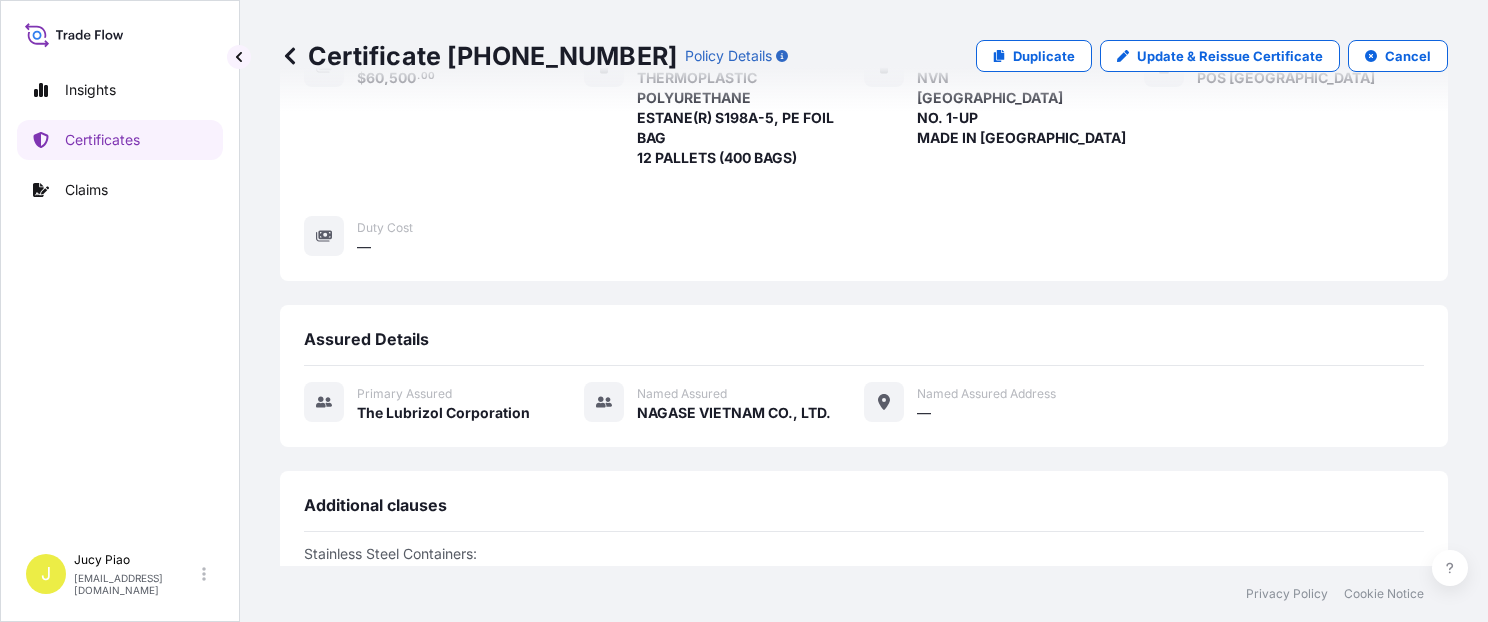 scroll, scrollTop: 714, scrollLeft: 0, axis: vertical 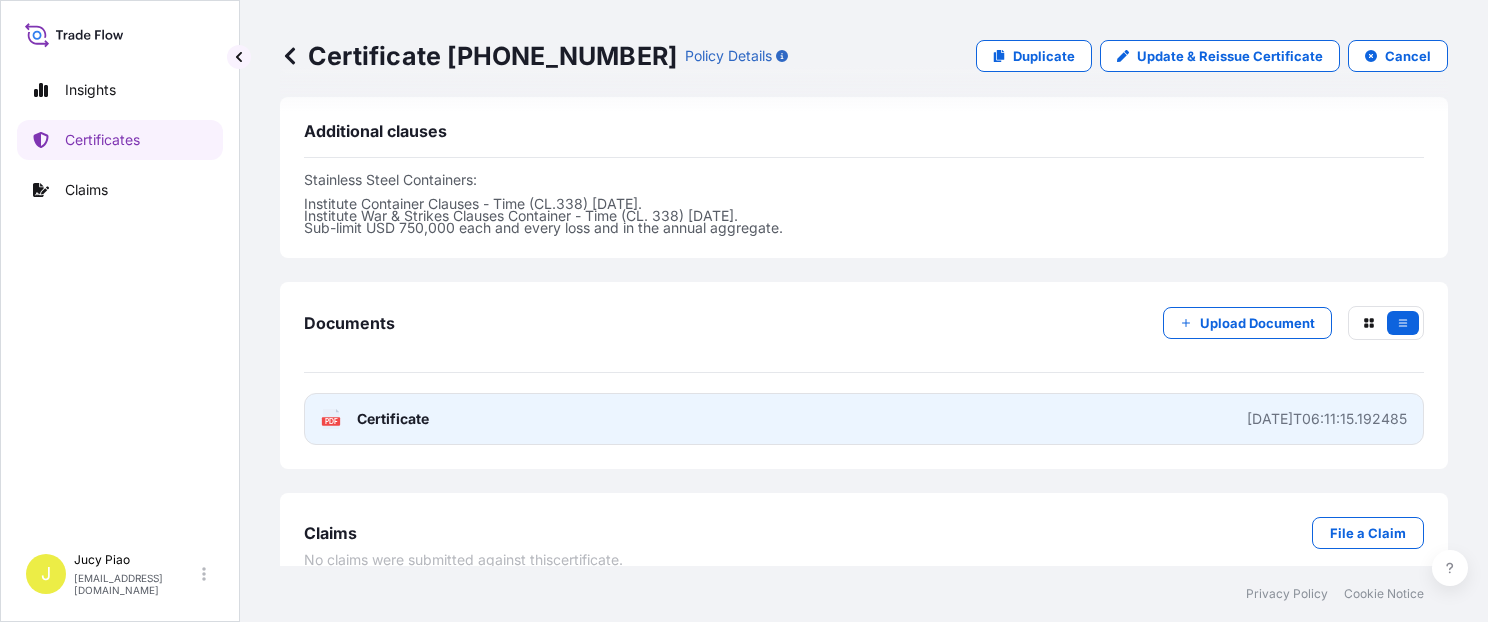 click on "PDF Certificate [DATE]T06:11:15.192485" at bounding box center (864, 419) 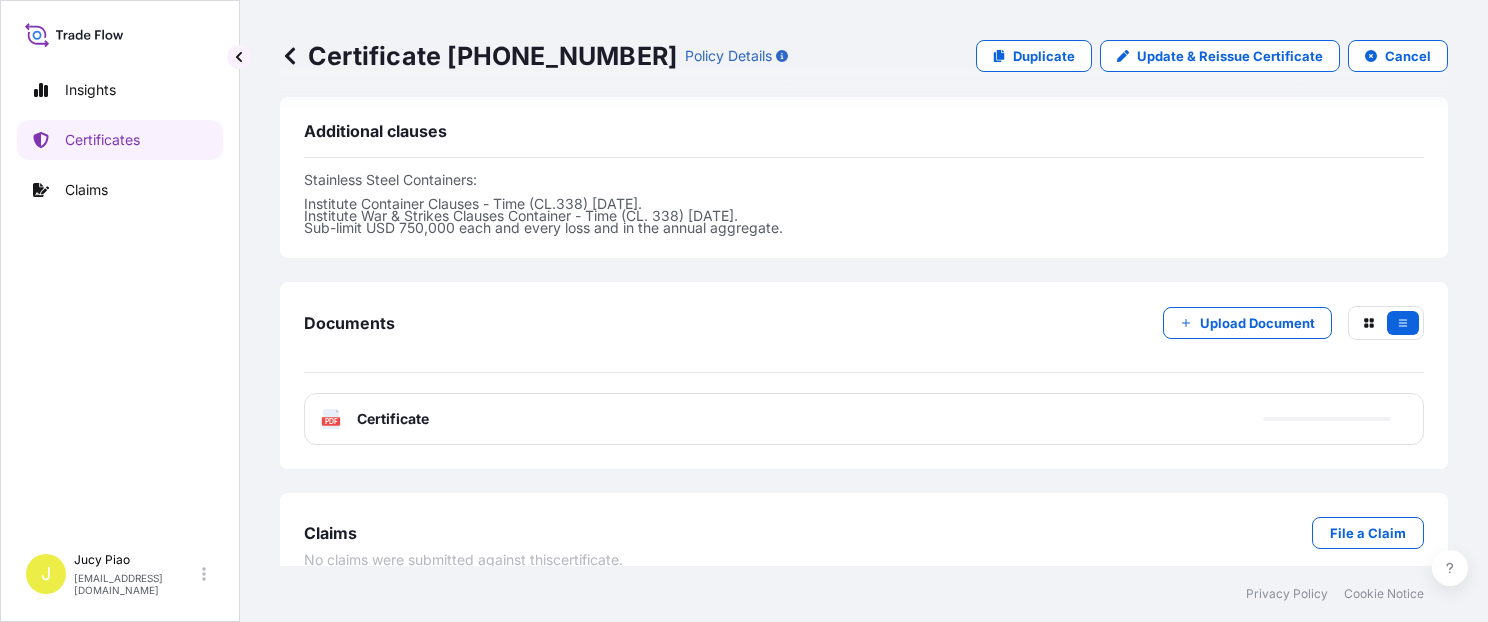 click 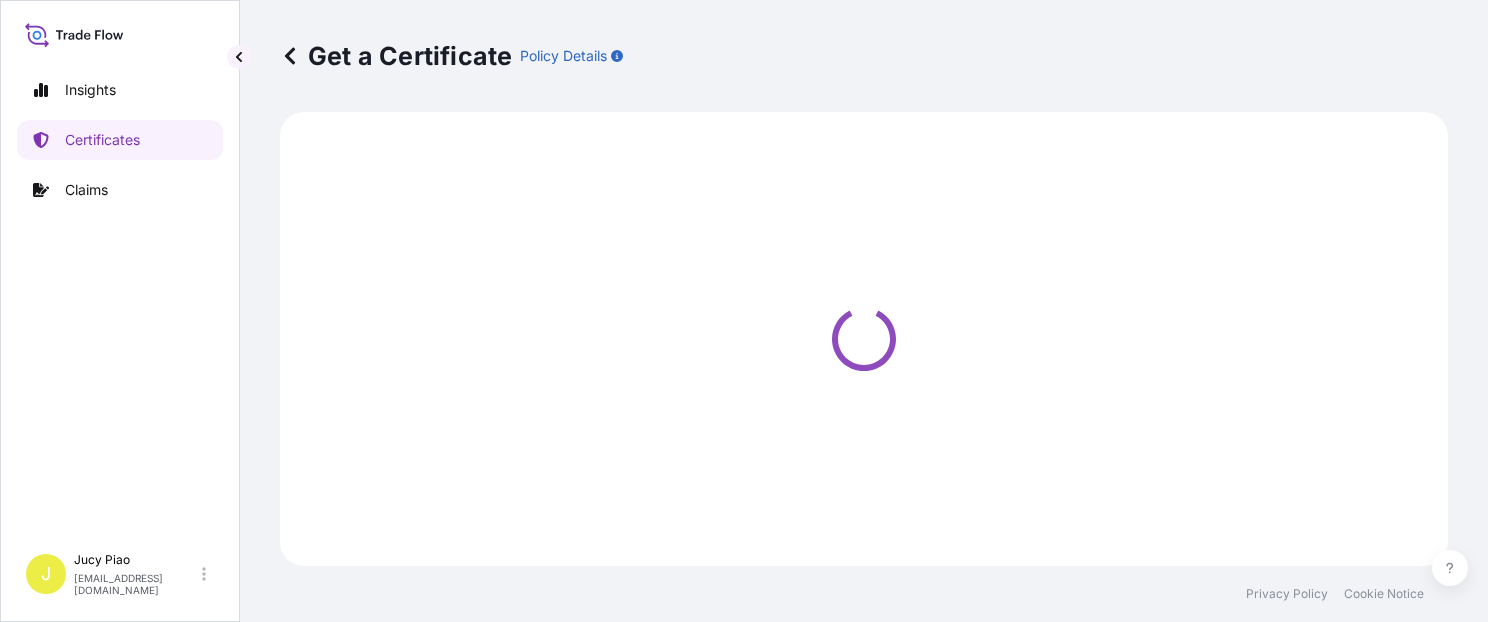 scroll, scrollTop: 0, scrollLeft: 0, axis: both 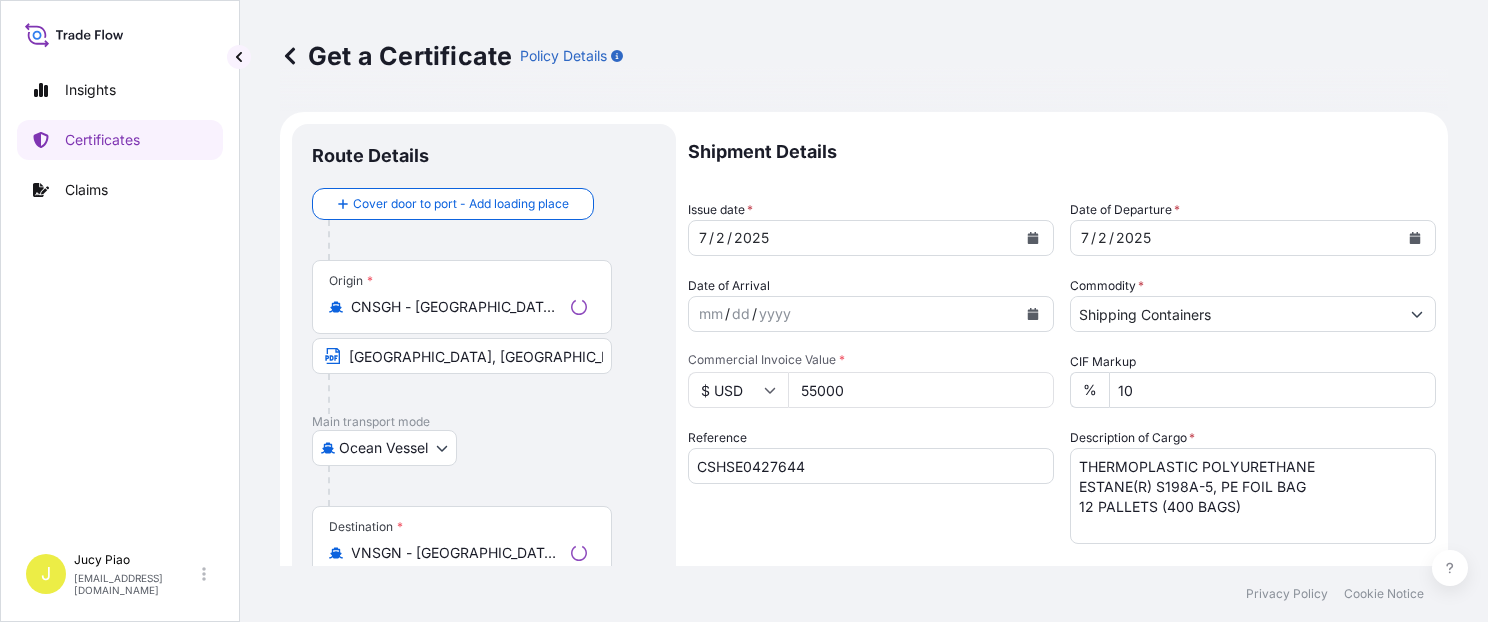 select on "31566" 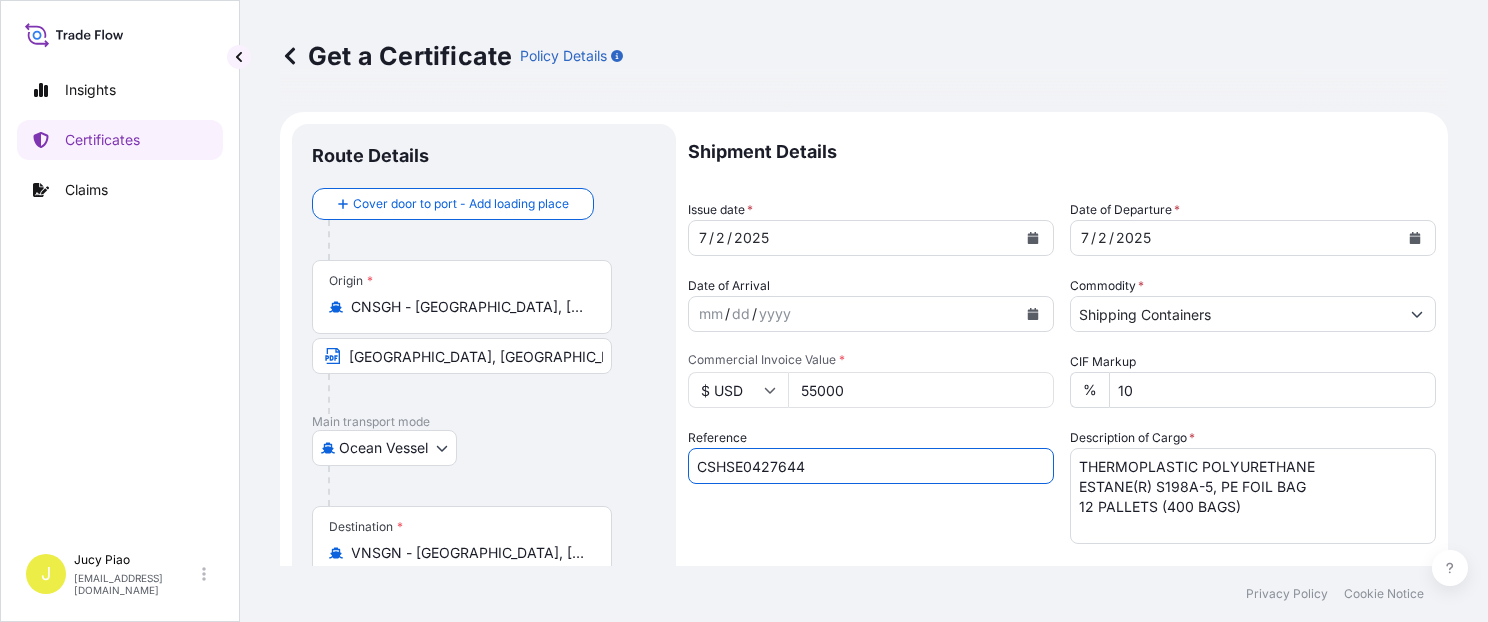 click on "CSHSE0427644" at bounding box center (871, 466) 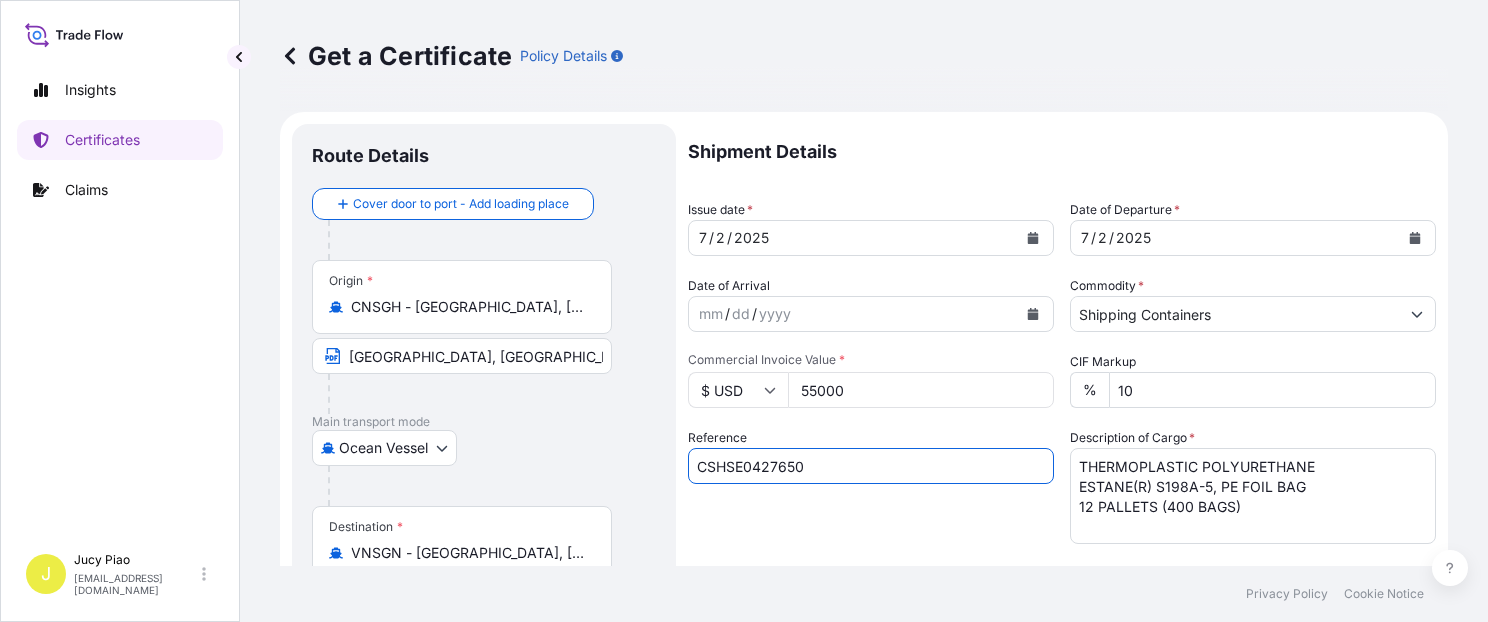 scroll, scrollTop: 84, scrollLeft: 0, axis: vertical 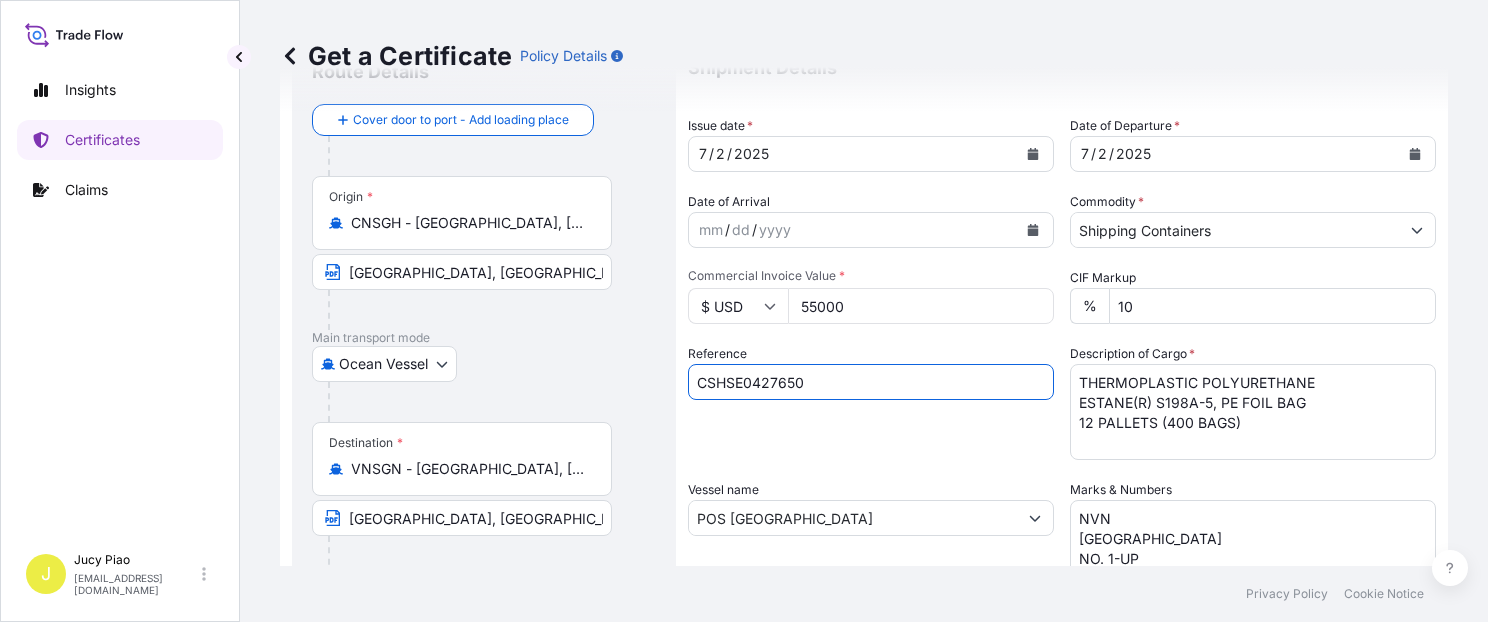 type on "CSHSE0427650" 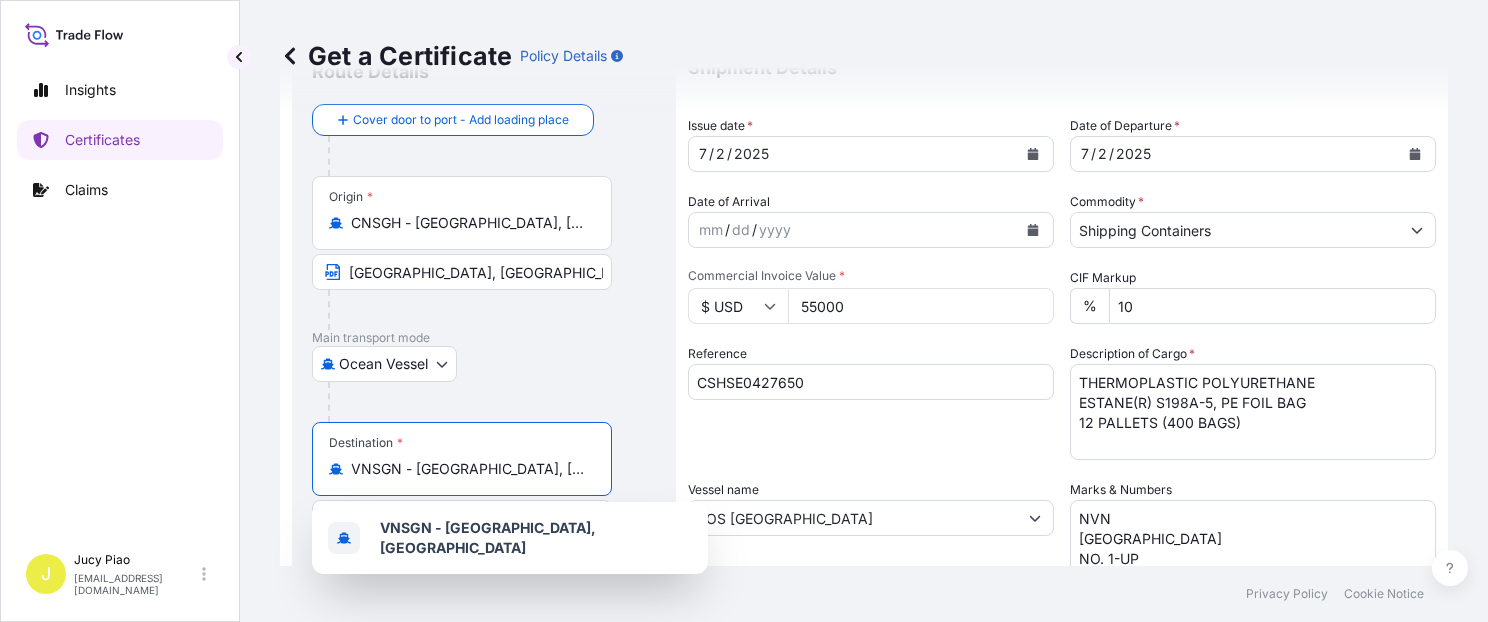 drag, startPoint x: 353, startPoint y: 474, endPoint x: 724, endPoint y: 491, distance: 371.38928 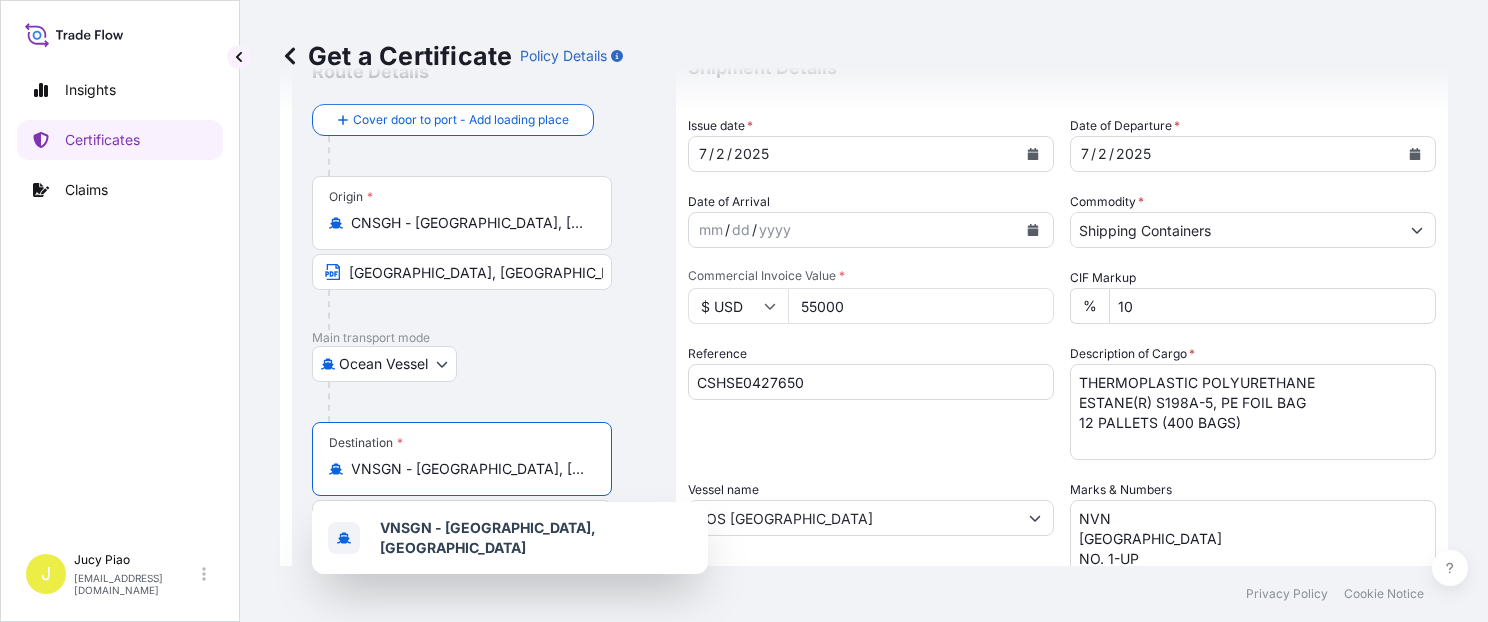 click on "Route Details   Cover door to port - Add loading place Place of loading Road / [GEOGRAPHIC_DATA] / Inland Origin * CNSGH - [GEOGRAPHIC_DATA], [GEOGRAPHIC_DATA] [GEOGRAPHIC_DATA], [GEOGRAPHIC_DATA] Main transport mode Ocean [GEOGRAPHIC_DATA] Ocean Vessel Rail Barge in Tow Destination * VNSGN - [GEOGRAPHIC_DATA], [GEOGRAPHIC_DATA] [GEOGRAPHIC_DATA], [GEOGRAPHIC_DATA] Cover port to door - Add place of discharge Road / [GEOGRAPHIC_DATA] / Inland Place of Discharge Shipment Details Issue date * [DATE] Date of Departure * [DATE] Date of Arrival mm / dd / yyyy Commodity * Shipping Containers Packing Category Commercial Invoice Value    * $ USD 55000 CIF Markup % 10 Reference CSHSE0427650 Description of Cargo * THERMOPLASTIC POLYURETHANE
ESTANE(R) S198A-5, PE FOIL BAG
12 PALLETS (400 BAGS) Vessel name POS [GEOGRAPHIC_DATA] Marks & Numbers NVN
[GEOGRAPHIC_DATA]
NO. 1-UP
MADE IN [GEOGRAPHIC_DATA] Duty Cost   $ USD Letter of Credit This shipment has a letter of credit Letter of credit * Letter of credit may not exceed 12000 characters Assured Details Primary Assured * The Lubrizol Corporation" at bounding box center [864, 544] 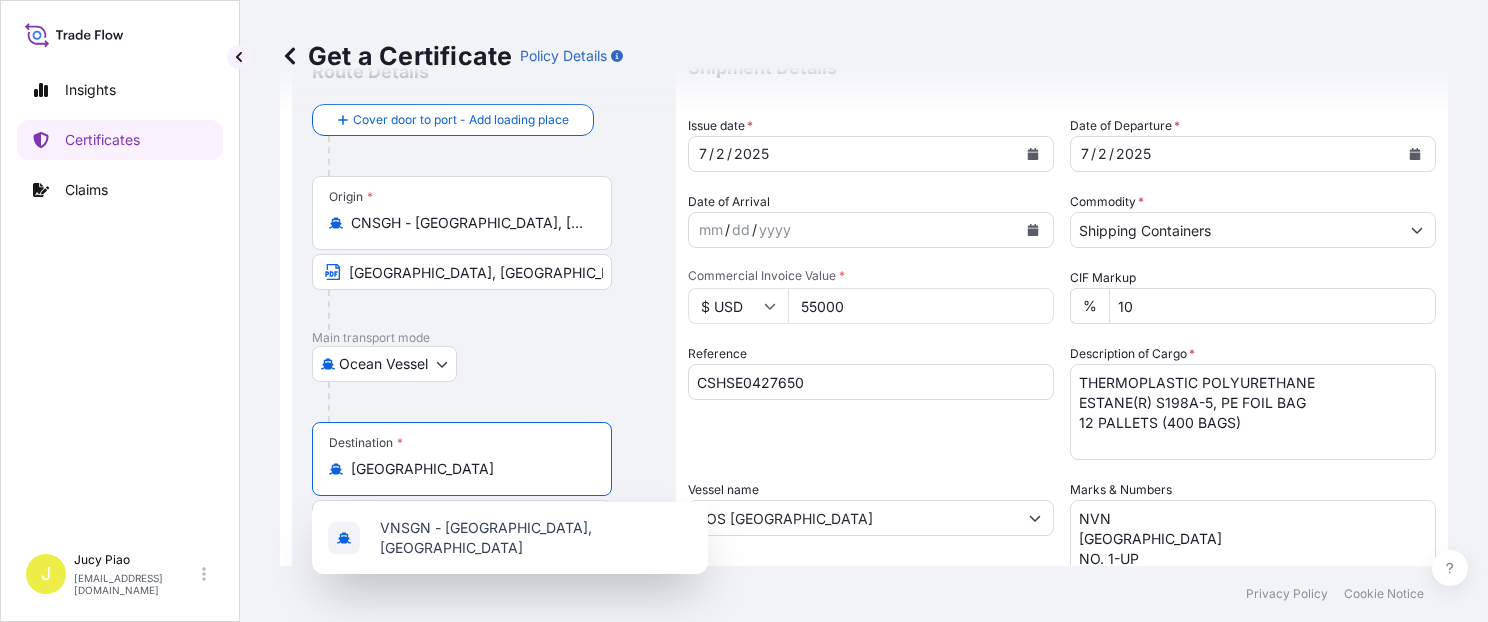 scroll, scrollTop: 0, scrollLeft: 0, axis: both 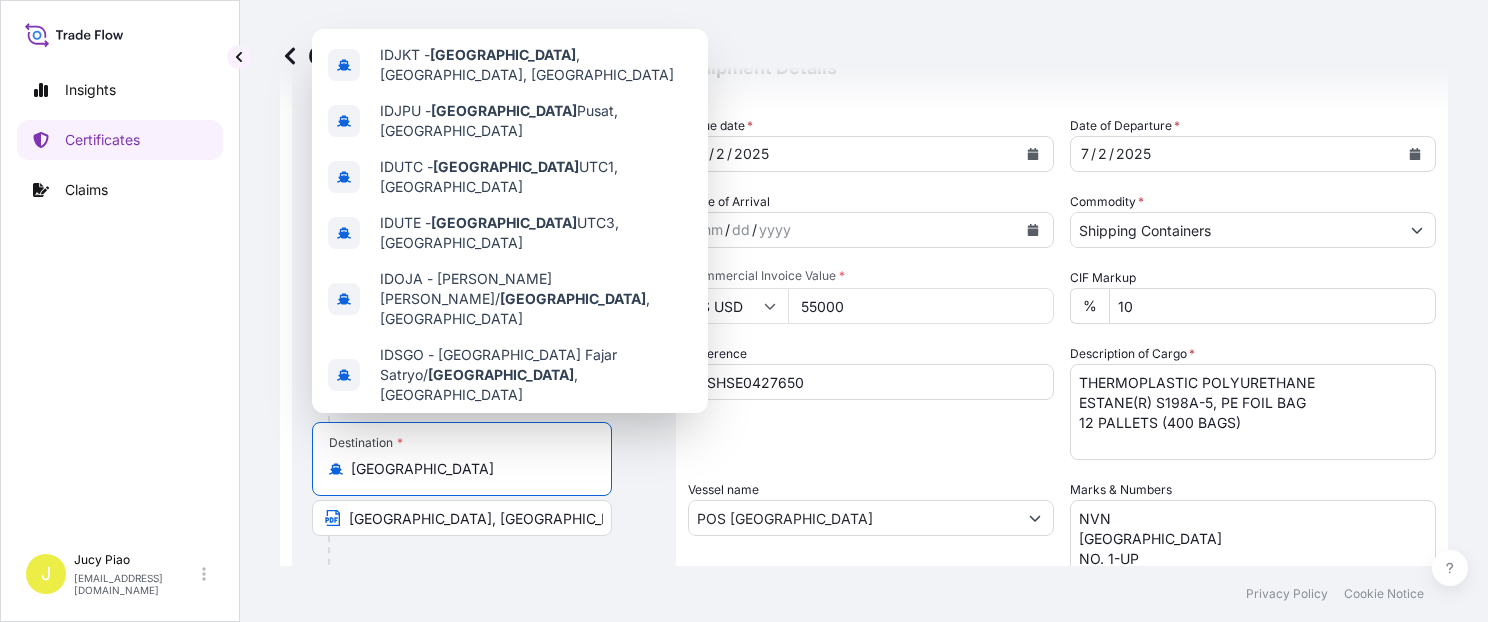 click on "[GEOGRAPHIC_DATA] , [GEOGRAPHIC_DATA] Any port in this location" at bounding box center (510, 441) 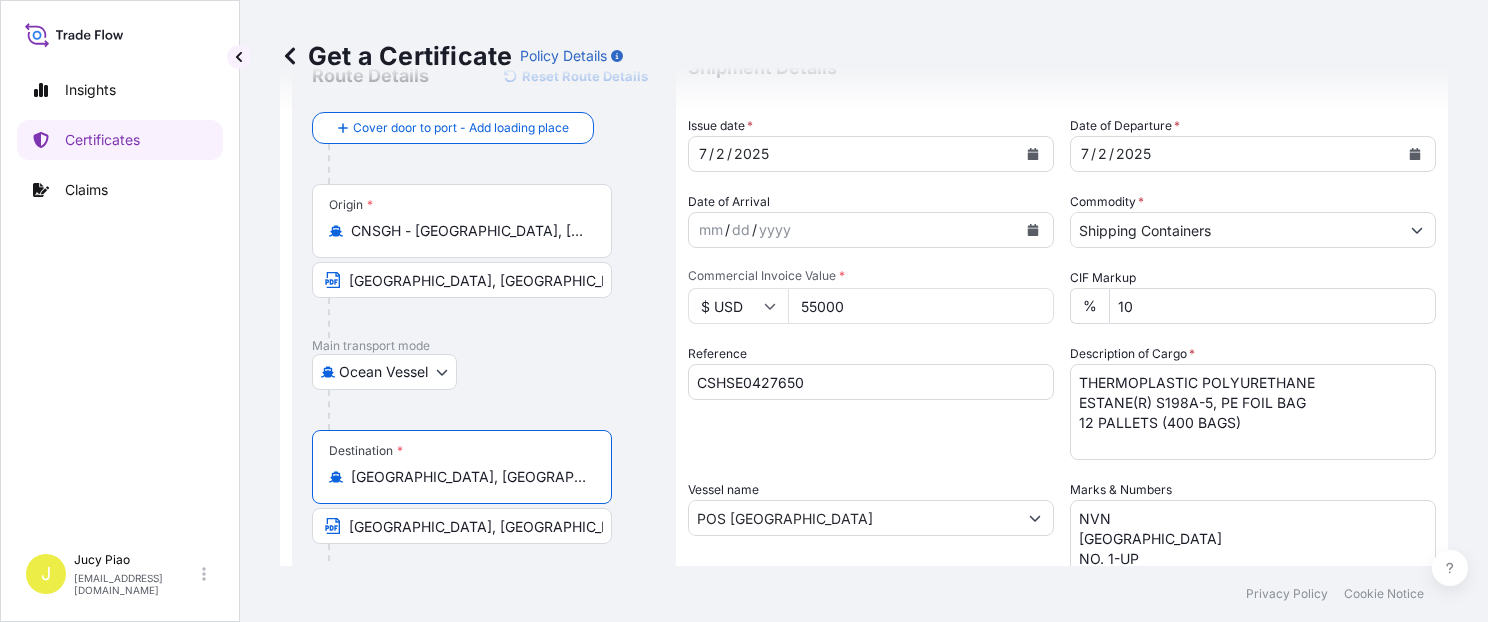 drag, startPoint x: 507, startPoint y: 481, endPoint x: 432, endPoint y: 504, distance: 78.44743 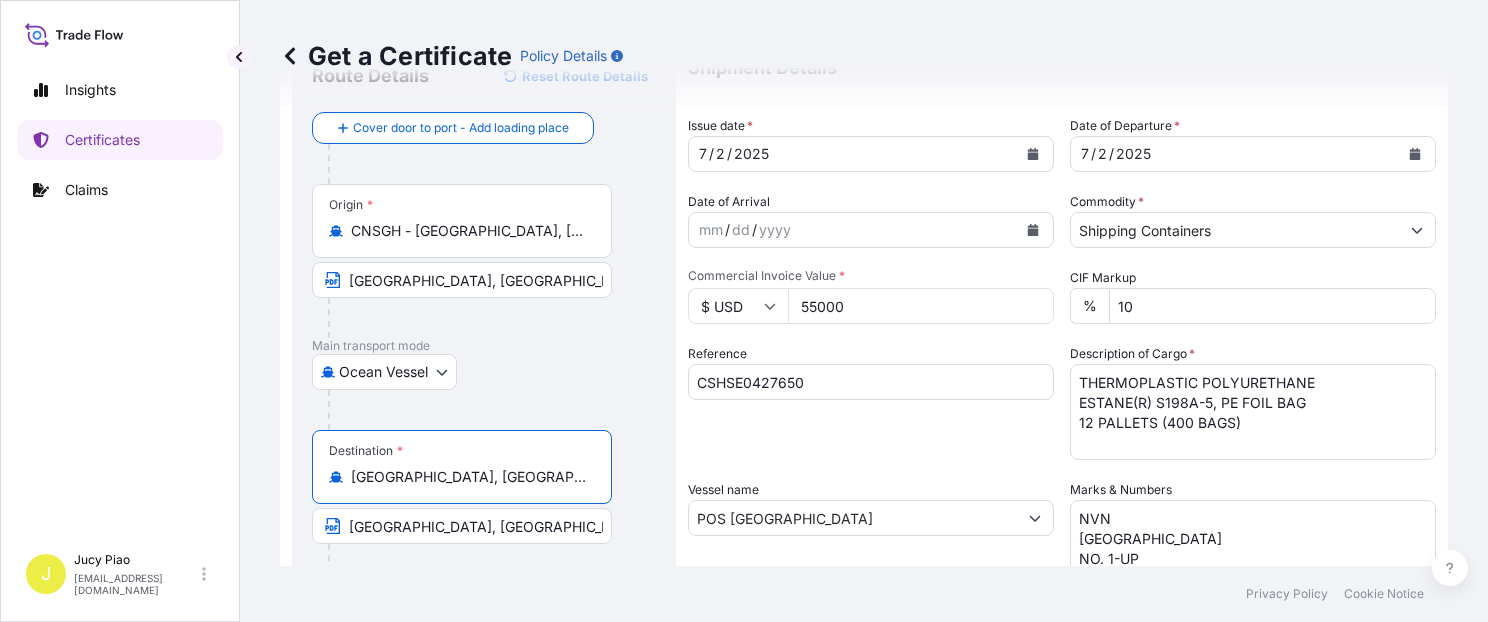 click on "Route Details Reset Route Details   Cover door to port - Add loading place Place of loading Road / [GEOGRAPHIC_DATA] / Inland Origin * CNSGH - [GEOGRAPHIC_DATA], [GEOGRAPHIC_DATA] [GEOGRAPHIC_DATA], [GEOGRAPHIC_DATA] Main transport mode Ocean [GEOGRAPHIC_DATA] Ocean Vessel Rail Barge in [GEOGRAPHIC_DATA] Destination * [GEOGRAPHIC_DATA], [GEOGRAPHIC_DATA] [GEOGRAPHIC_DATA], [GEOGRAPHIC_DATA] Cover port to door - Add place of discharge Road / [GEOGRAPHIC_DATA] / Inland Place of Discharge Shipment Details Issue date * [DATE] Date of Departure * [DATE] Date of Arrival mm / dd / yyyy Commodity * Shipping Containers Packing Category Commercial Invoice Value    * $ USD 55000 CIF Markup % 10 Reference CSHSE0427650 Description of Cargo * THERMOPLASTIC POLYURETHANE
ESTANE(R) S198A-5, PE FOIL BAG
12 PALLETS (400 BAGS) Vessel name POS [GEOGRAPHIC_DATA] Marks & Numbers NVN
[GEOGRAPHIC_DATA]
NO. 1-UP
MADE IN [GEOGRAPHIC_DATA] Duty Cost   $ USD Letter of Credit This shipment has a letter of credit Letter of credit * Letter of credit may not exceed 12000 characters Assured Details Primary Assured * The Lubrizol Corporation" at bounding box center (864, 544) 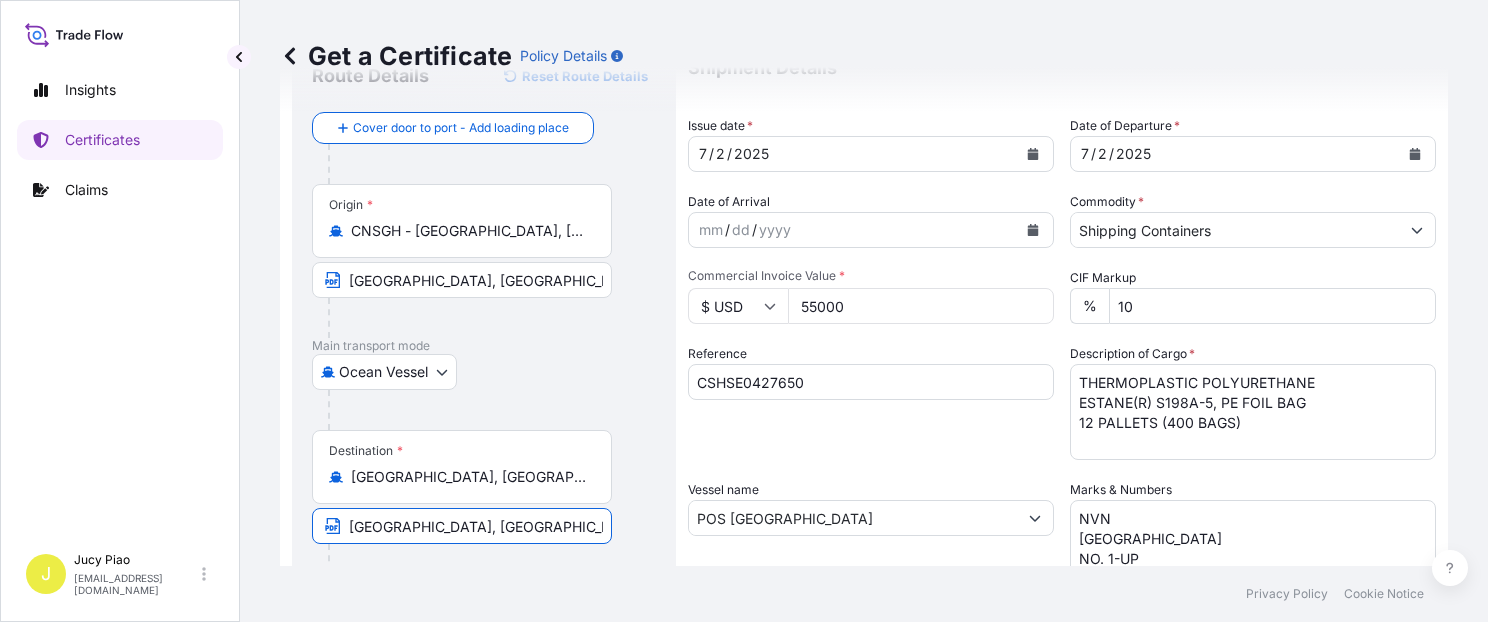 drag, startPoint x: 554, startPoint y: 522, endPoint x: 544, endPoint y: 526, distance: 10.770329 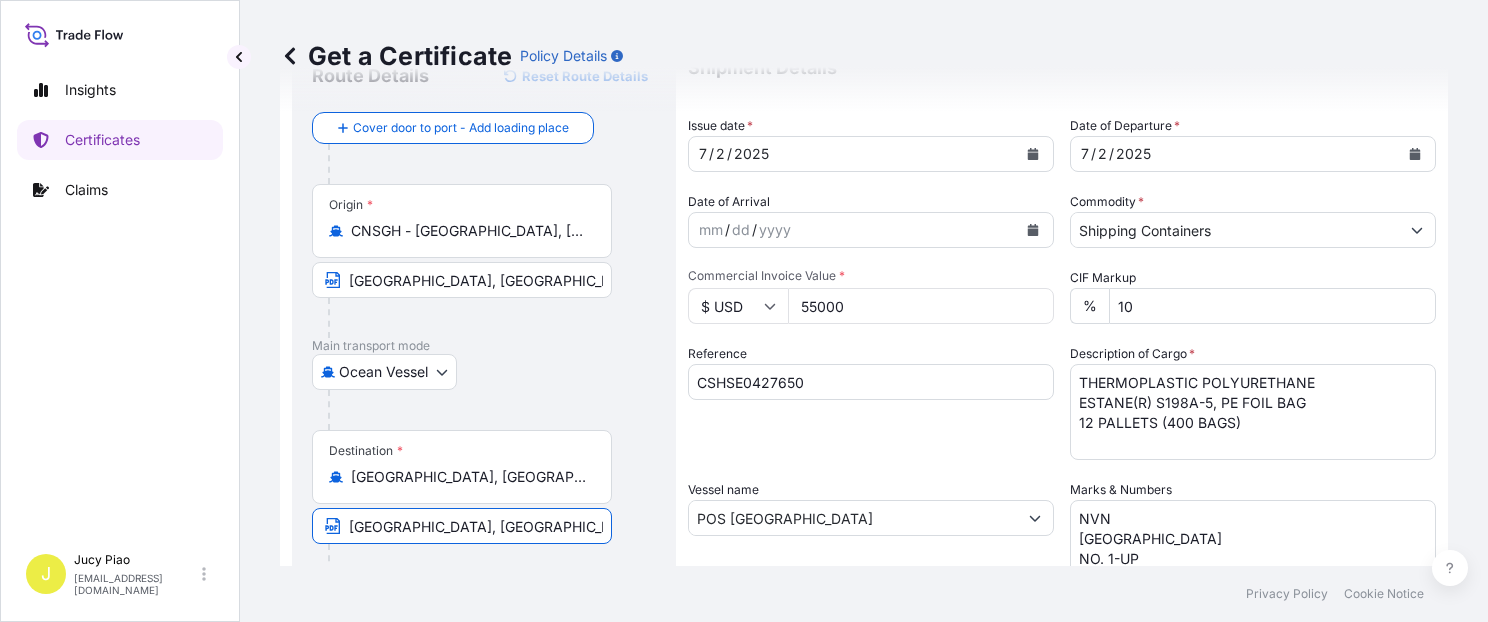 click on "[GEOGRAPHIC_DATA], [GEOGRAPHIC_DATA]" at bounding box center [462, 526] 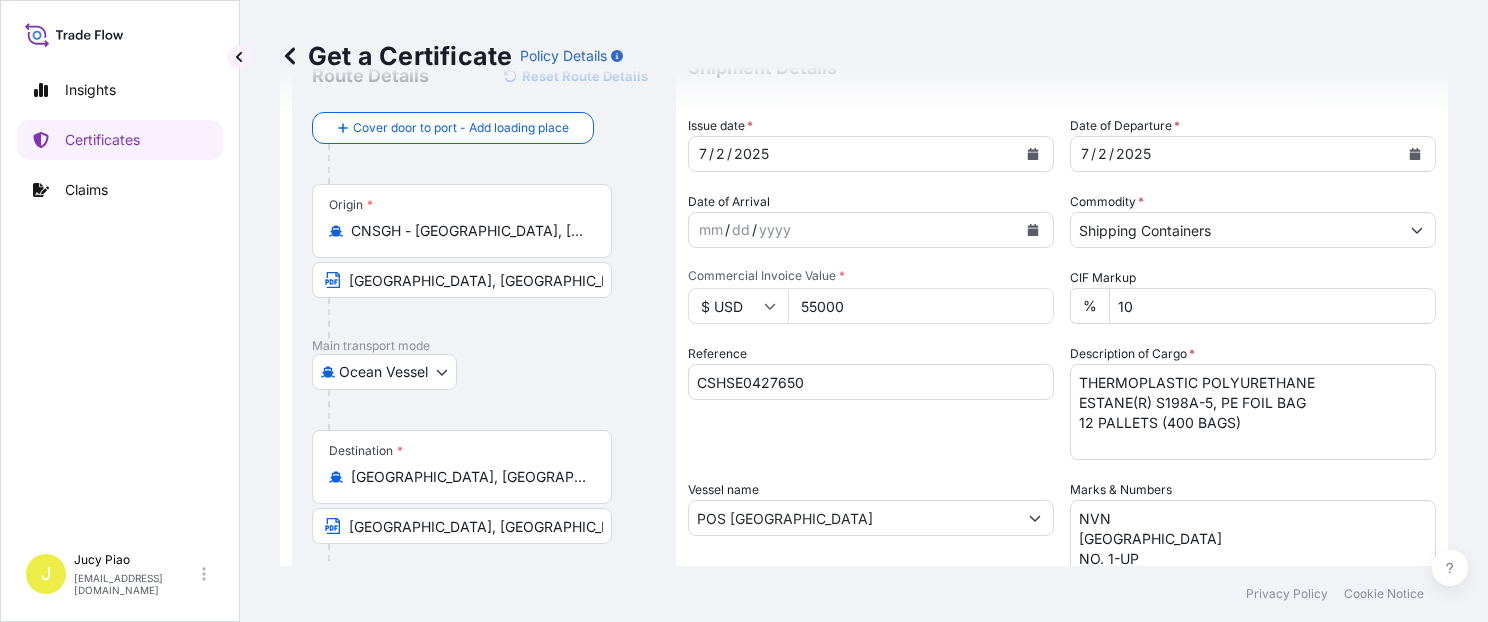 click at bounding box center [492, 410] 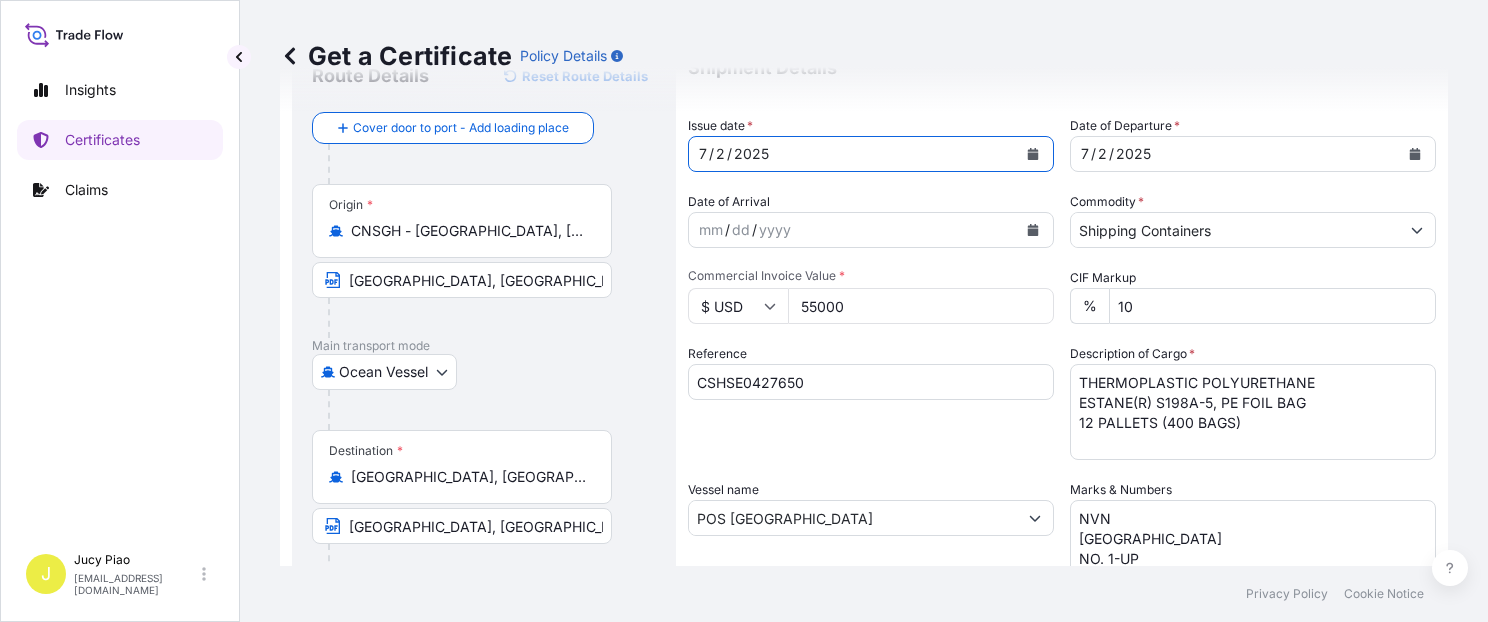 click on "/" at bounding box center (711, 154) 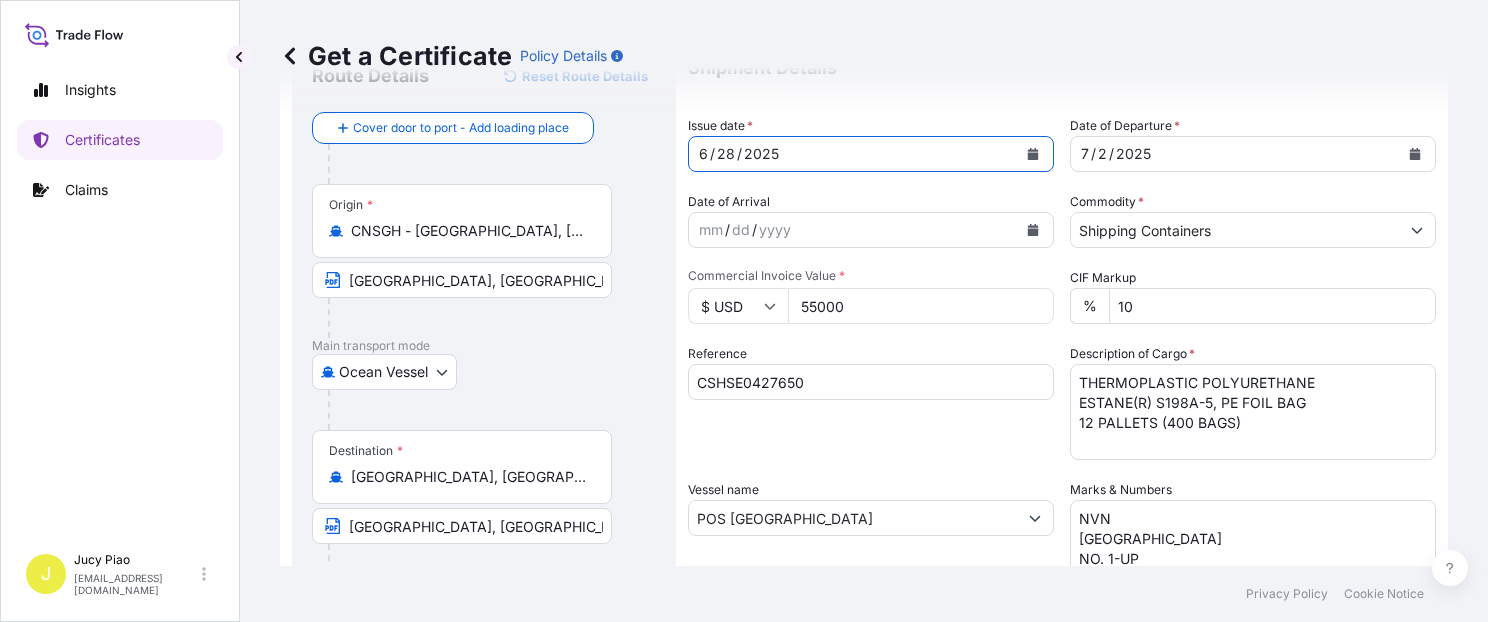 click on "7" at bounding box center (1085, 154) 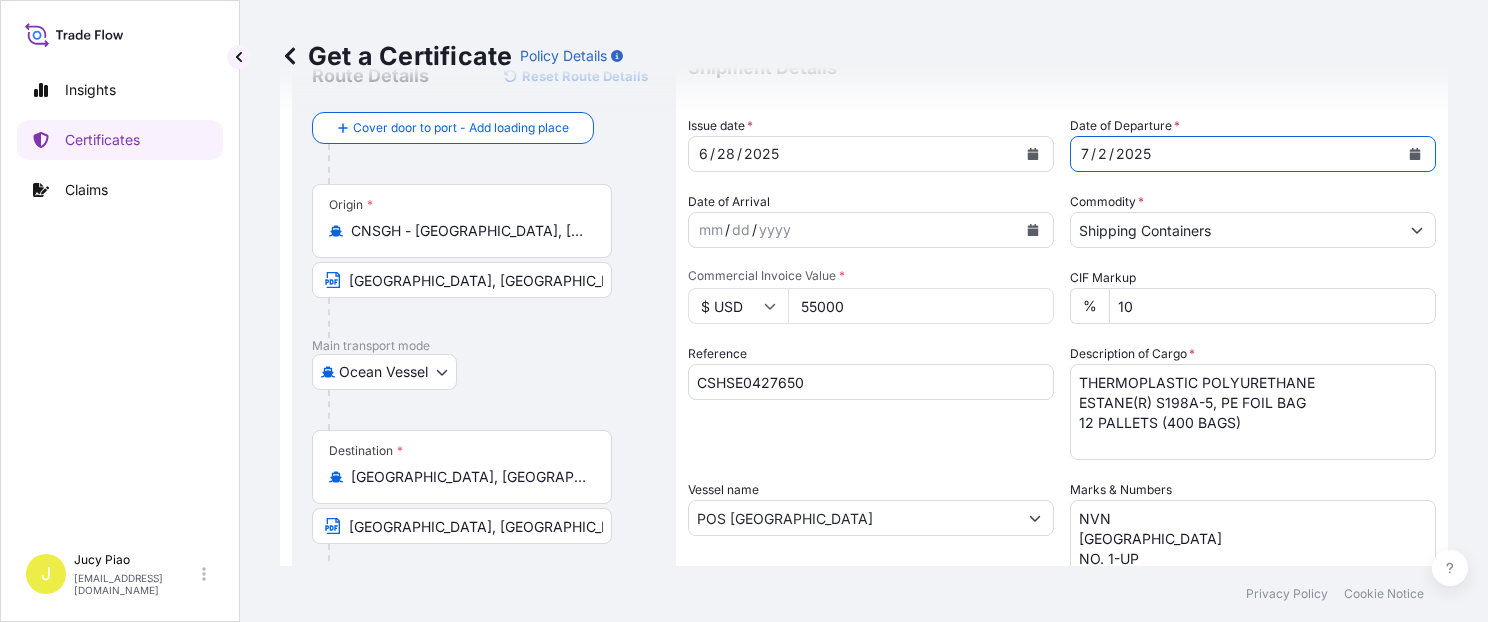 click on "7" at bounding box center (1085, 154) 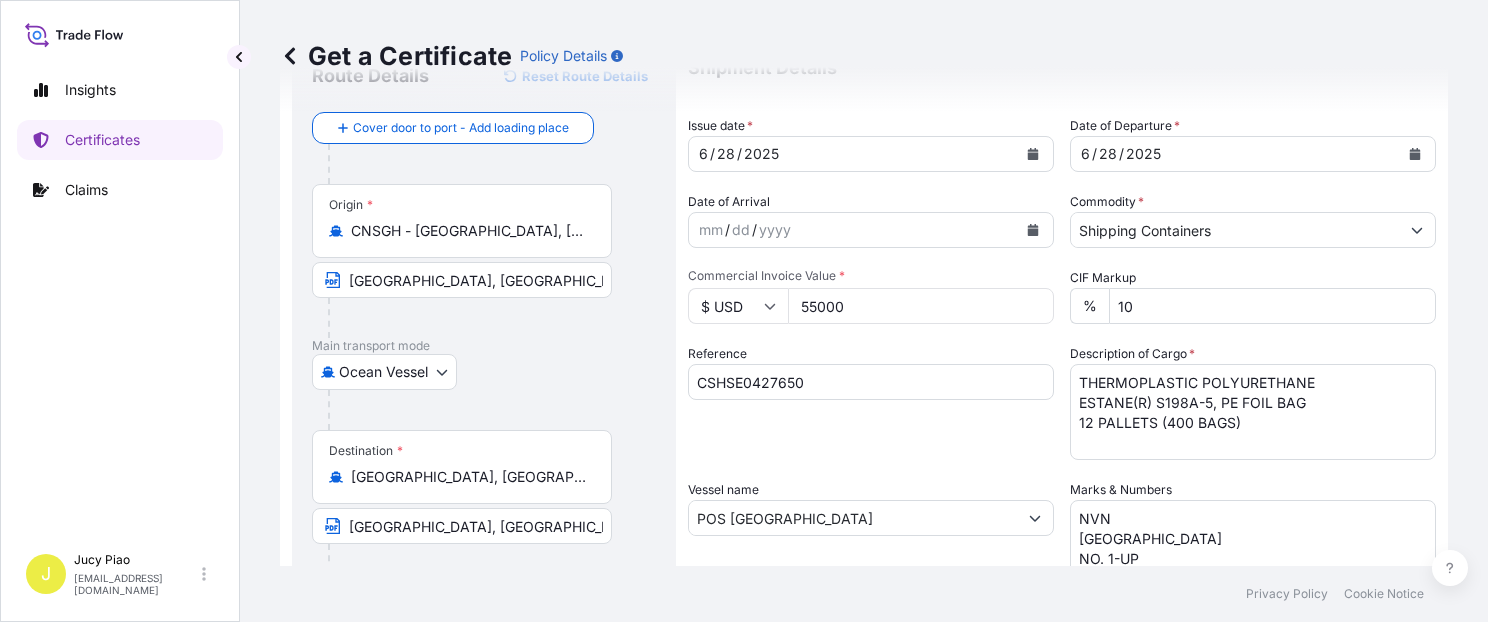 click on "Route Details Reset Route Details   Cover door to port - Add loading place Place of loading Road / [GEOGRAPHIC_DATA] / Inland Origin * CNSGH - [GEOGRAPHIC_DATA], [GEOGRAPHIC_DATA] [GEOGRAPHIC_DATA], [GEOGRAPHIC_DATA] Main transport mode Ocean [GEOGRAPHIC_DATA] Ocean Vessel Rail Barge in Tow Destination * [GEOGRAPHIC_DATA], [GEOGRAPHIC_DATA] [GEOGRAPHIC_DATA], [GEOGRAPHIC_DATA] Cover port to door - Add place of discharge Road / [GEOGRAPHIC_DATA] / Inland Place of Discharge Shipment Details Issue date * [DATE] Date of Departure * [DATE] Date of Arrival mm / dd / yyyy Commodity * Shipping Containers Packing Category Commercial Invoice Value    * $ USD 55000 CIF Markup % 10 Reference CSHSE0427650 Description of Cargo * THERMOPLASTIC POLYURETHANE
ESTANE(R) S198A-5, PE FOIL BAG
12 PALLETS (400 BAGS) Vessel name POS [GEOGRAPHIC_DATA] Marks & Numbers NVN
[GEOGRAPHIC_DATA]
NO. 1-UP
MADE IN [GEOGRAPHIC_DATA] Duty Cost   $ USD Letter of Credit This shipment has a letter of credit Letter of credit * Letter of credit may not exceed 12000 characters Assured Details Primary Assured * The Lubrizol Corporation" at bounding box center (864, 544) 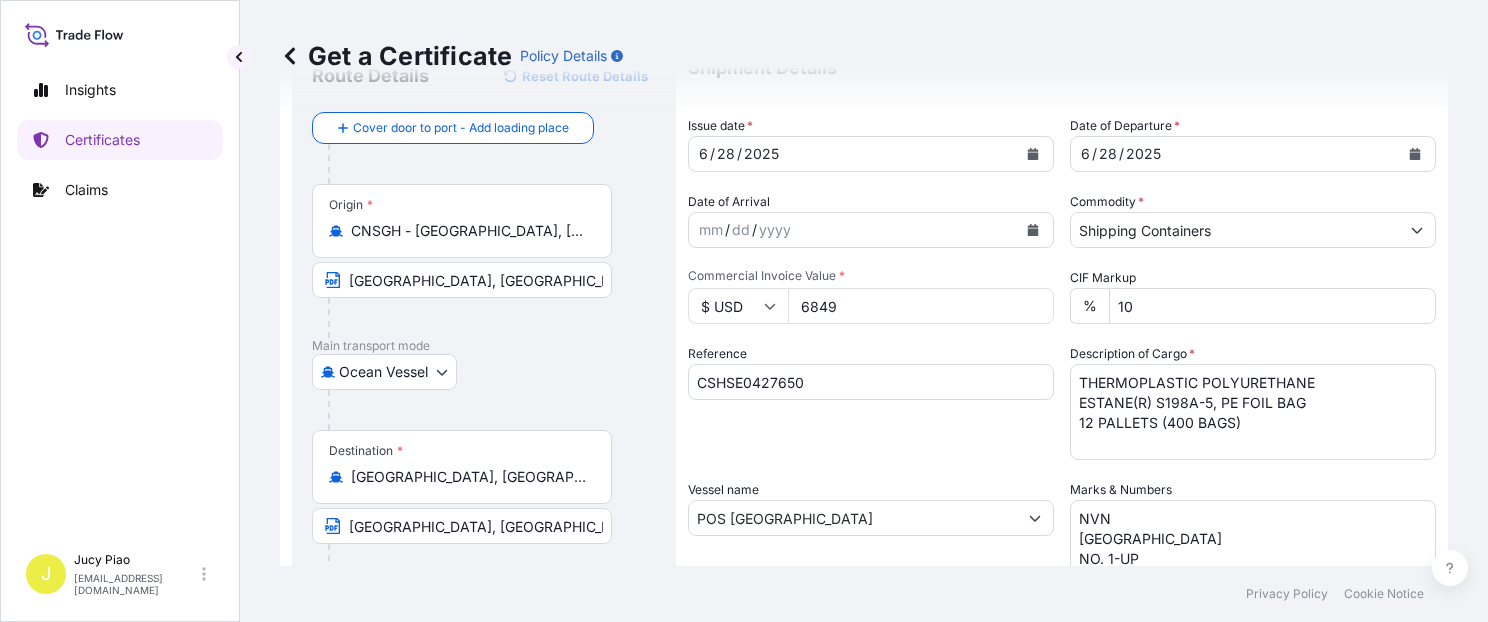 click on "Shipment Details Issue date * [DATE] Date of Departure * [DATE] Date of Arrival mm / dd / yyyy Commodity * Shipping Containers Packing Category Commercial Invoice Value    * $ USD 6849 CIF Markup % 10 Reference CSHSE0427650 Description of Cargo * THERMOPLASTIC POLYURETHANE
ESTANE(R) S198A-5, PE FOIL BAG
12 PALLETS (400 BAGS) Vessel name POS [GEOGRAPHIC_DATA] Marks & Numbers NVN
HO CHI MINH CITY
NO. 1-UP
MADE IN [GEOGRAPHIC_DATA] Duty Cost   $ USD Letter of Credit This shipment has a letter of credit Letter of credit * Letter of credit may not exceed 12000 characters Assured Details Primary Assured * The Lubrizol Corporation The Lubrizol Corporation Named Assured NAGASE VIETNAM CO., LTD. Named Assured Address" at bounding box center (1062, 516) 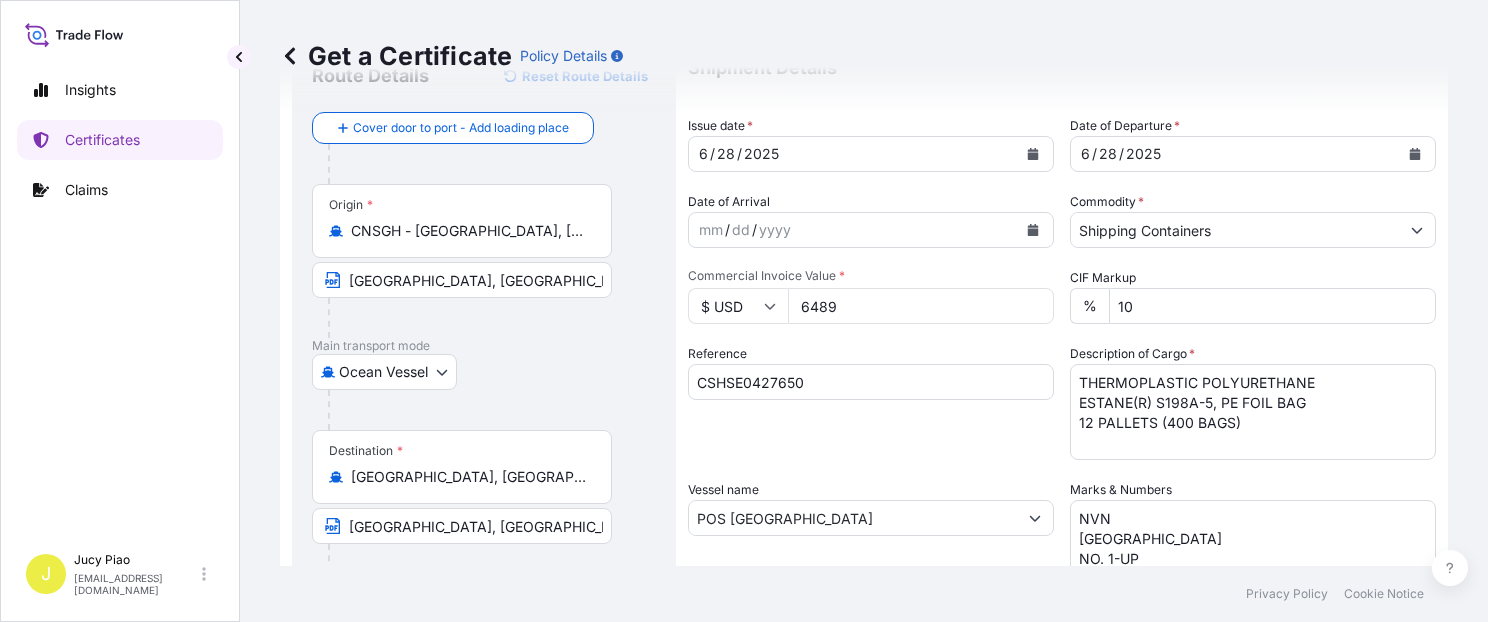 type on "6489" 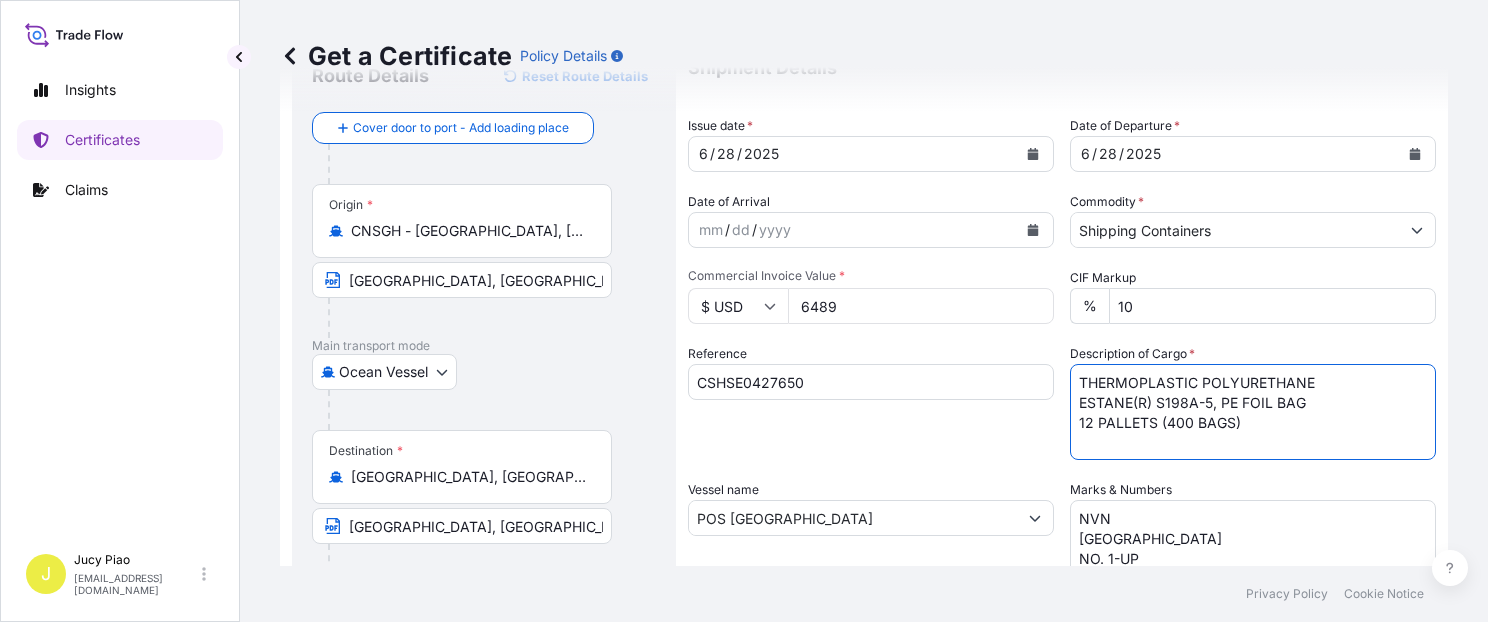 drag, startPoint x: 1249, startPoint y: 428, endPoint x: 820, endPoint y: 302, distance: 447.1208 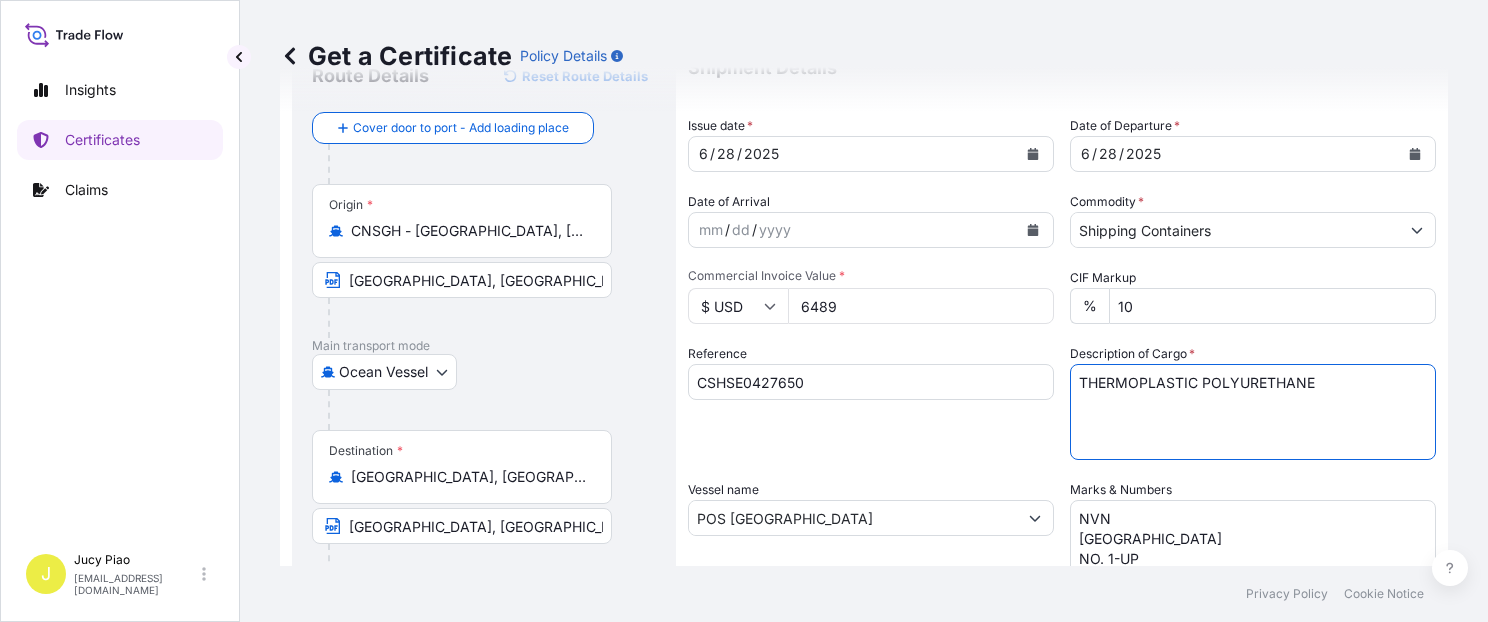 paste on "ESTANE(R) GP 95AB NAT 023, PE BAG" 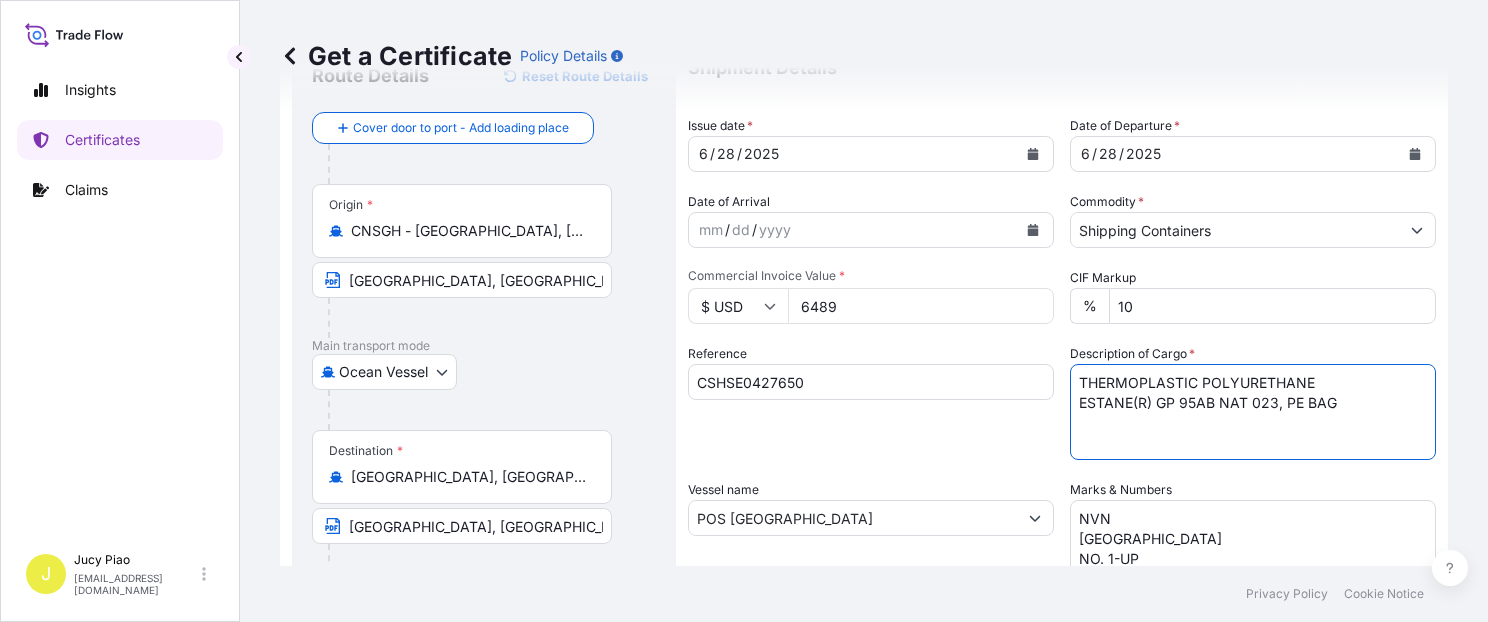 paste on "1 PALLET (40 BAGS)
HS CODE:390950
COUNTRY OF ORIGIN: [GEOGRAPHIC_DATA]" 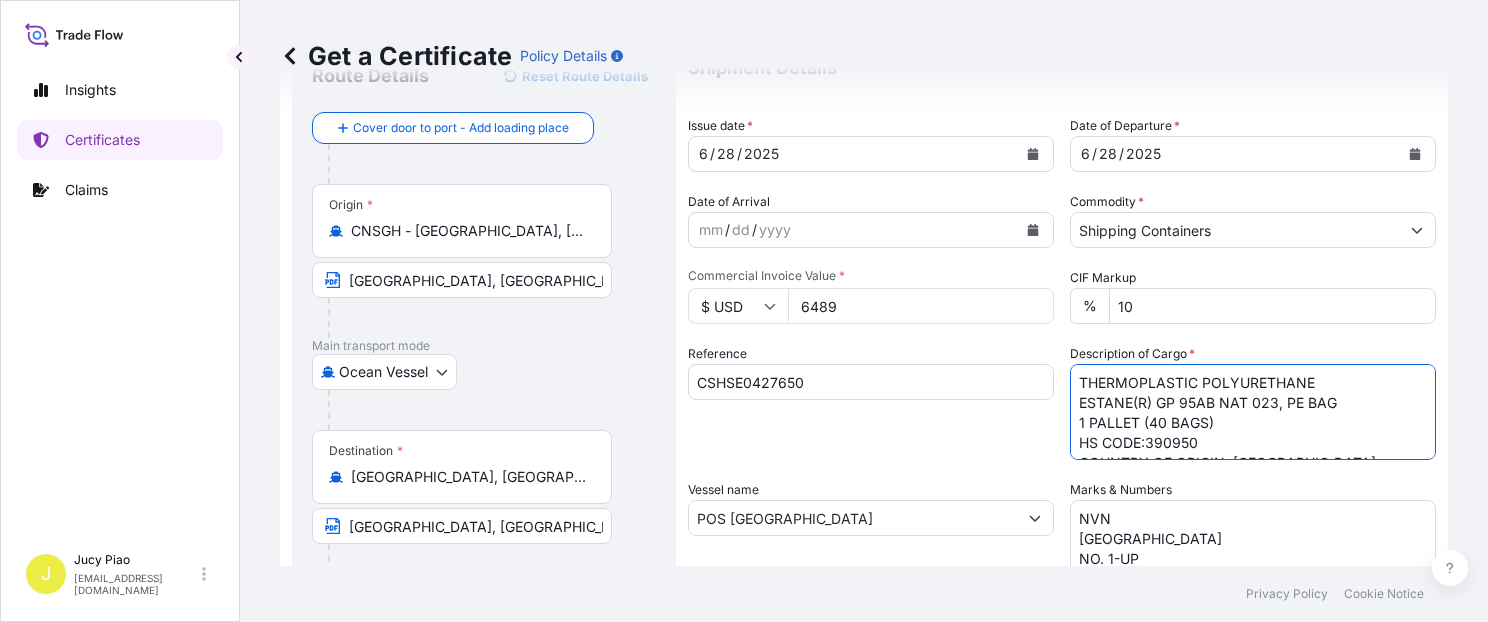 scroll, scrollTop: 12, scrollLeft: 0, axis: vertical 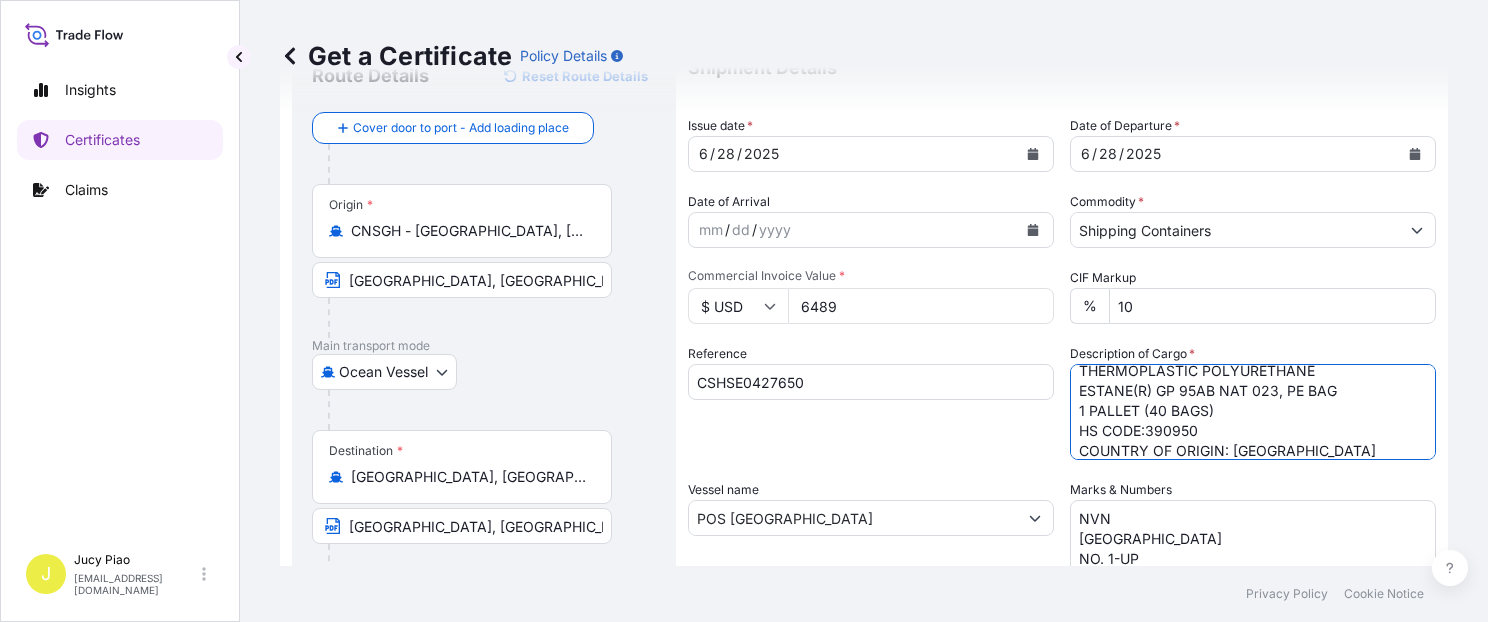type on "THERMOPLASTIC POLYURETHANE
ESTANE(R) GP 95AB NAT 023, PE BAG
1 PALLET (40 BAGS)
HS CODE:390950
COUNTRY OF ORIGIN: [GEOGRAPHIC_DATA]" 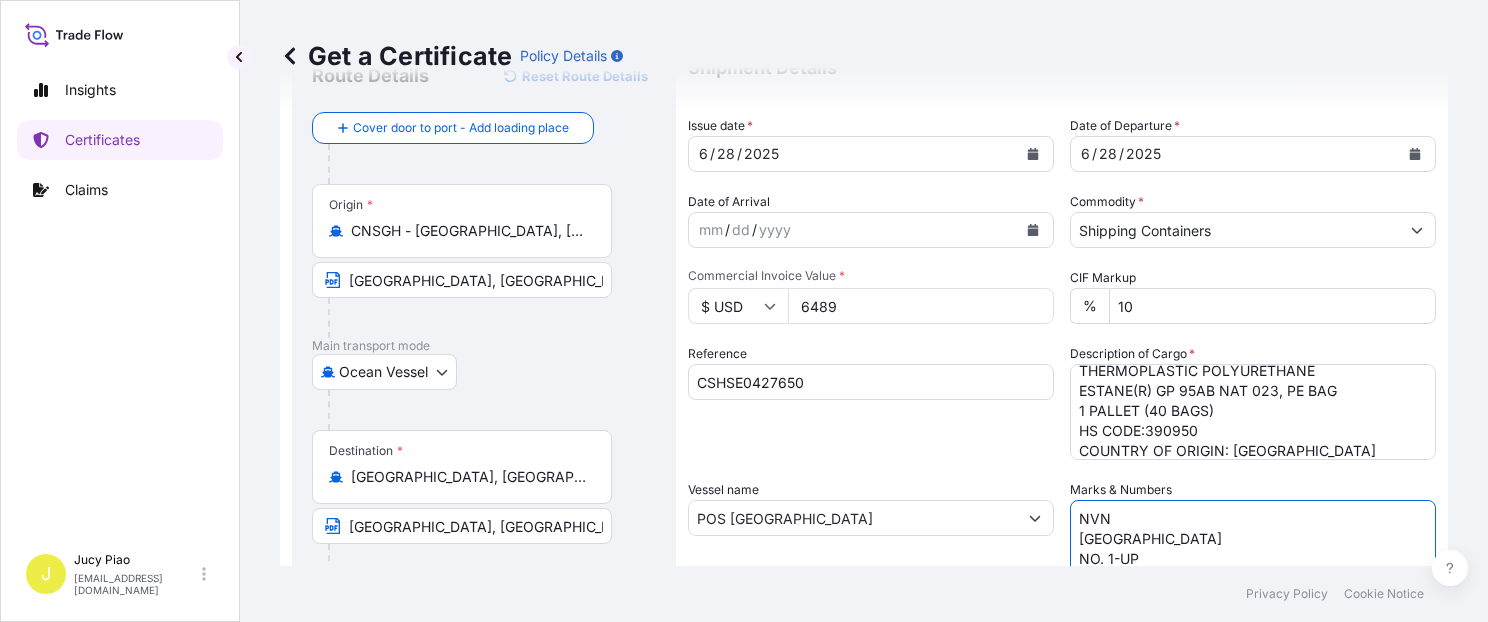 drag, startPoint x: 1146, startPoint y: 558, endPoint x: 1132, endPoint y: 558, distance: 14 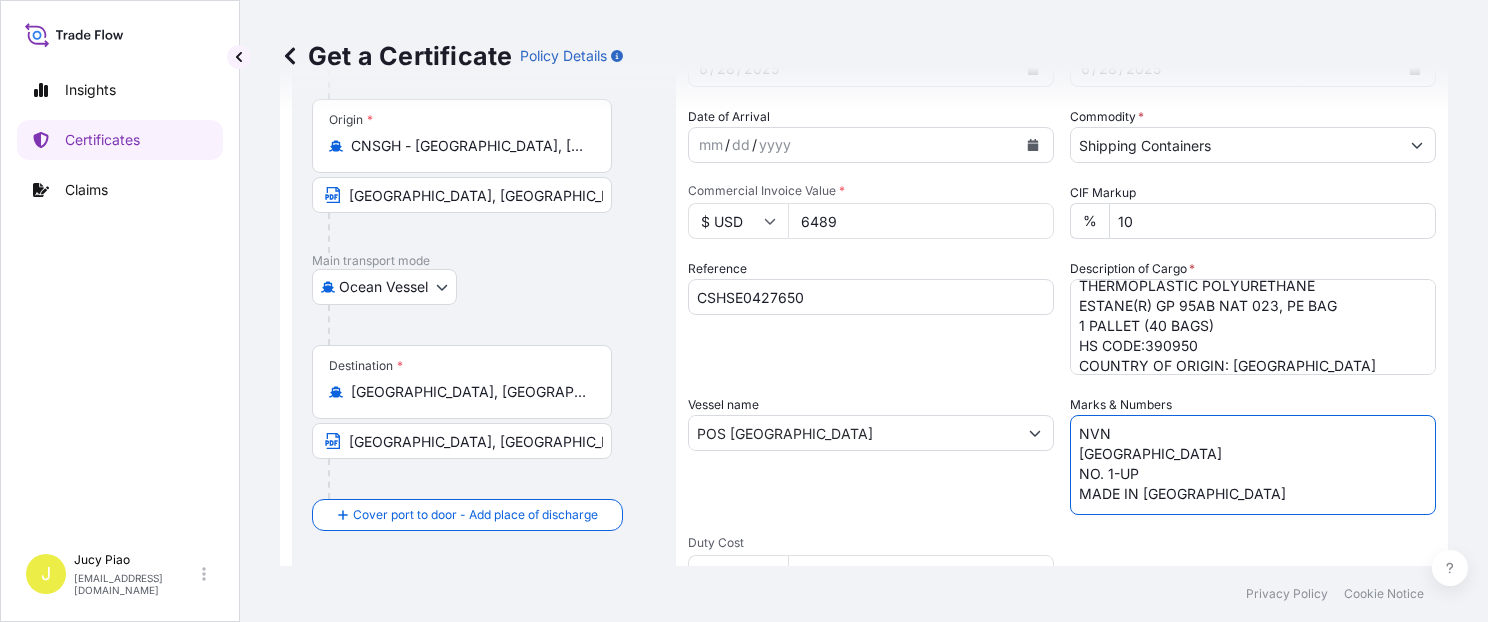 drag, startPoint x: 1199, startPoint y: 507, endPoint x: 1033, endPoint y: 402, distance: 196.42047 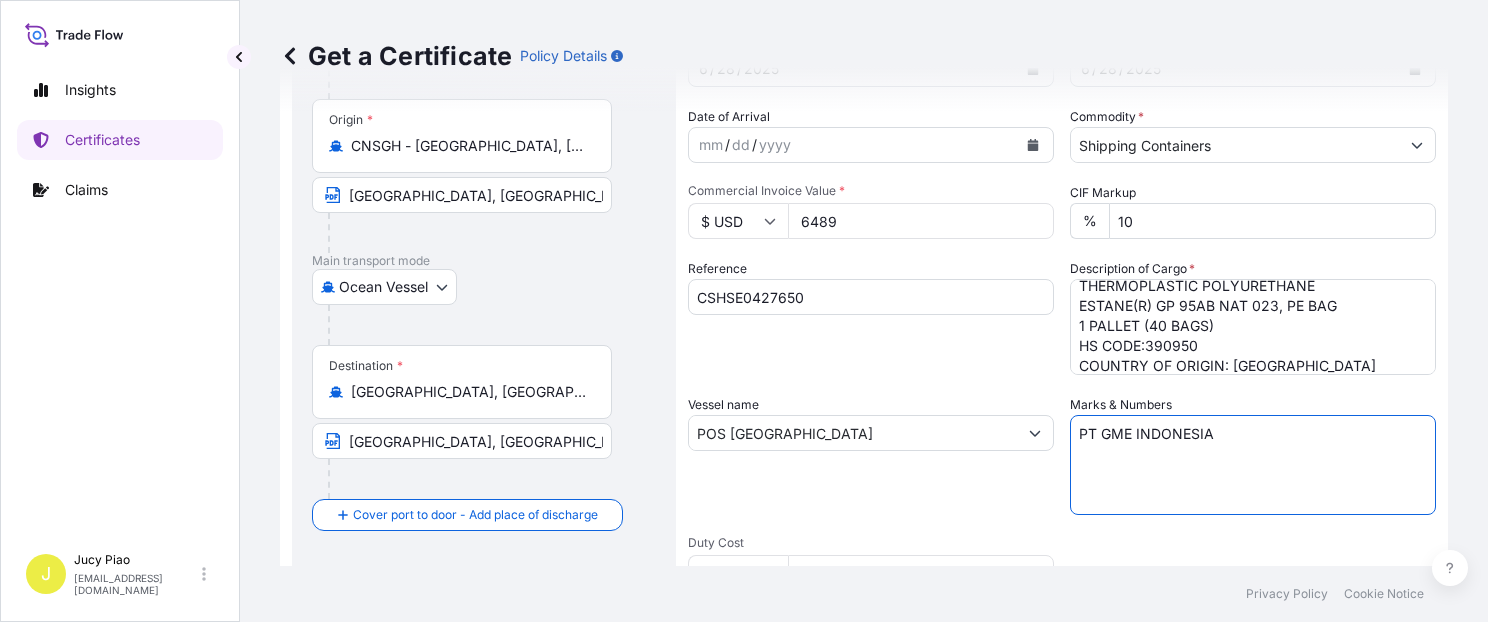 paste on "PO NO. 12500494" 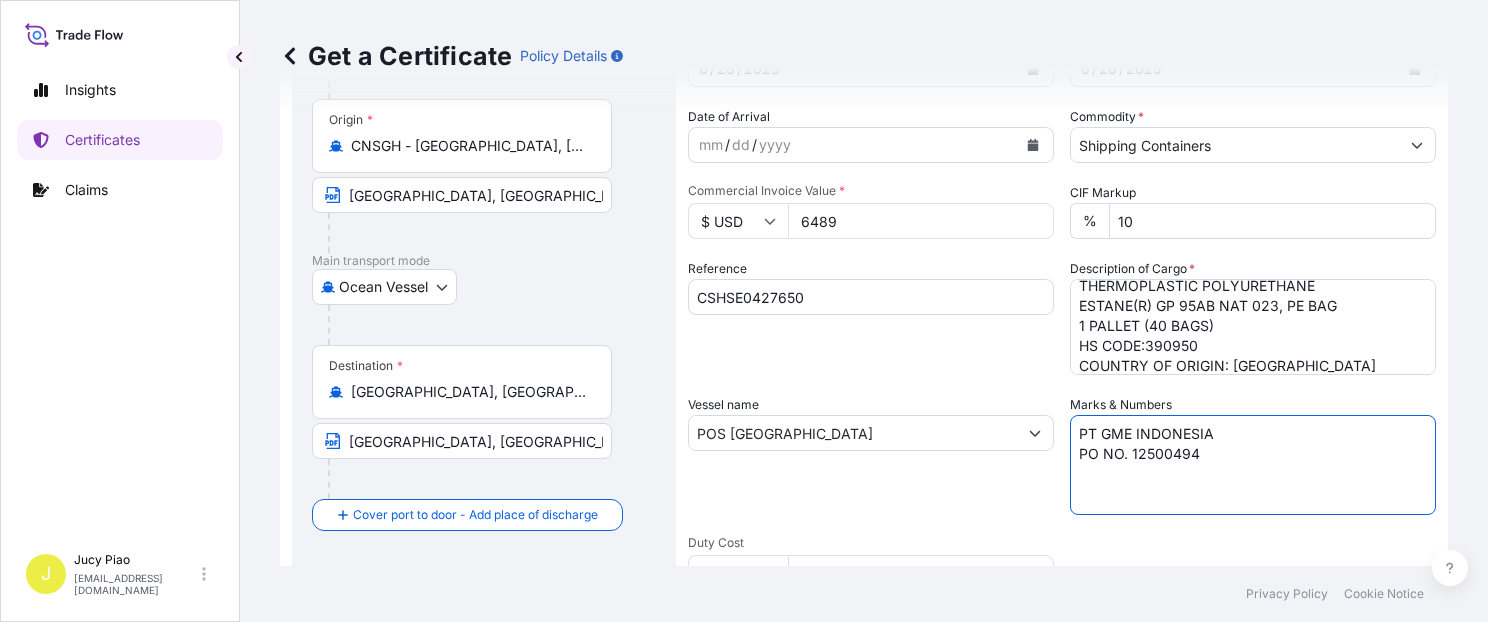 paste on "[GEOGRAPHIC_DATA]" 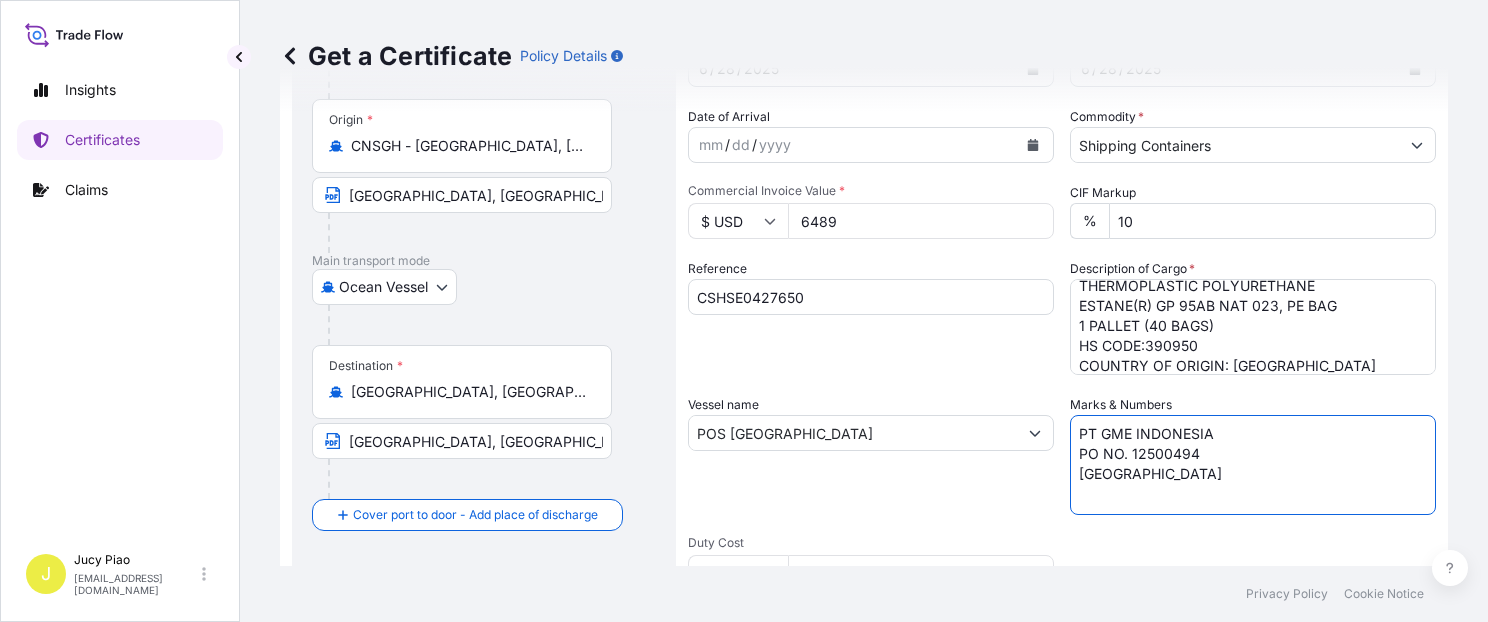 type on "PT GME INDONESIA
PO NO. 12500494
[GEOGRAPHIC_DATA]" 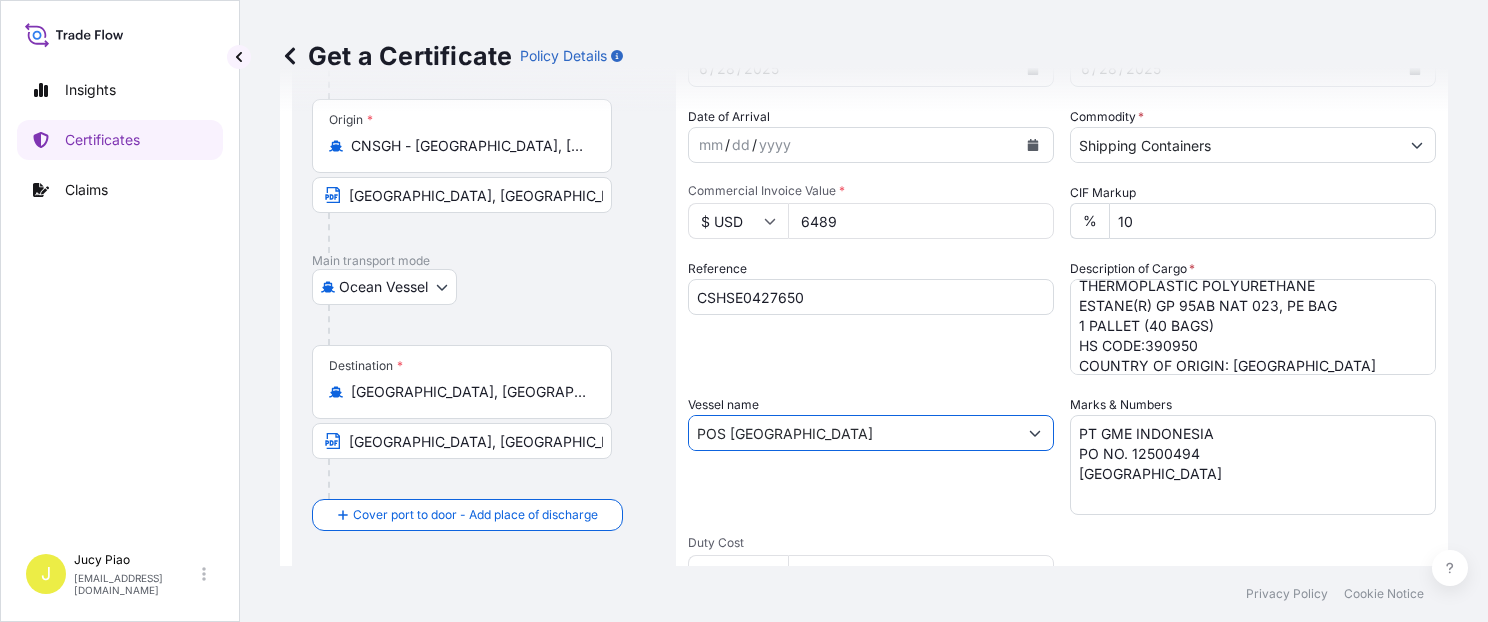 drag, startPoint x: 856, startPoint y: 429, endPoint x: 598, endPoint y: 432, distance: 258.01746 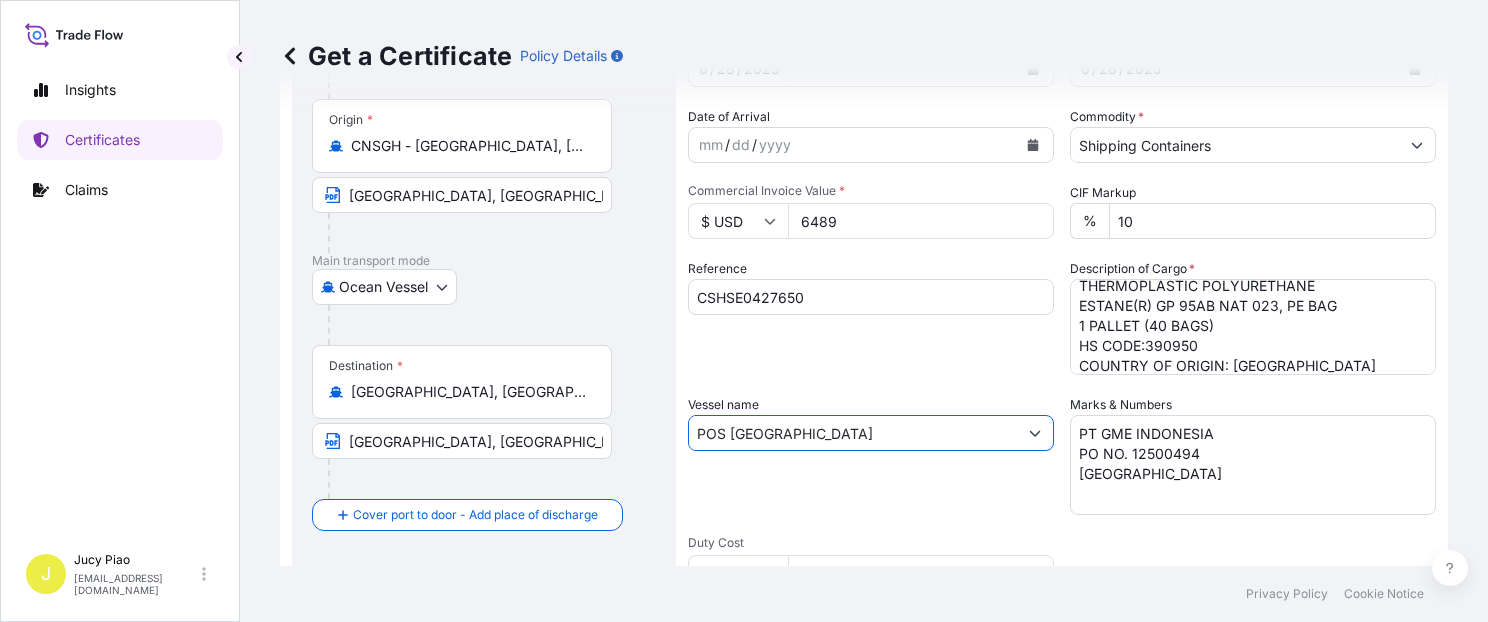click on "Route Details Reset Route Details   Cover door to port - Add loading place Place of loading Road / [GEOGRAPHIC_DATA] / Inland Origin * CNSGH - [GEOGRAPHIC_DATA], [GEOGRAPHIC_DATA] [GEOGRAPHIC_DATA], [GEOGRAPHIC_DATA] Main transport mode Ocean [GEOGRAPHIC_DATA] Ocean Vessel Rail Barge in Tow Destination * [GEOGRAPHIC_DATA], [GEOGRAPHIC_DATA] [GEOGRAPHIC_DATA], [GEOGRAPHIC_DATA] Cover port to door - Add place of discharge Road / [GEOGRAPHIC_DATA] / Inland Place of Discharge Shipment Details Issue date * [DATE] Date of Departure * [DATE] Date of Arrival mm / dd / yyyy Commodity * Shipping Containers Packing Category Commercial Invoice Value    * $ USD 6489 CIF Markup % 10 Reference CSHSE0427650 Description of Cargo * THERMOPLASTIC POLYURETHANE
ESTANE(R) S198A-5, PE FOIL BAG
12 PALLETS (400 BAGS) Vessel name POS [GEOGRAPHIC_DATA] Marks & Numbers NVN
[GEOGRAPHIC_DATA]
NO. 1-UP
MADE IN [GEOGRAPHIC_DATA] Duty Cost   $ USD Letter of Credit This shipment has a letter of credit Letter of credit * Letter of credit may not exceed 12000 characters Assured Details Primary Assured * The Lubrizol Corporation" at bounding box center [864, 459] 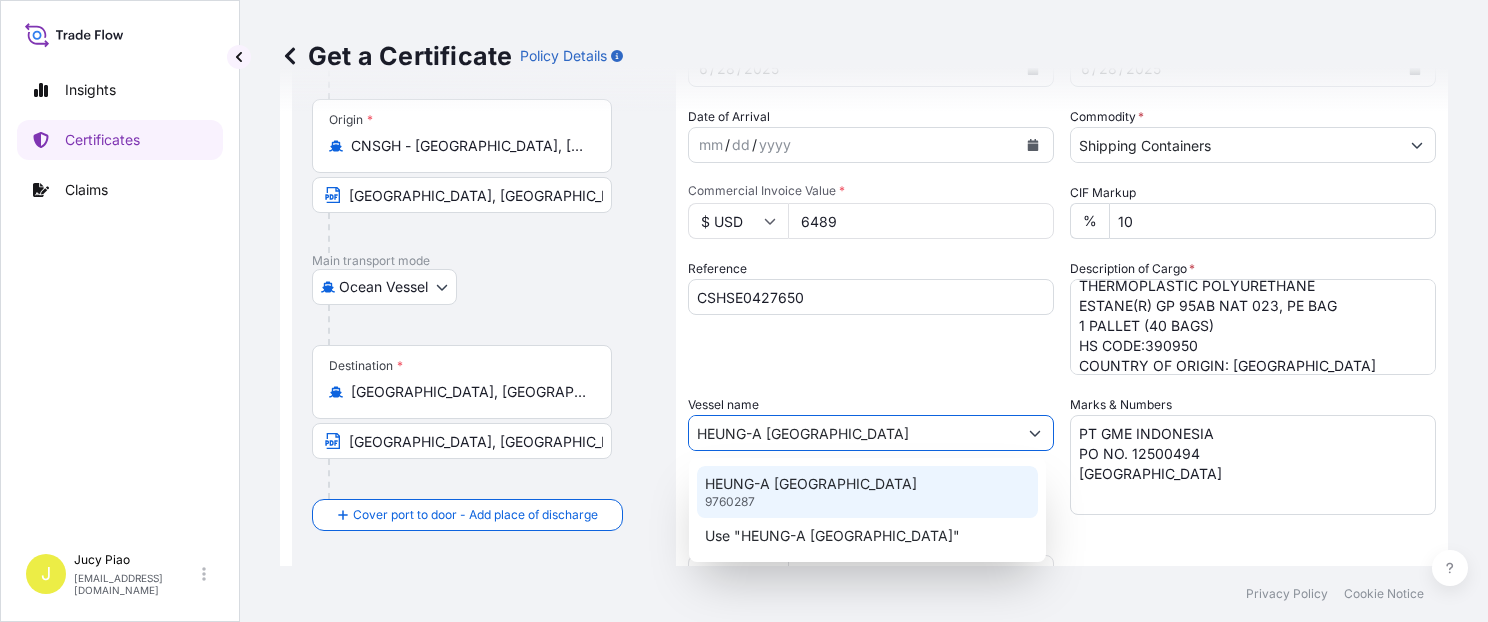 click on "HEUNG-A [GEOGRAPHIC_DATA]" at bounding box center (811, 484) 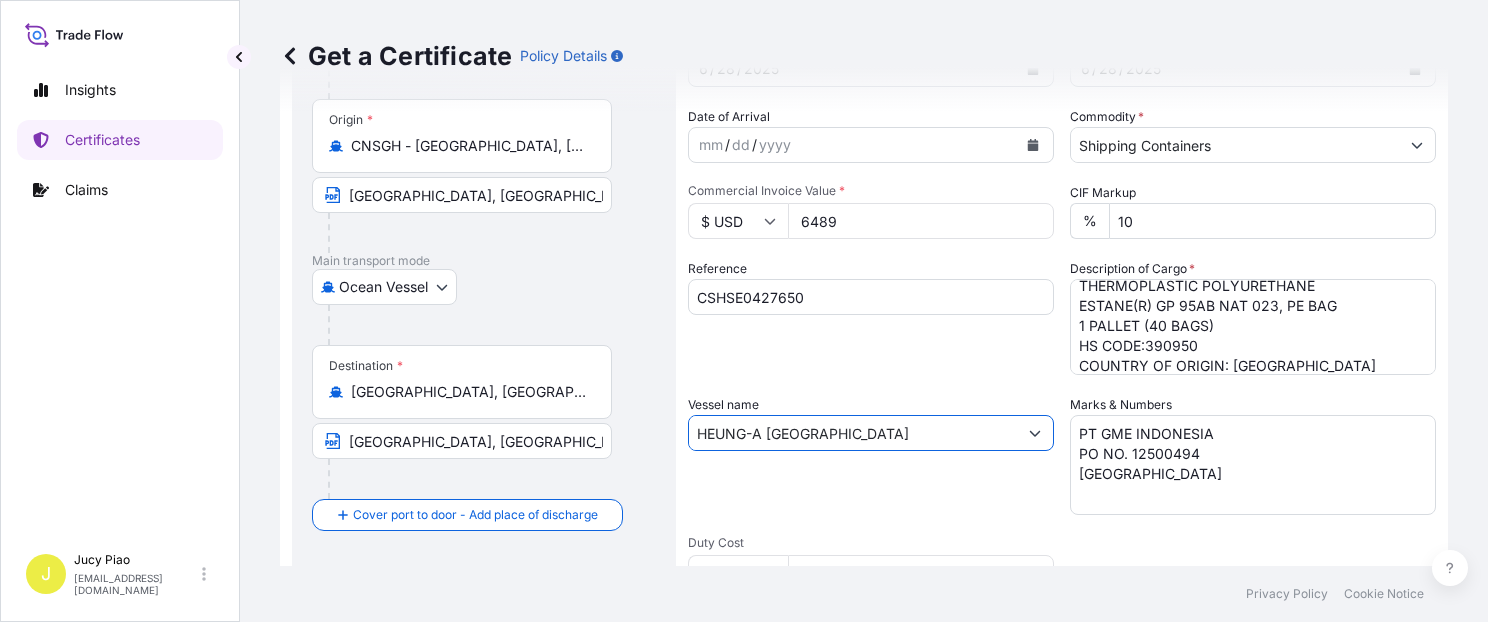 type on "HEUNG-A [GEOGRAPHIC_DATA]" 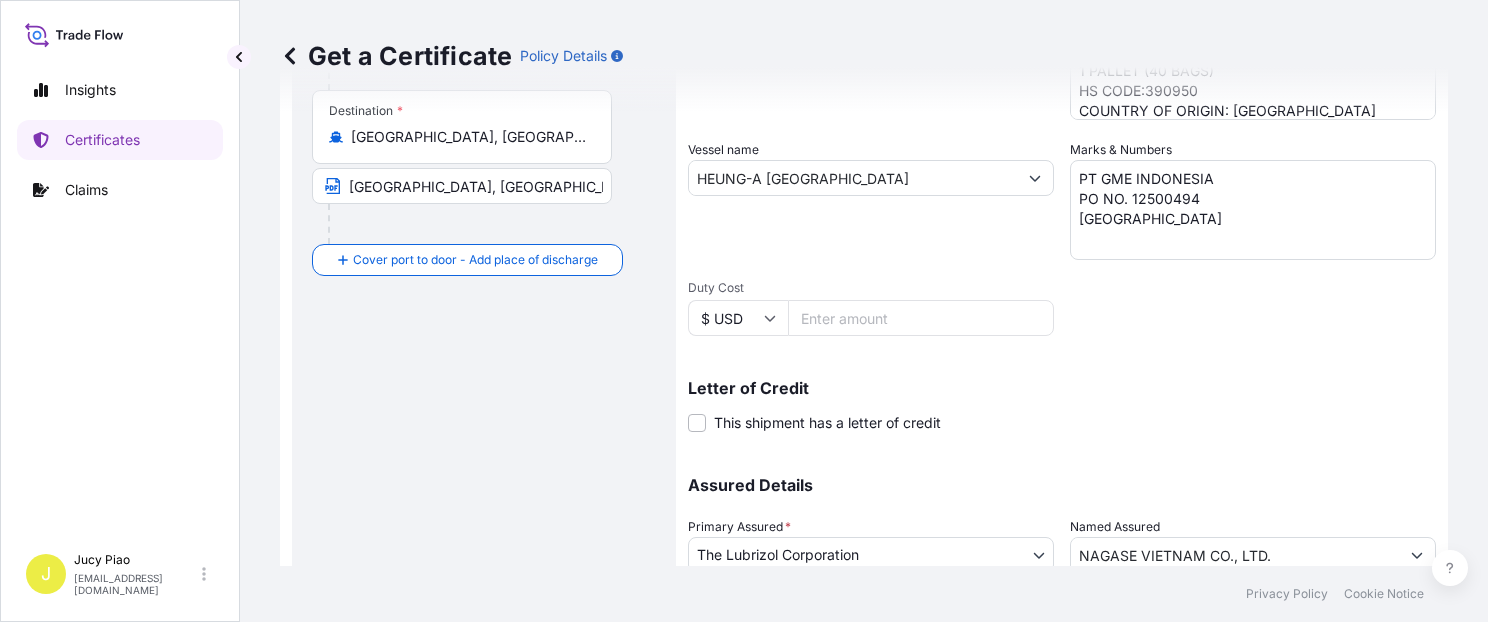 scroll, scrollTop: 565, scrollLeft: 0, axis: vertical 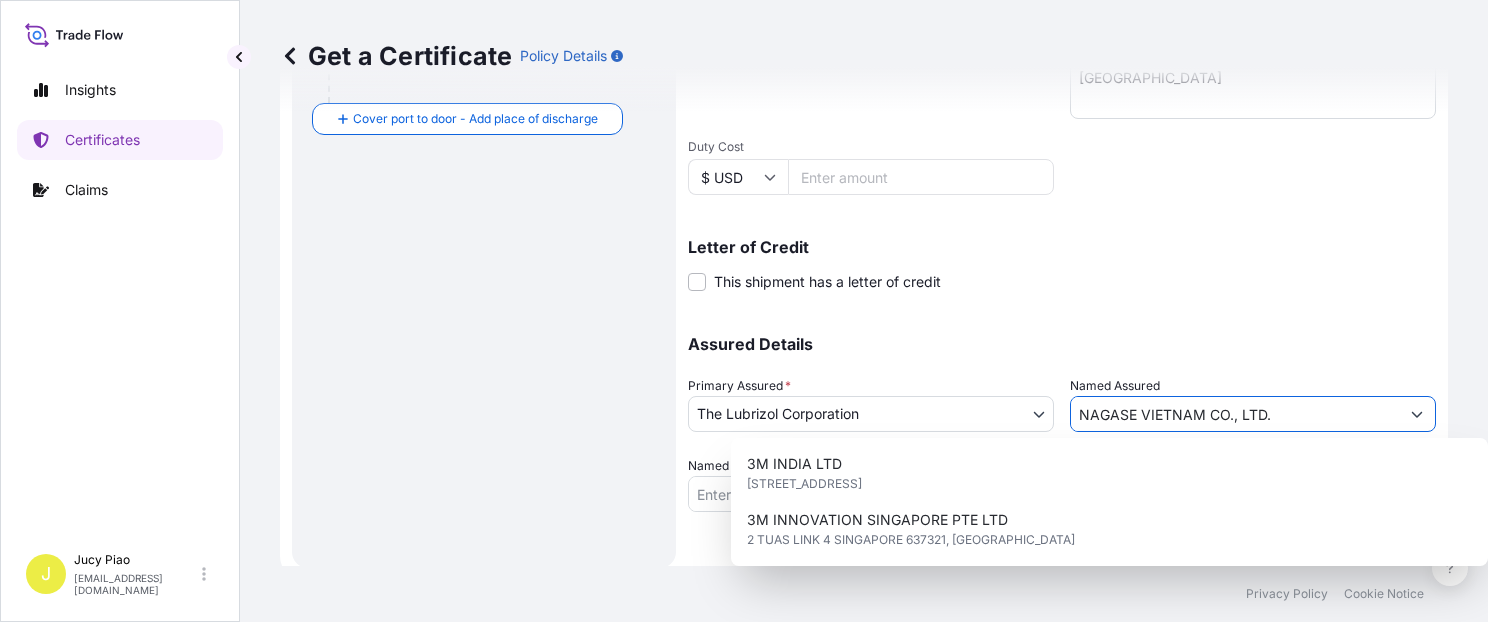 drag, startPoint x: 1295, startPoint y: 418, endPoint x: 828, endPoint y: 410, distance: 467.0685 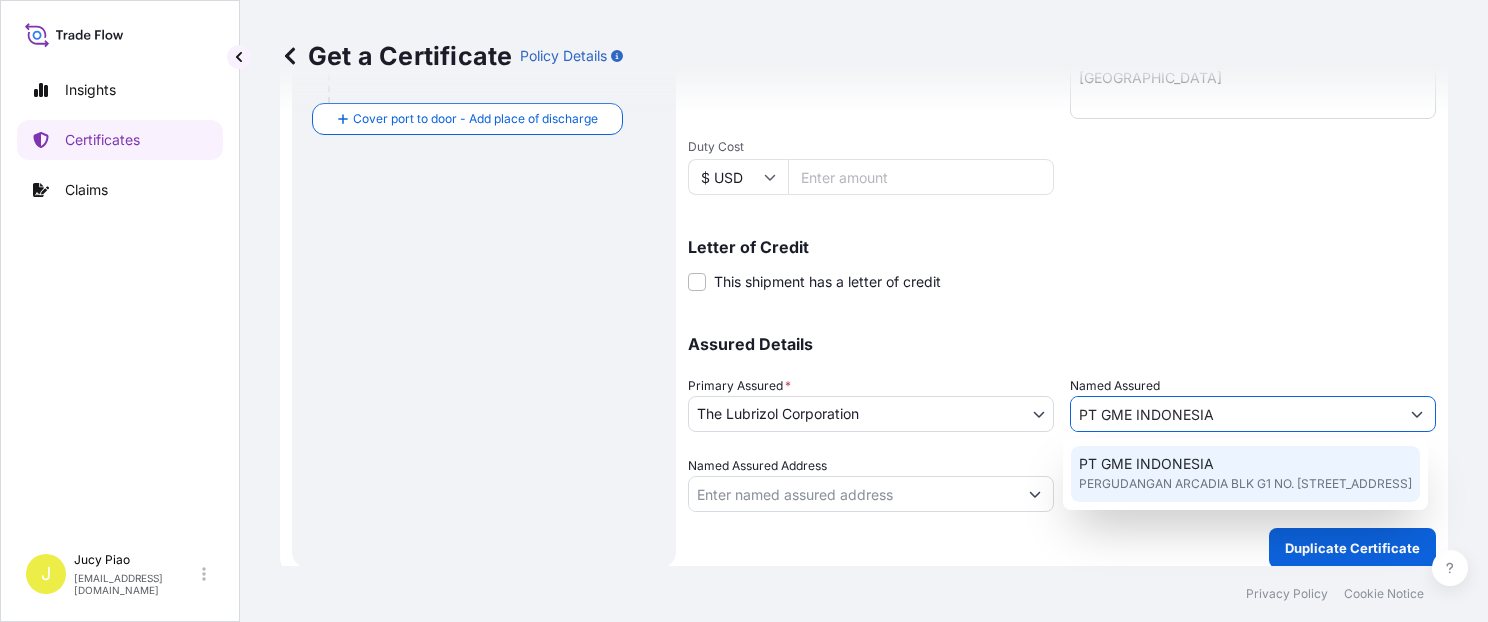click on "PERGUDANGAN ARCADIA BLK G1 NO. [STREET_ADDRESS]" at bounding box center (1245, 484) 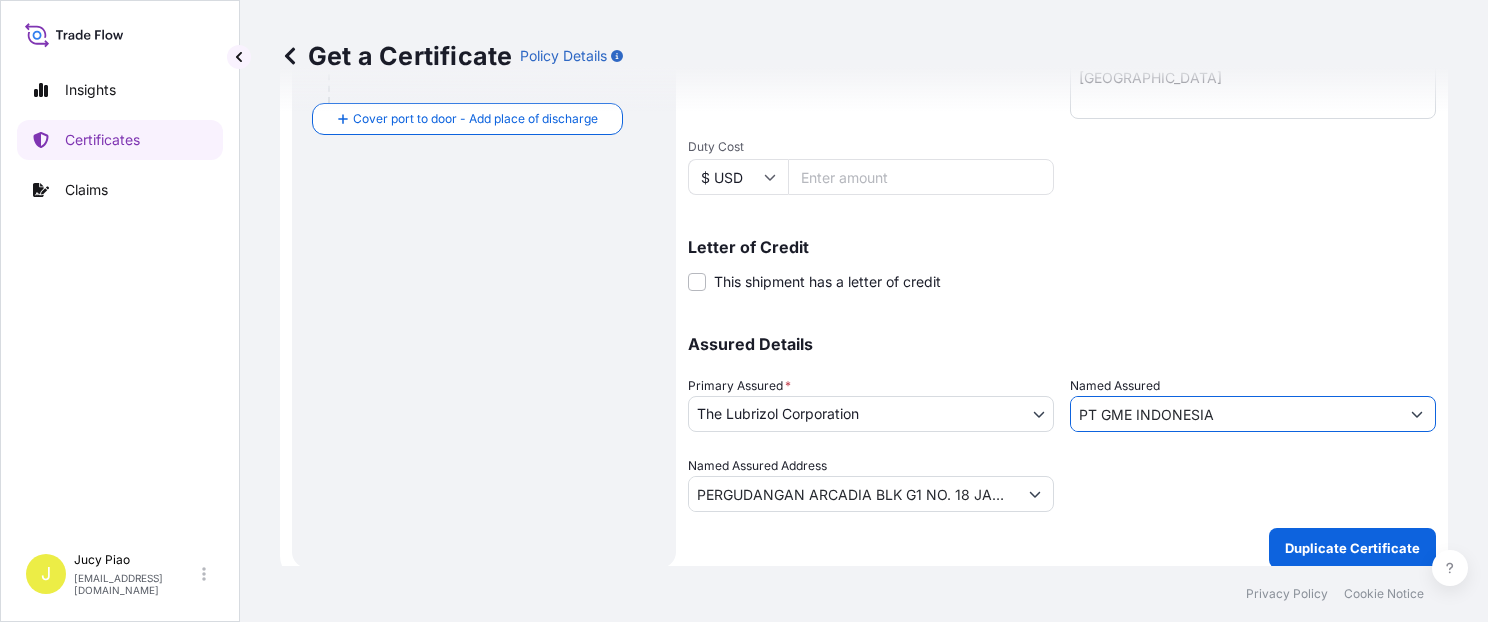 type on "PT GME INDONESIA" 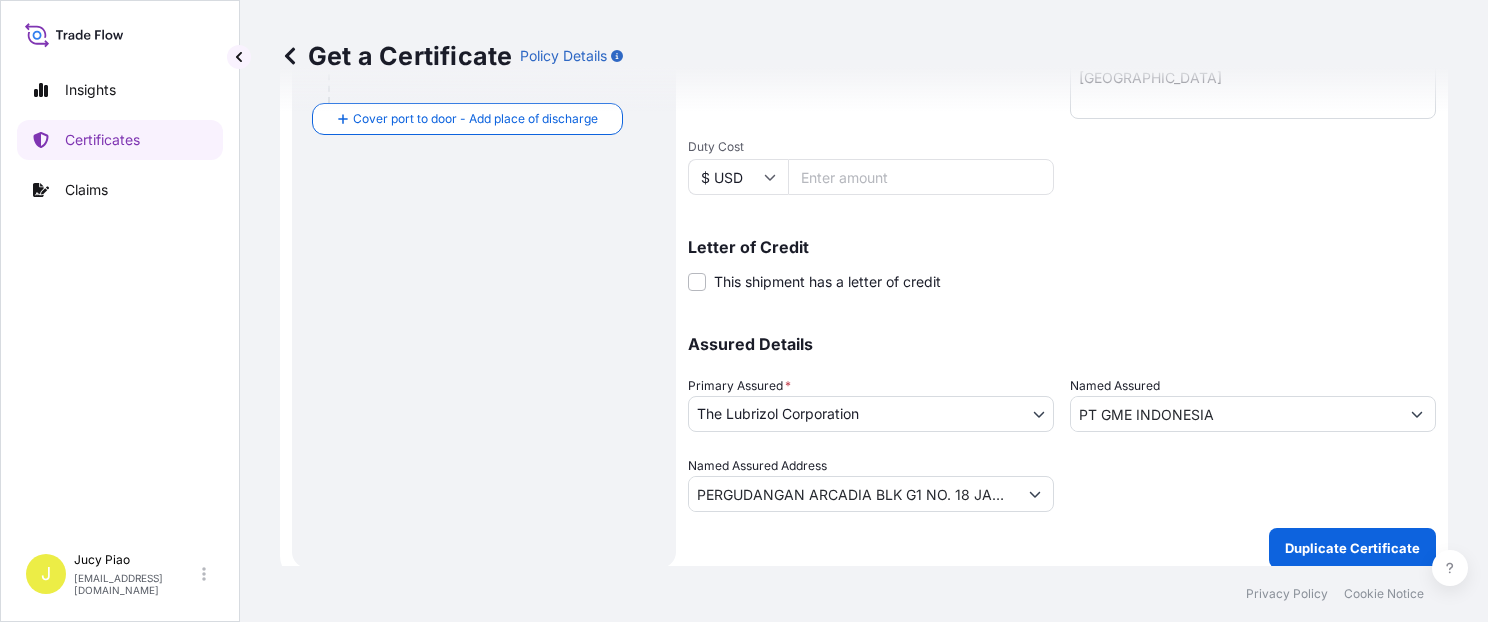 click on "Assured Details Primary Assured * The Lubrizol Corporation The Lubrizol Corporation Named Assured PT GME INDONESIA Named Assured Address PERGUDANGAN ARCADIA BLK G1 NO. 18 JALAN DAAN MOGOT KM 21 BATU CEPER - [GEOGRAPHIC_DATA]" at bounding box center [1062, 412] 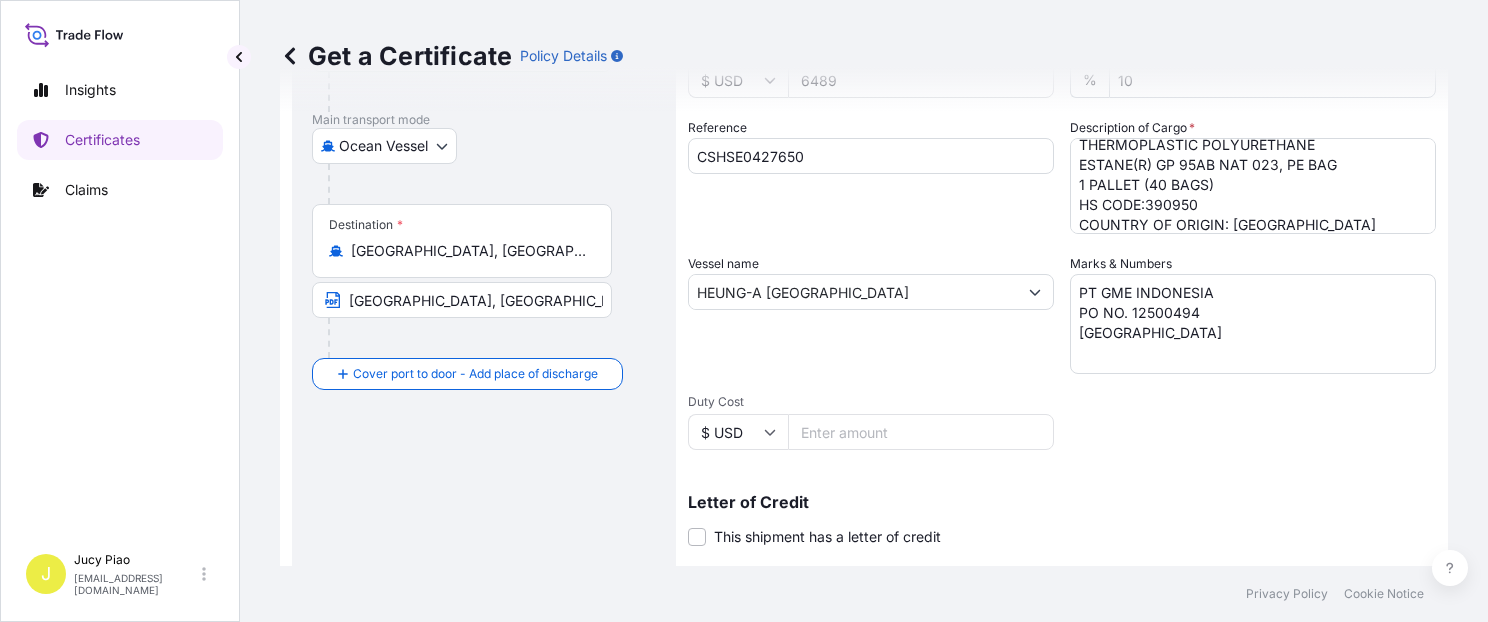 scroll, scrollTop: 225, scrollLeft: 0, axis: vertical 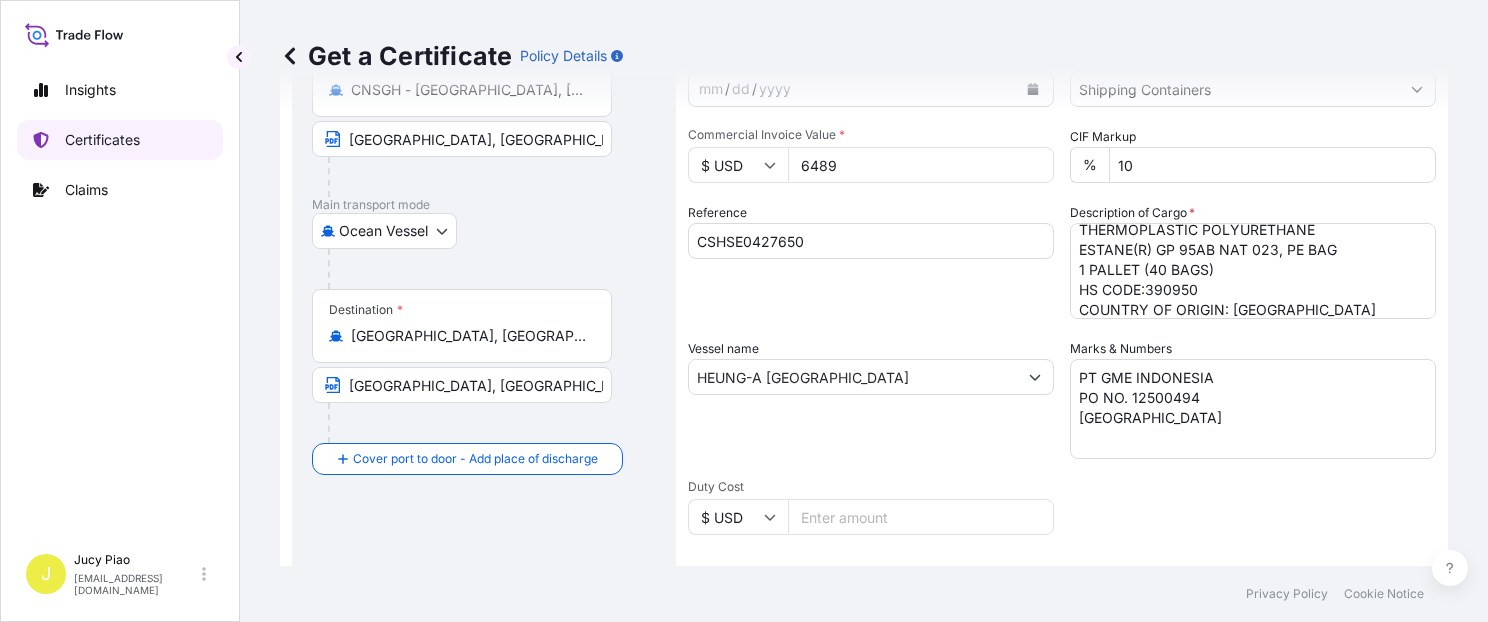 click on "Certificates" at bounding box center [102, 140] 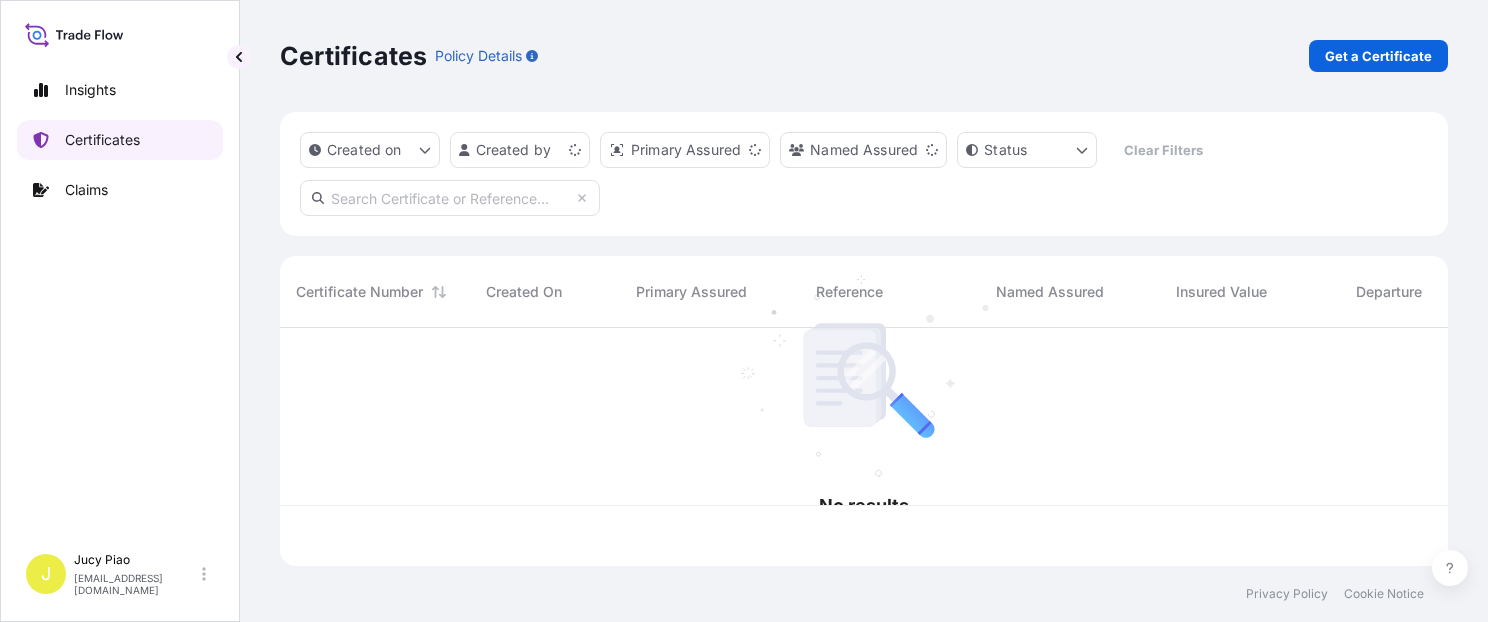 scroll, scrollTop: 0, scrollLeft: 0, axis: both 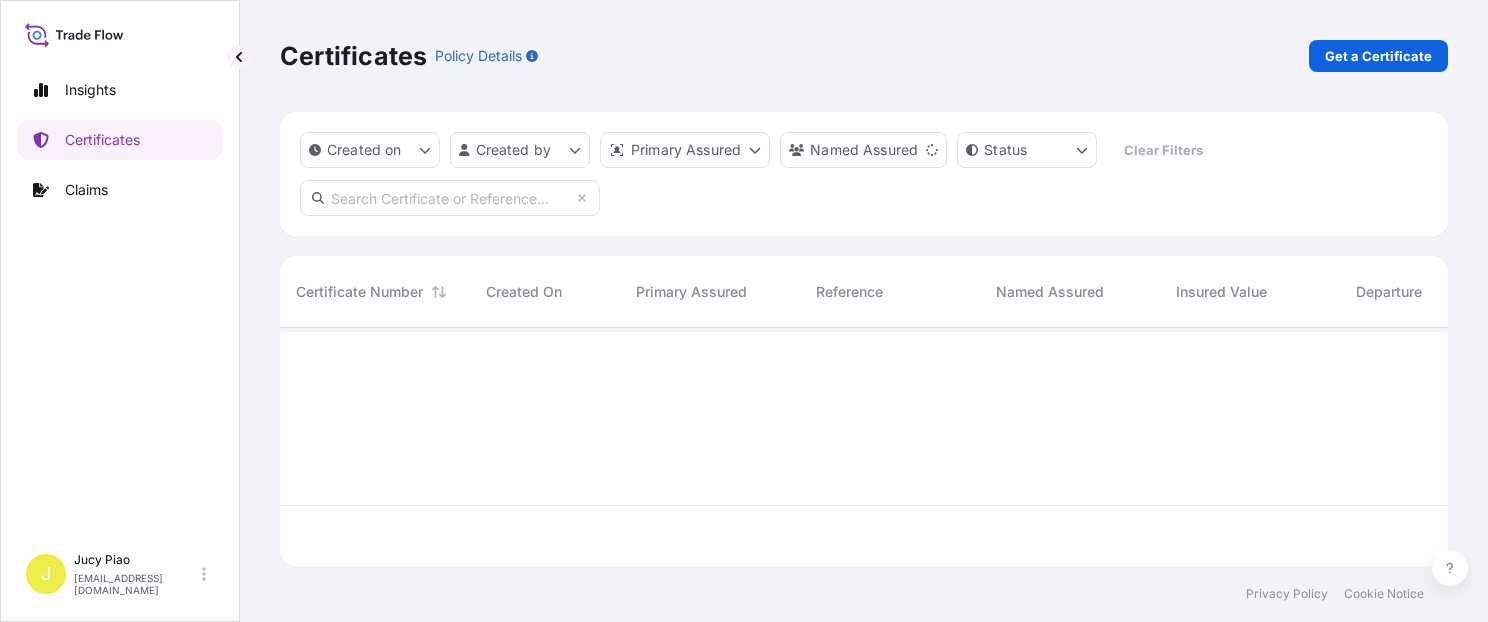 click at bounding box center [450, 198] 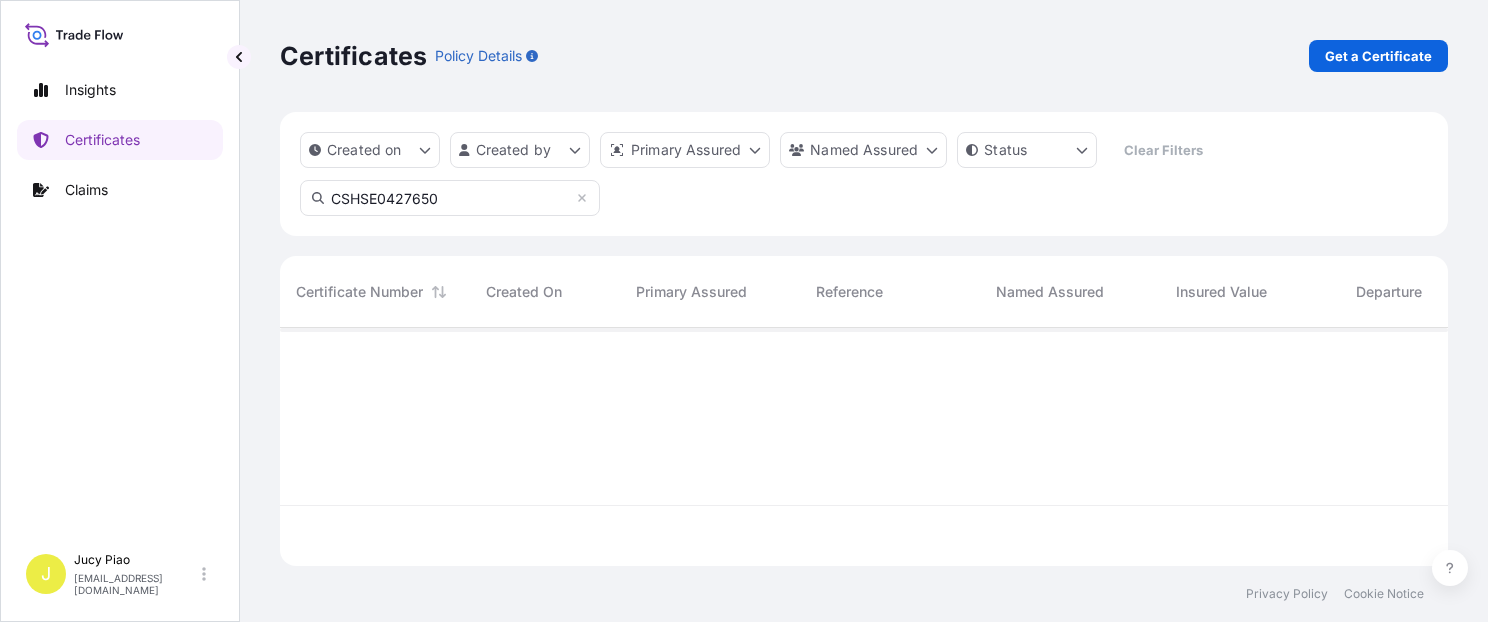 type on "CSHSE0427650" 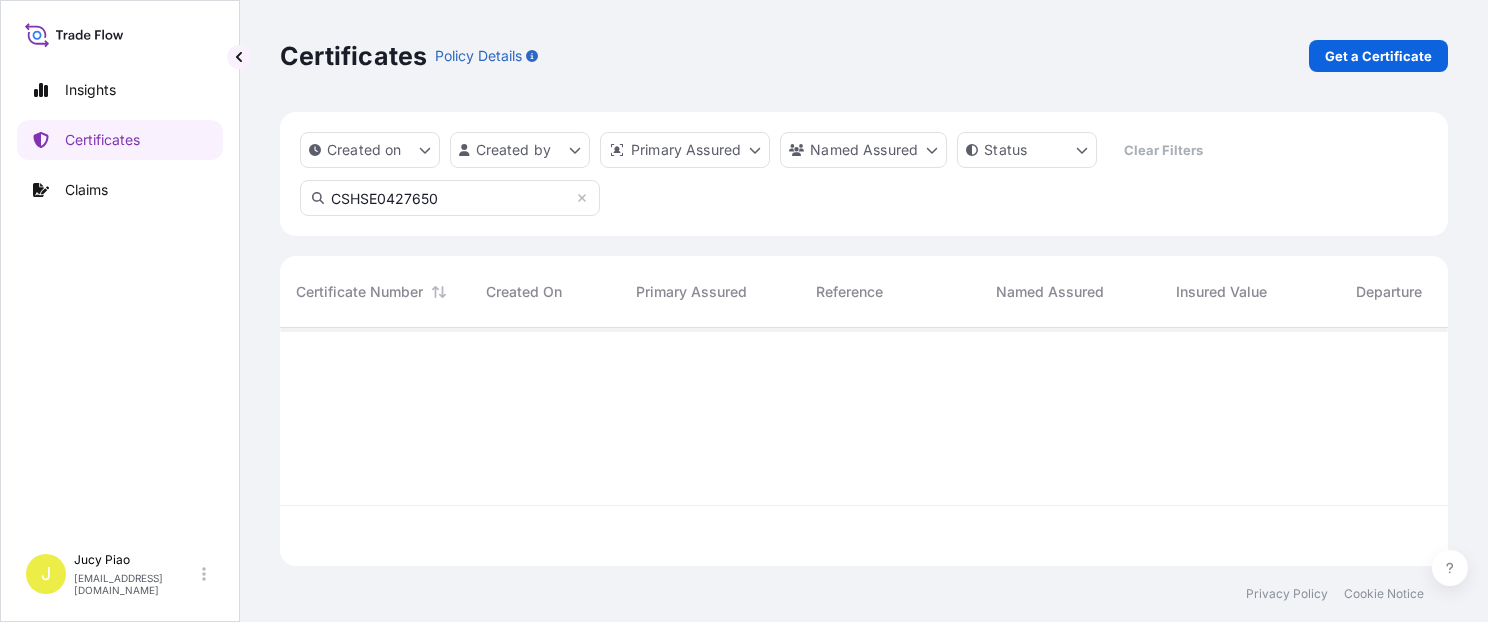click on "Get a Certificate" at bounding box center [1378, 56] 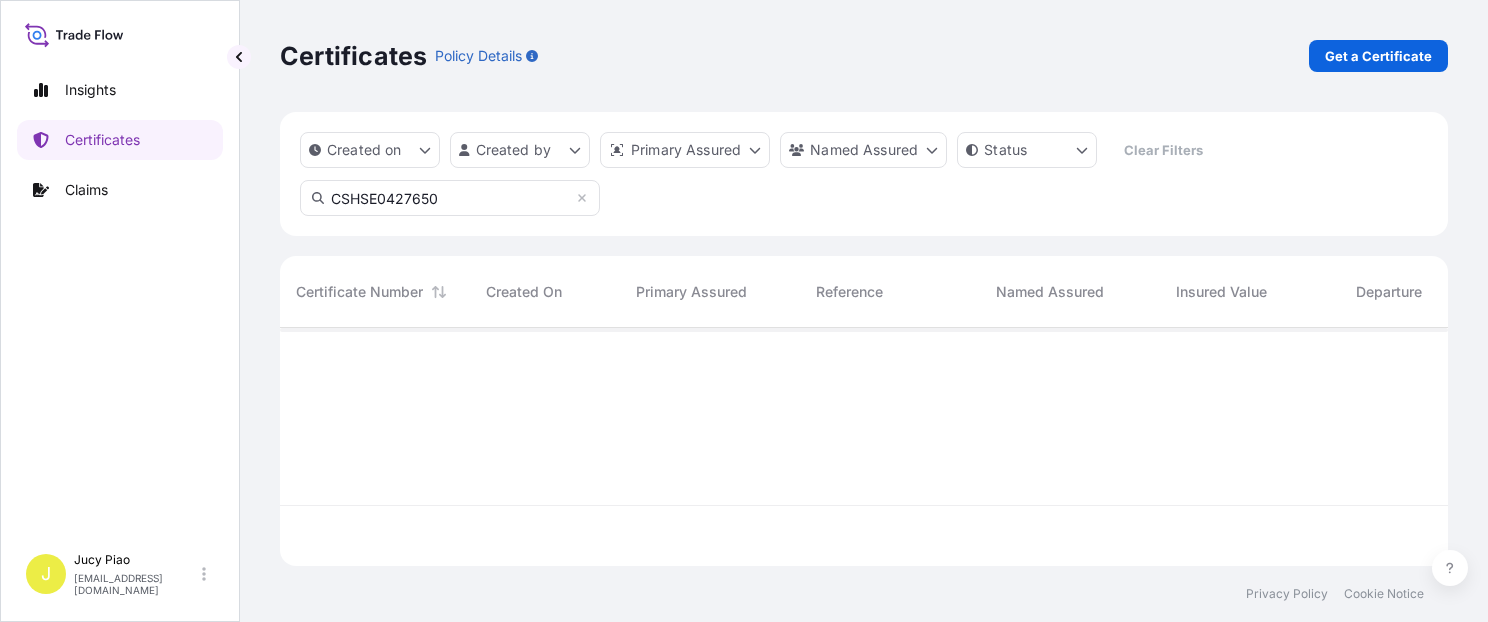 select on "Barge" 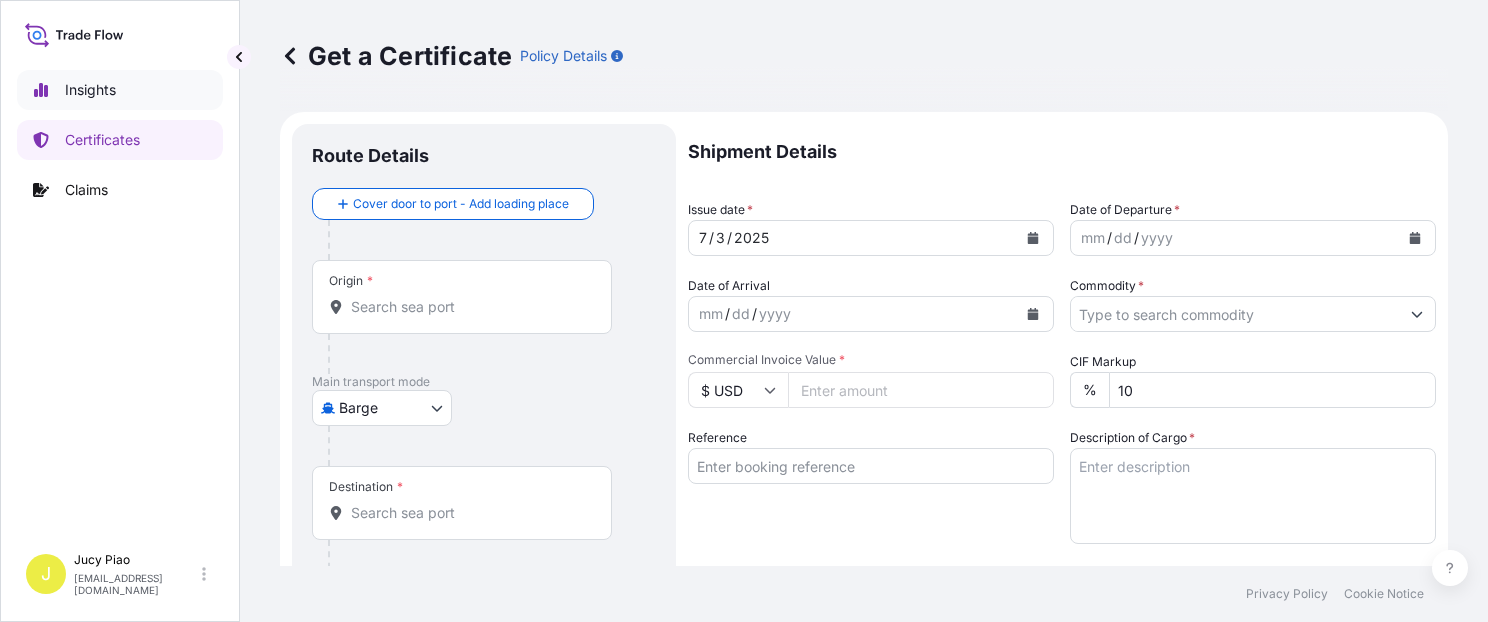 click on "Certificates" at bounding box center (120, 140) 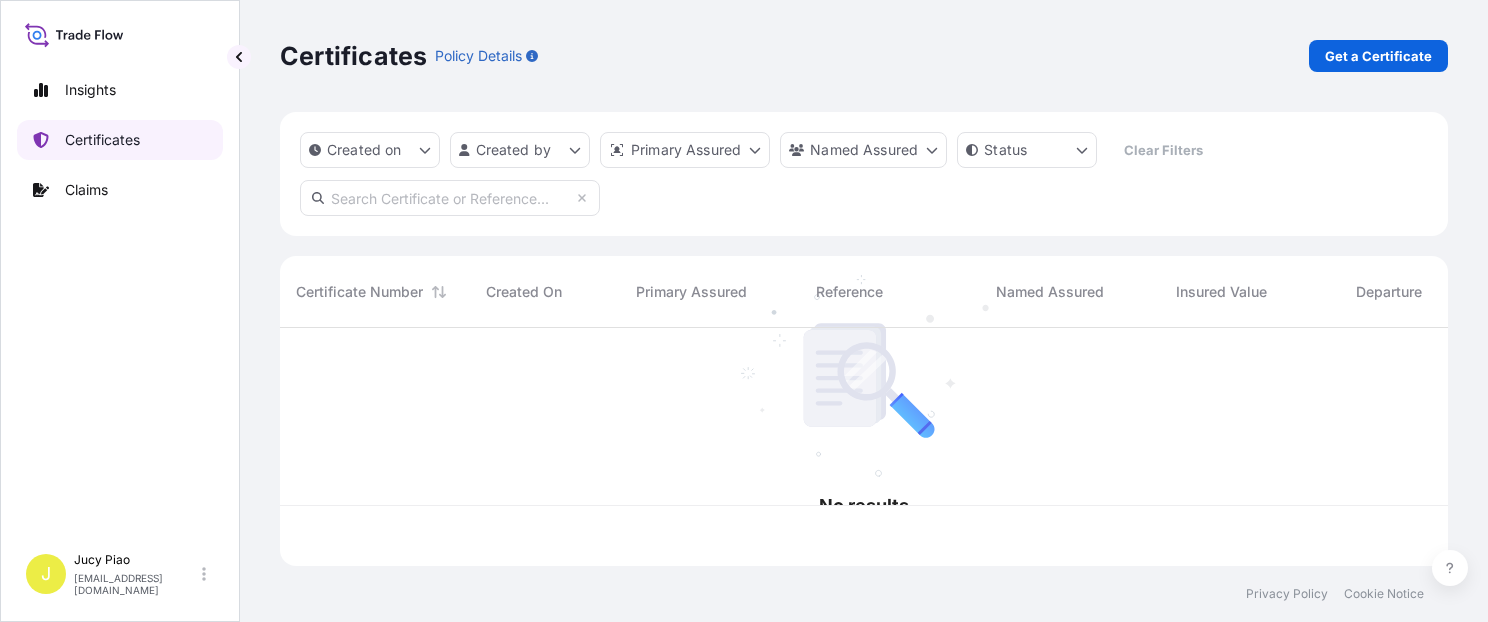 scroll, scrollTop: 16, scrollLeft: 16, axis: both 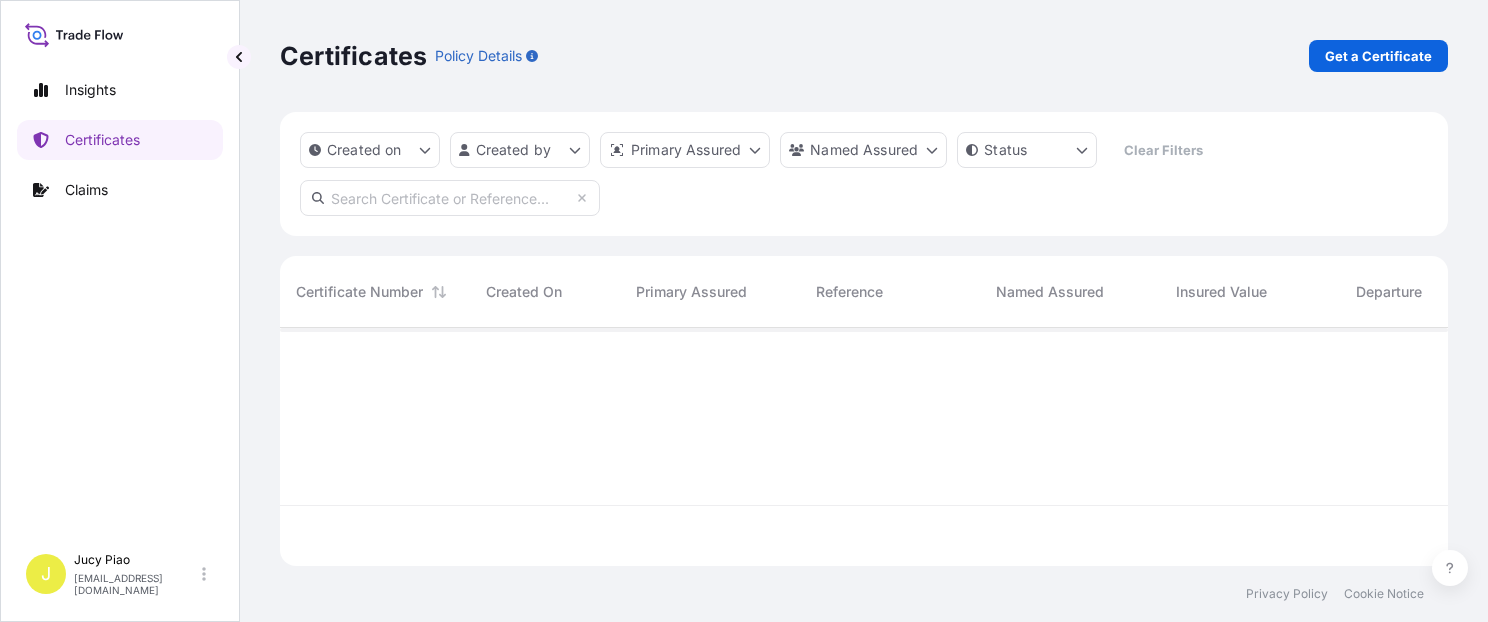 click at bounding box center (450, 198) 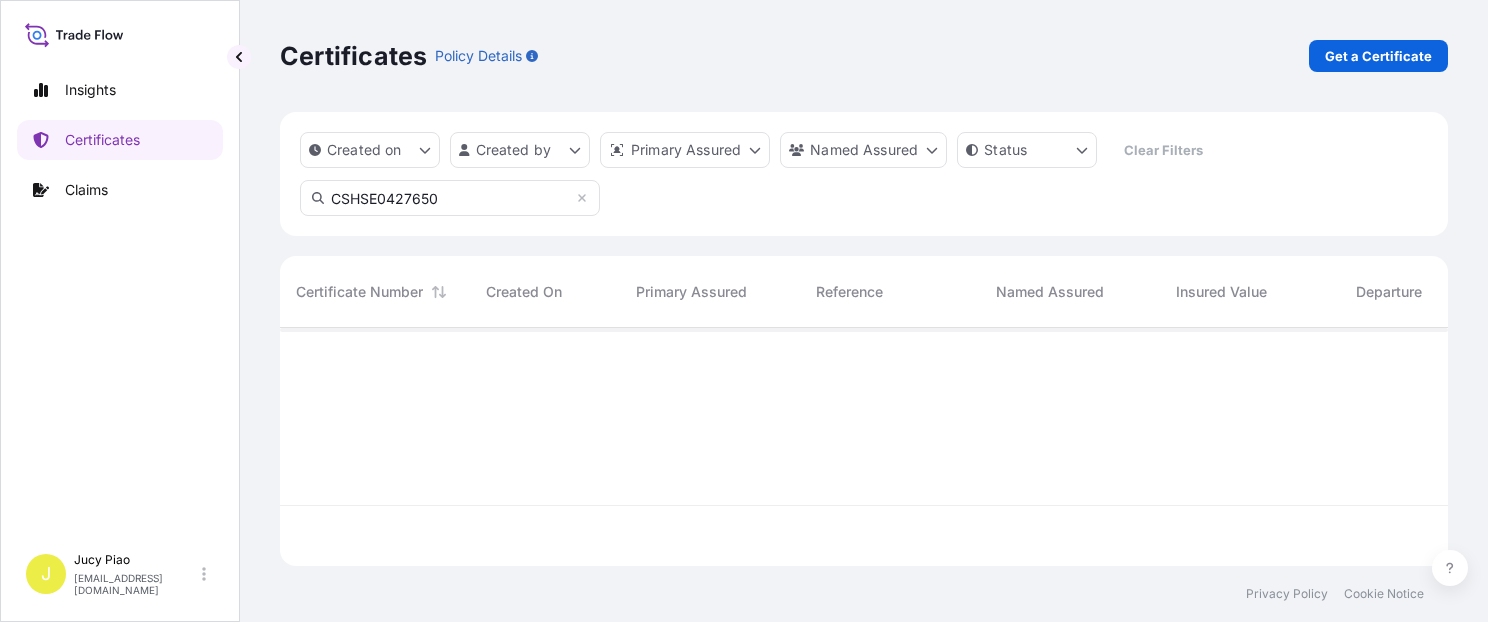 type on "CSHSE0427650" 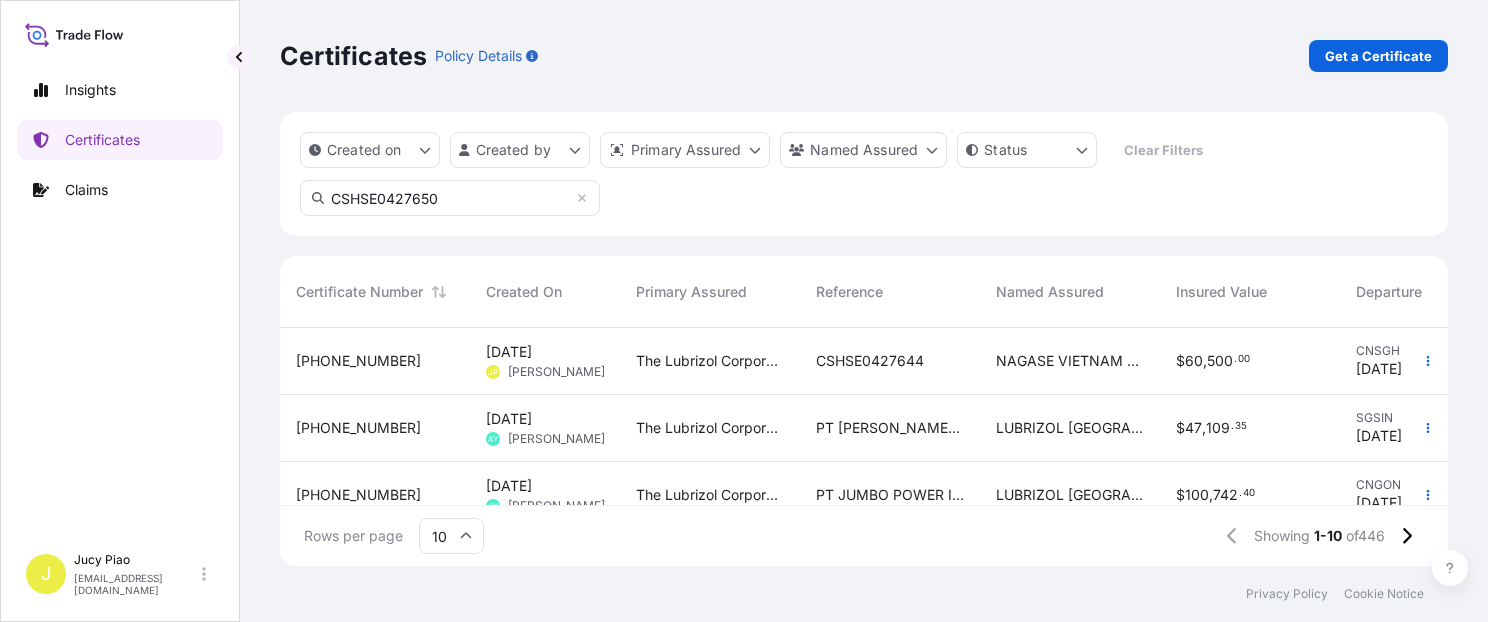 drag, startPoint x: 486, startPoint y: 206, endPoint x: 141, endPoint y: 215, distance: 345.11737 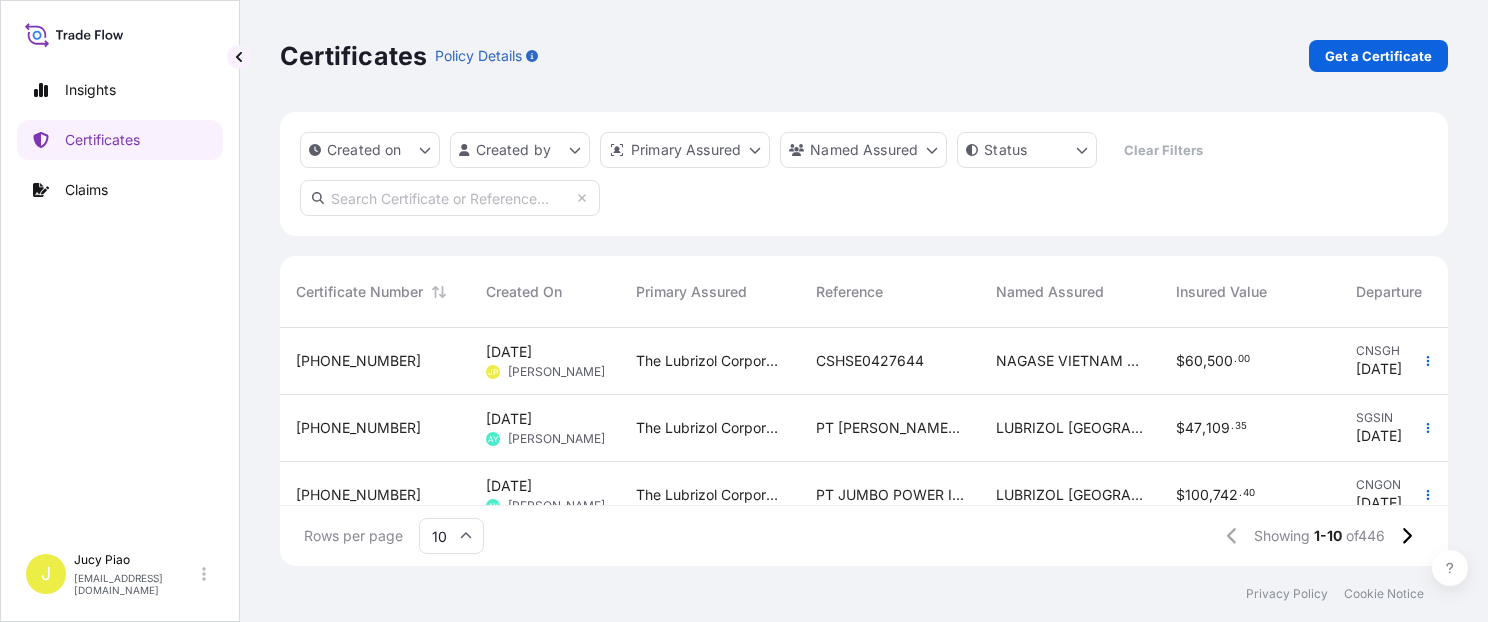 click on "Created on Created by Primary Assured Named Assured Status Clear Filters" at bounding box center [864, 174] 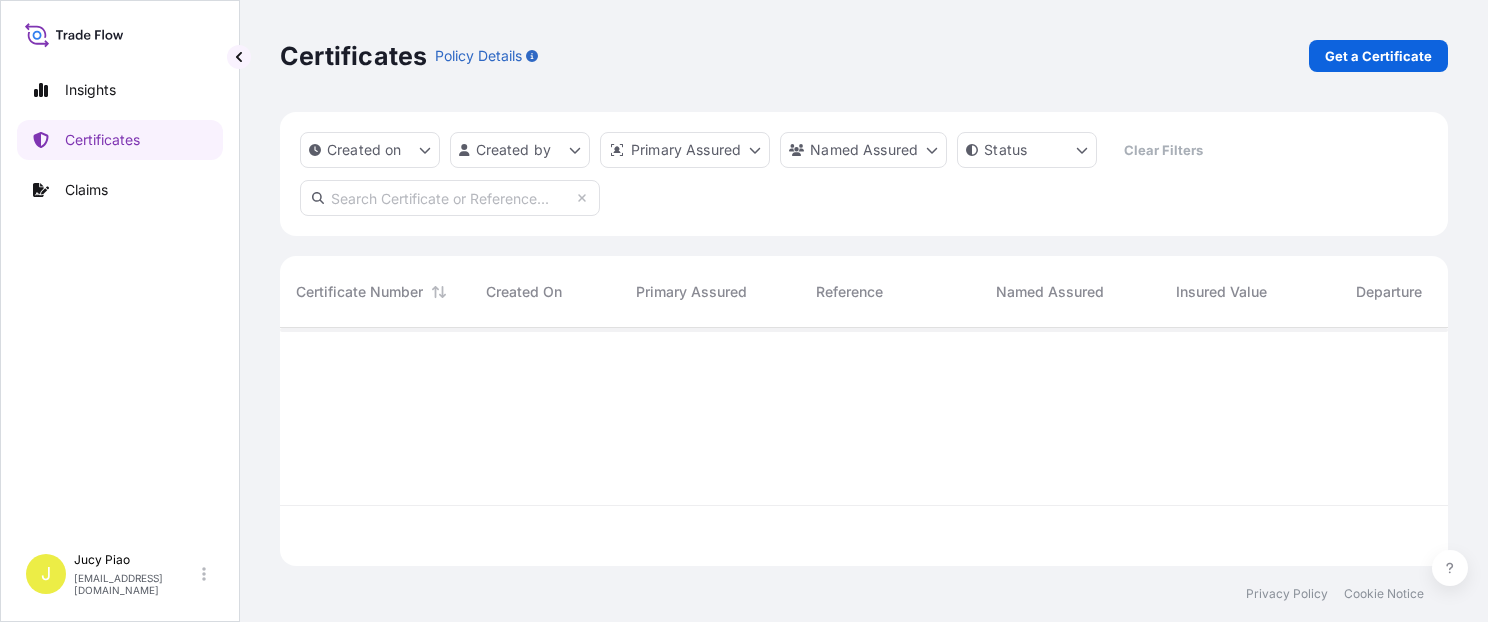 click on "Created on Created by Primary Assured Named Assured Status Clear Filters" at bounding box center (864, 174) 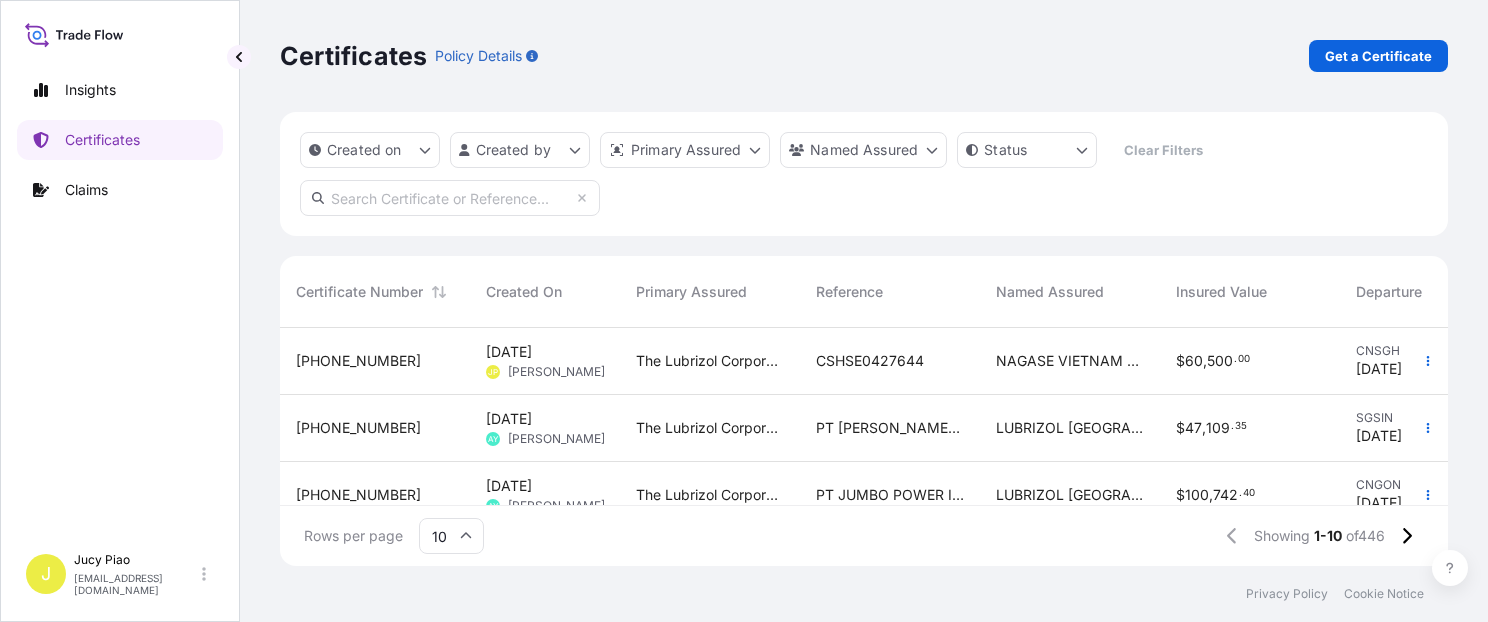 paste on "CSHSE0427650" 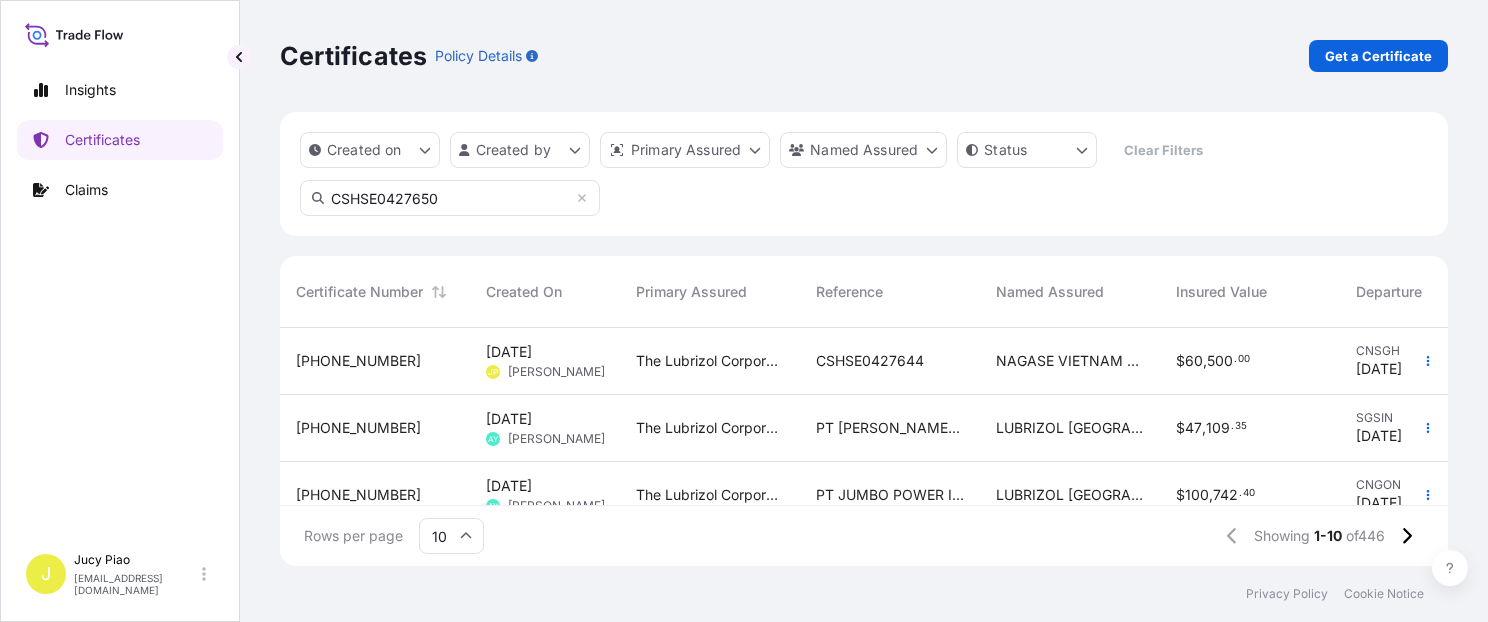 type on "CSHSE0427650" 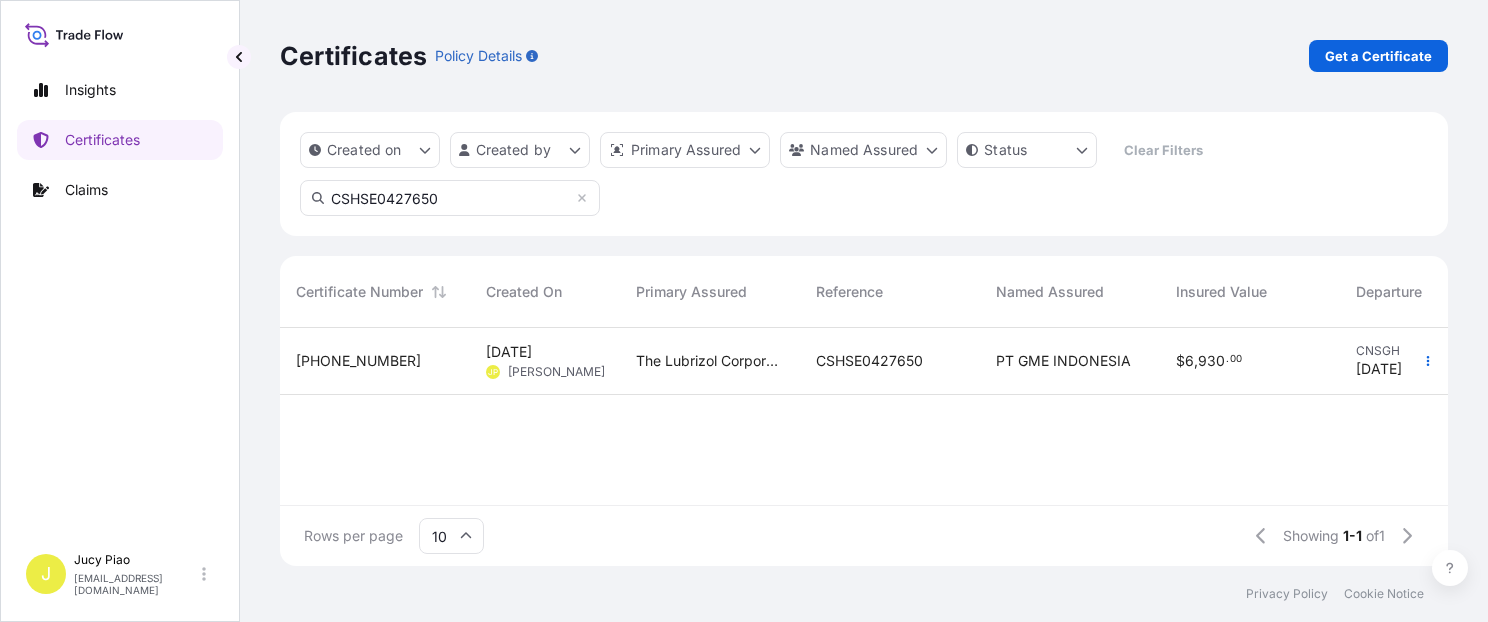 click on "The Lubrizol Corporation" at bounding box center (710, 361) 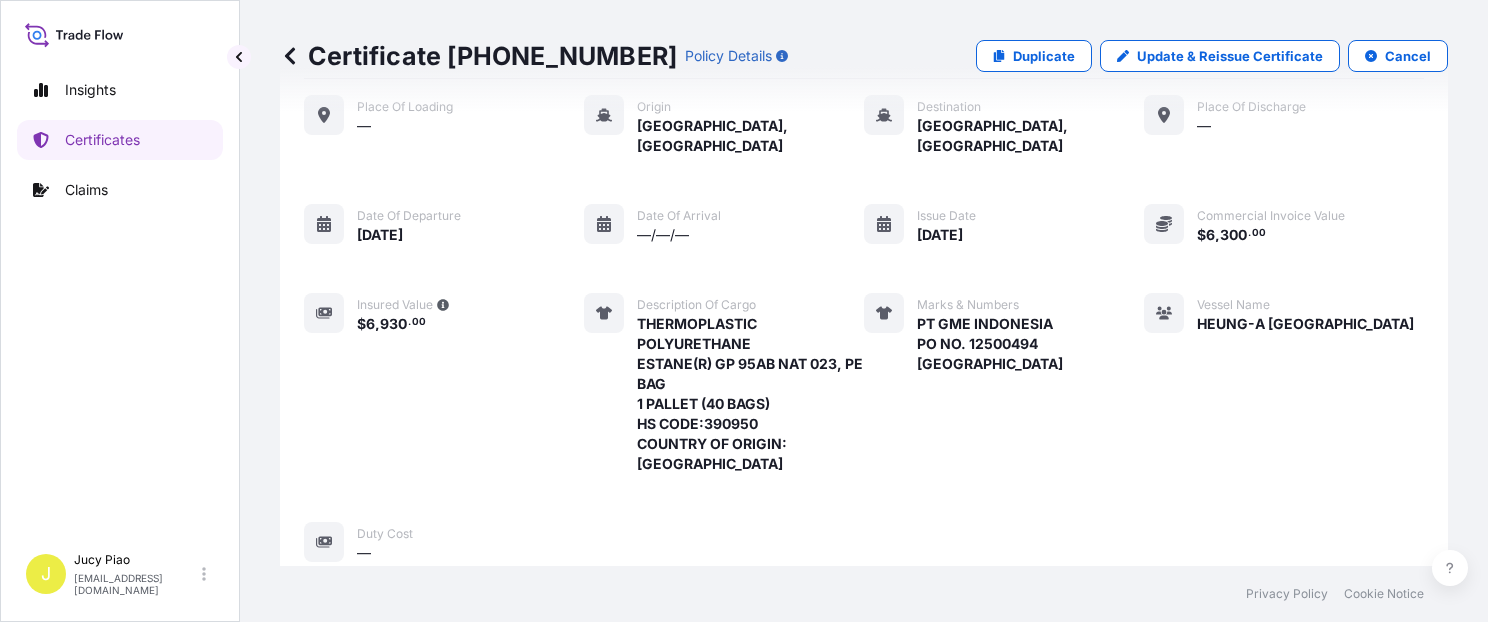 scroll, scrollTop: 0, scrollLeft: 0, axis: both 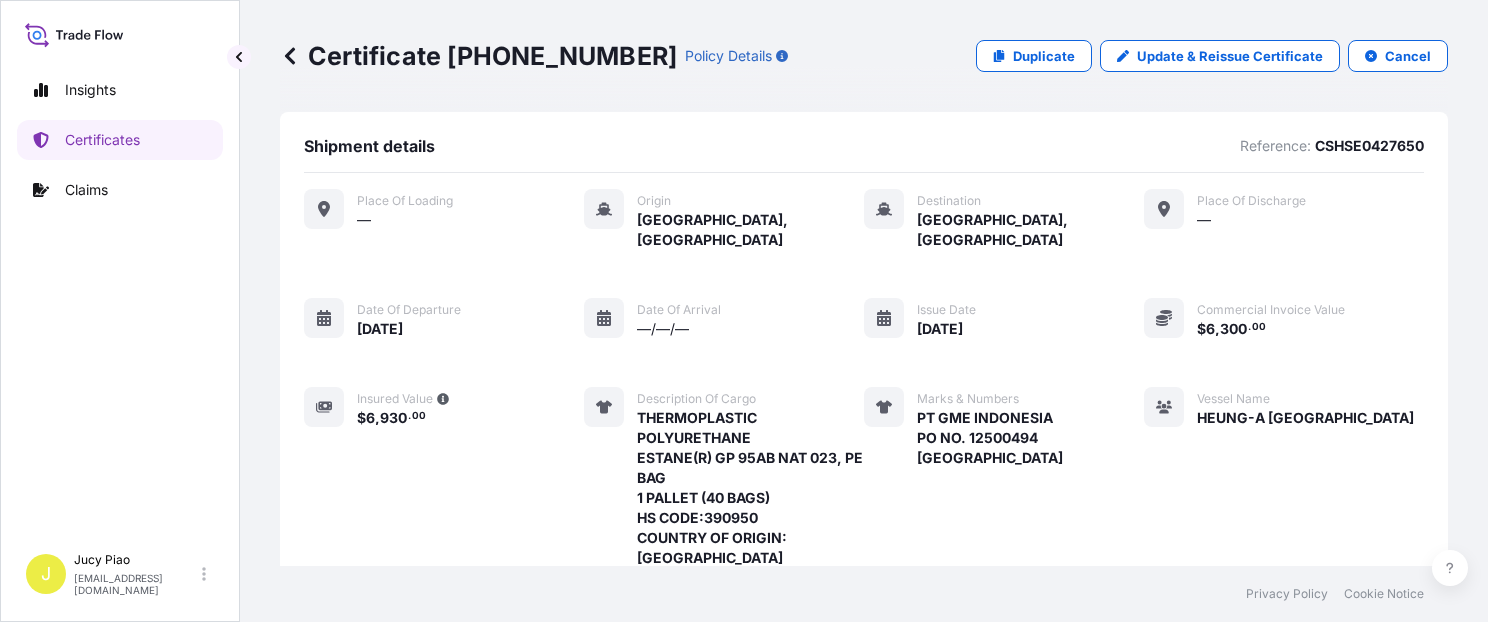 click on "Update & Reissue Certificate" at bounding box center [1230, 56] 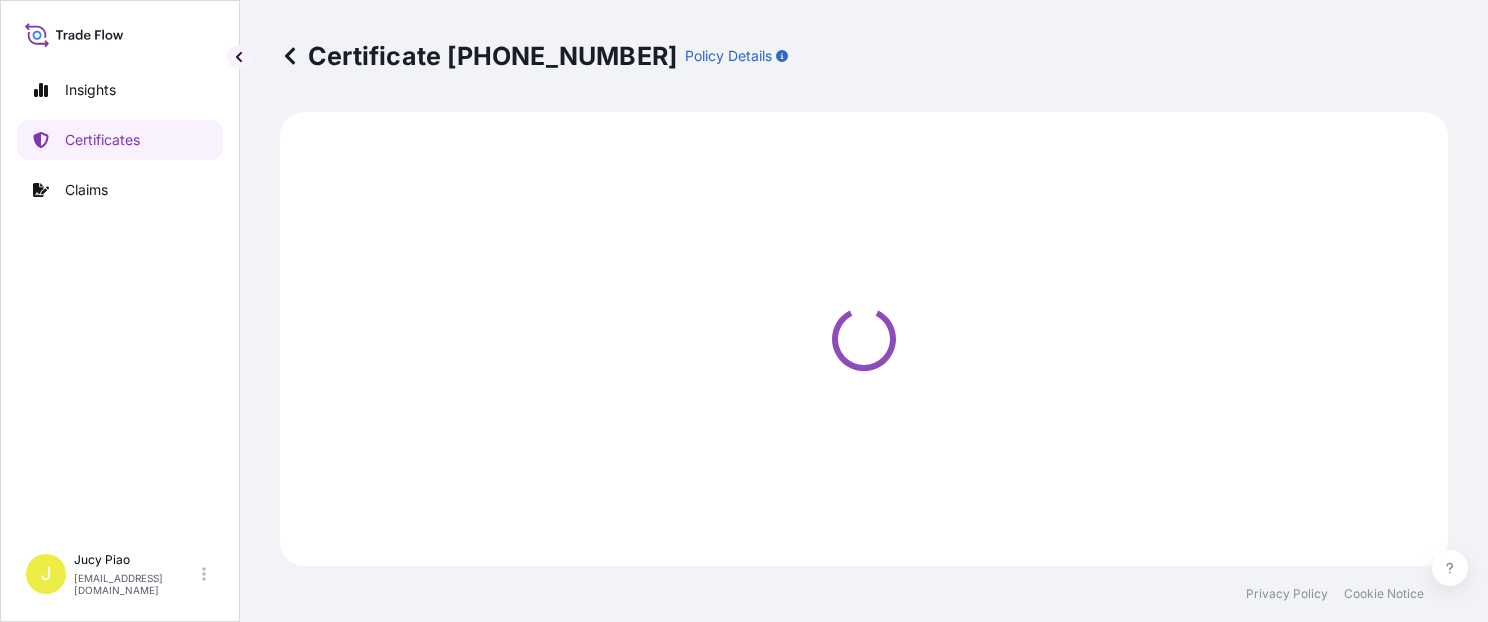 select on "Ocean Vessel" 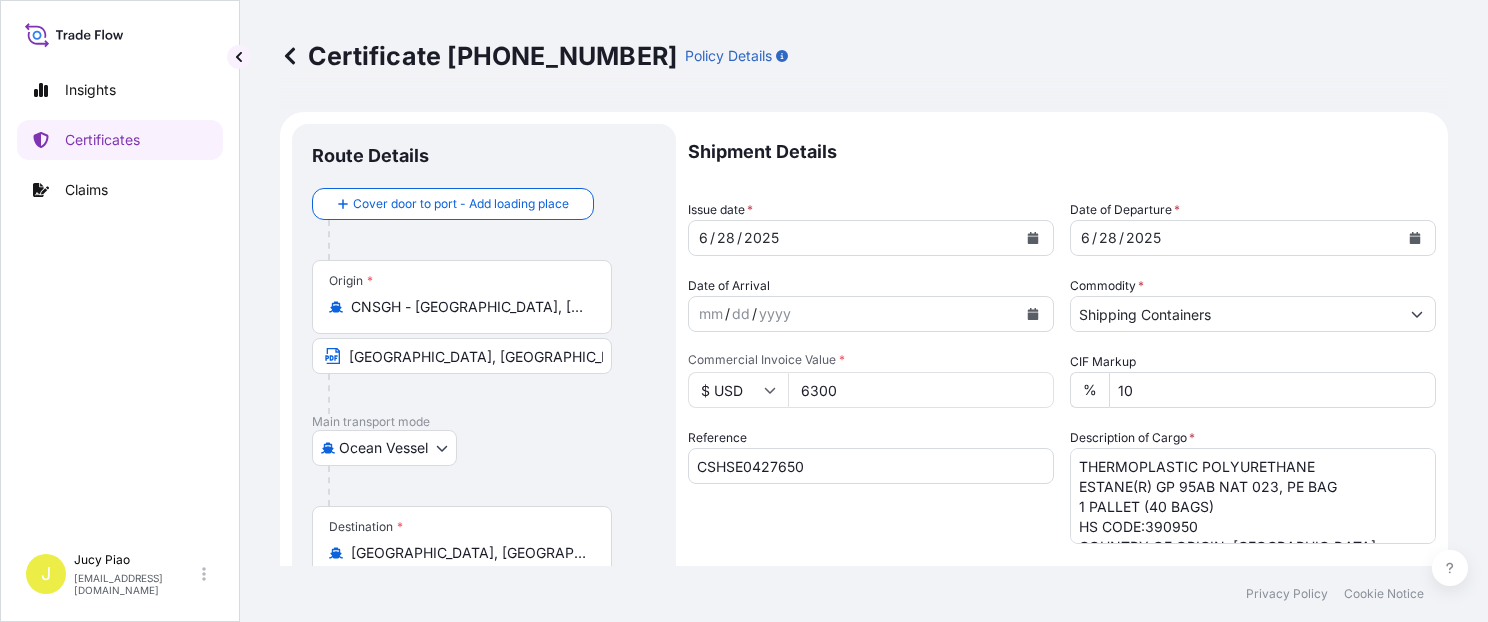 click on "6300" at bounding box center [921, 390] 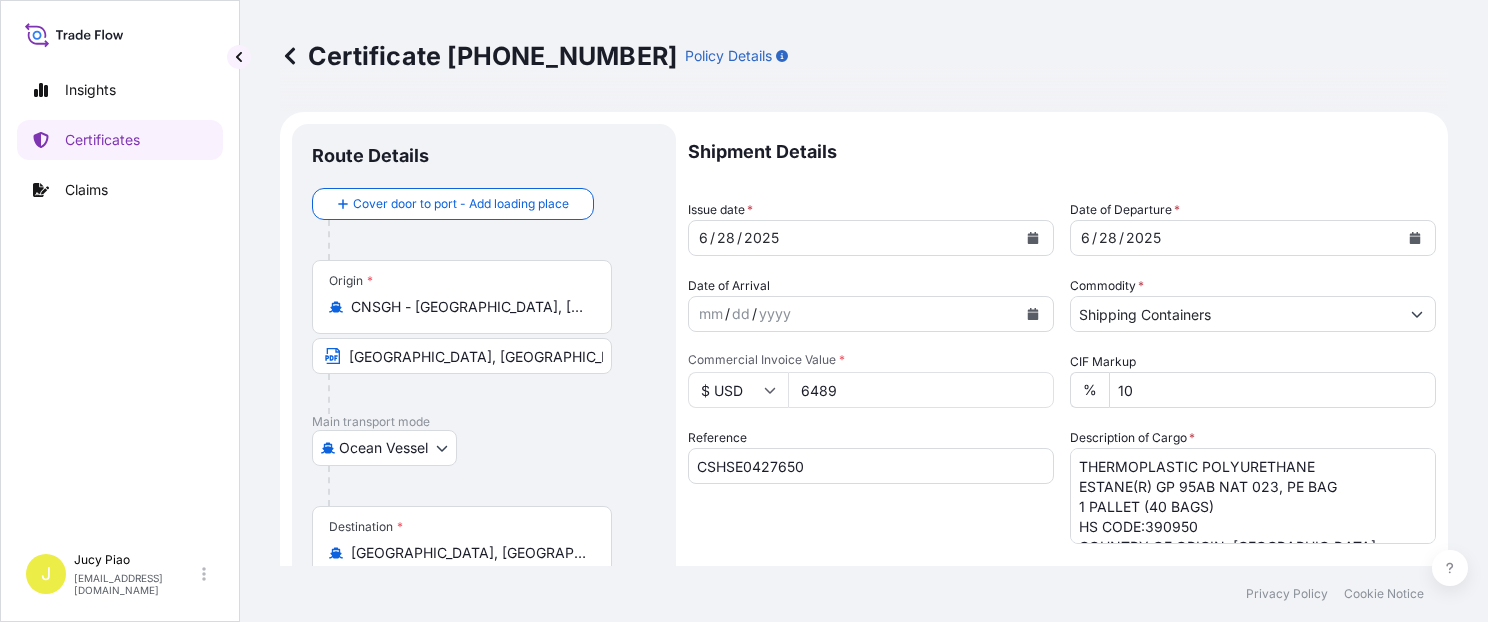 type on "6489" 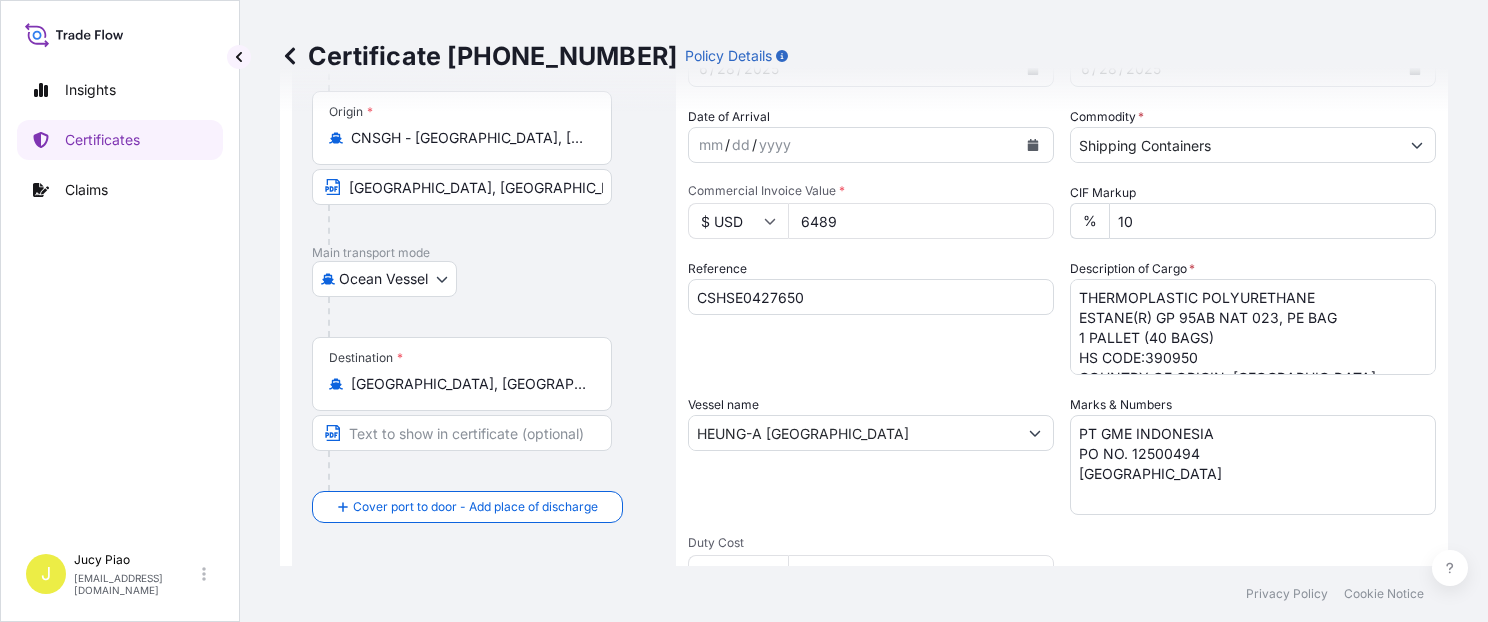 scroll, scrollTop: 565, scrollLeft: 0, axis: vertical 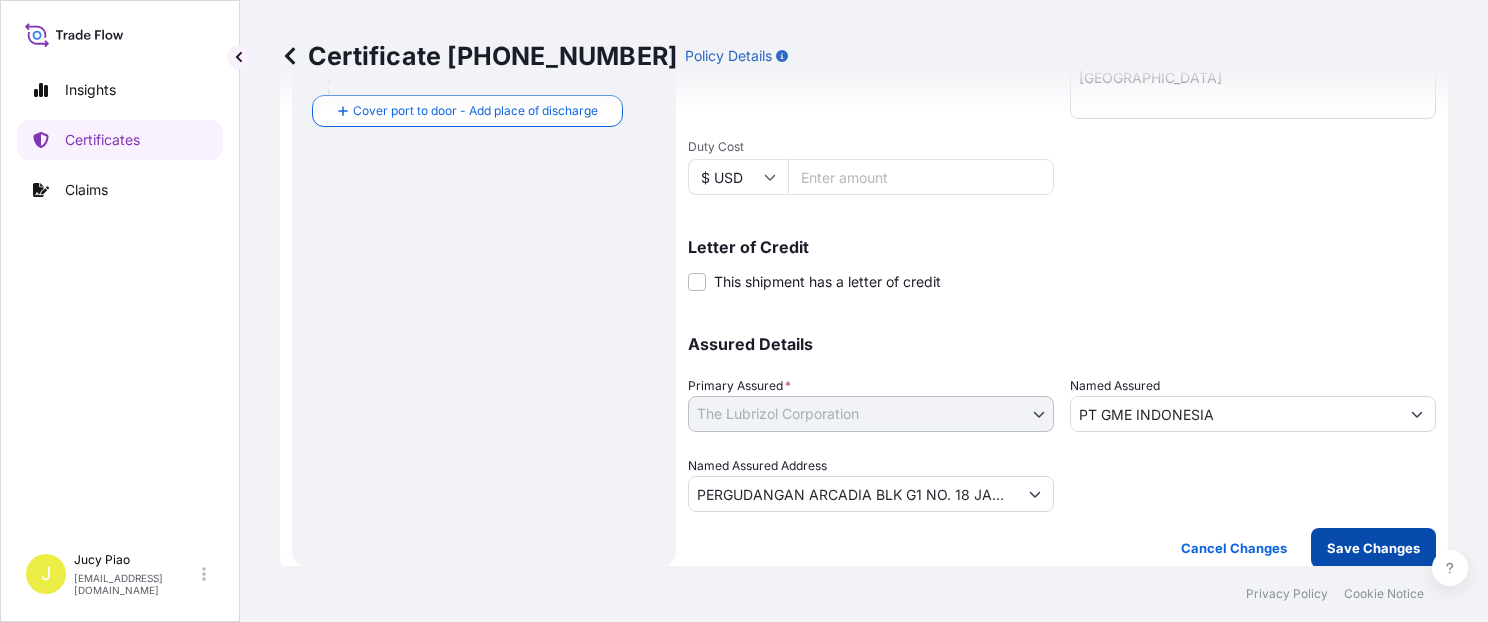 click on "Save Changes" at bounding box center (1373, 548) 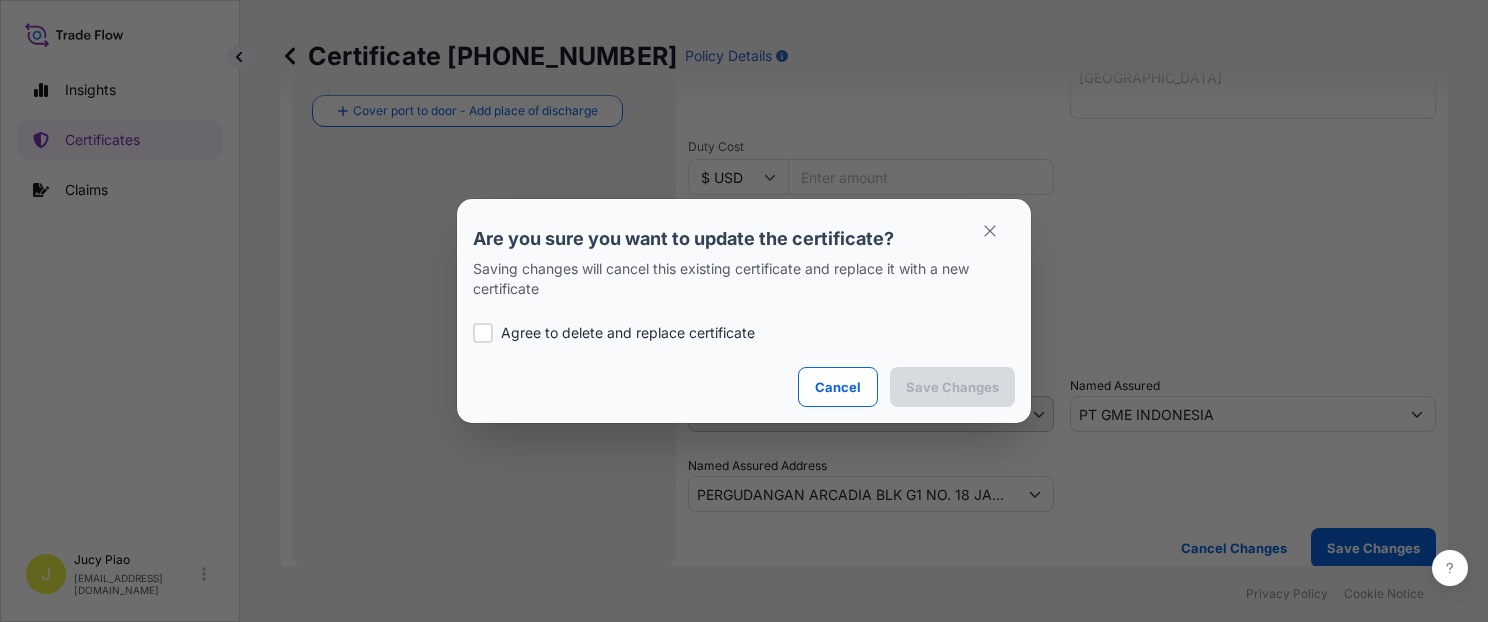 click on "Agree to delete and replace certificate" at bounding box center [628, 333] 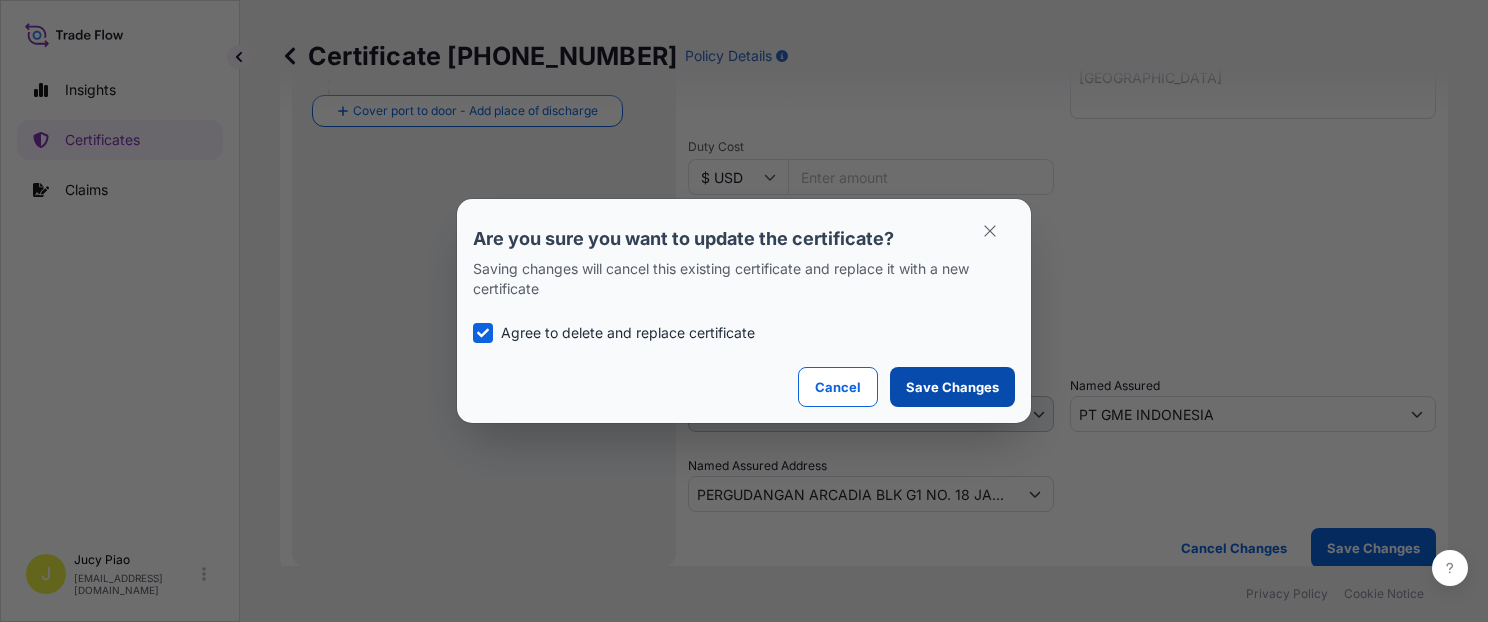 click on "Save Changes" at bounding box center (952, 387) 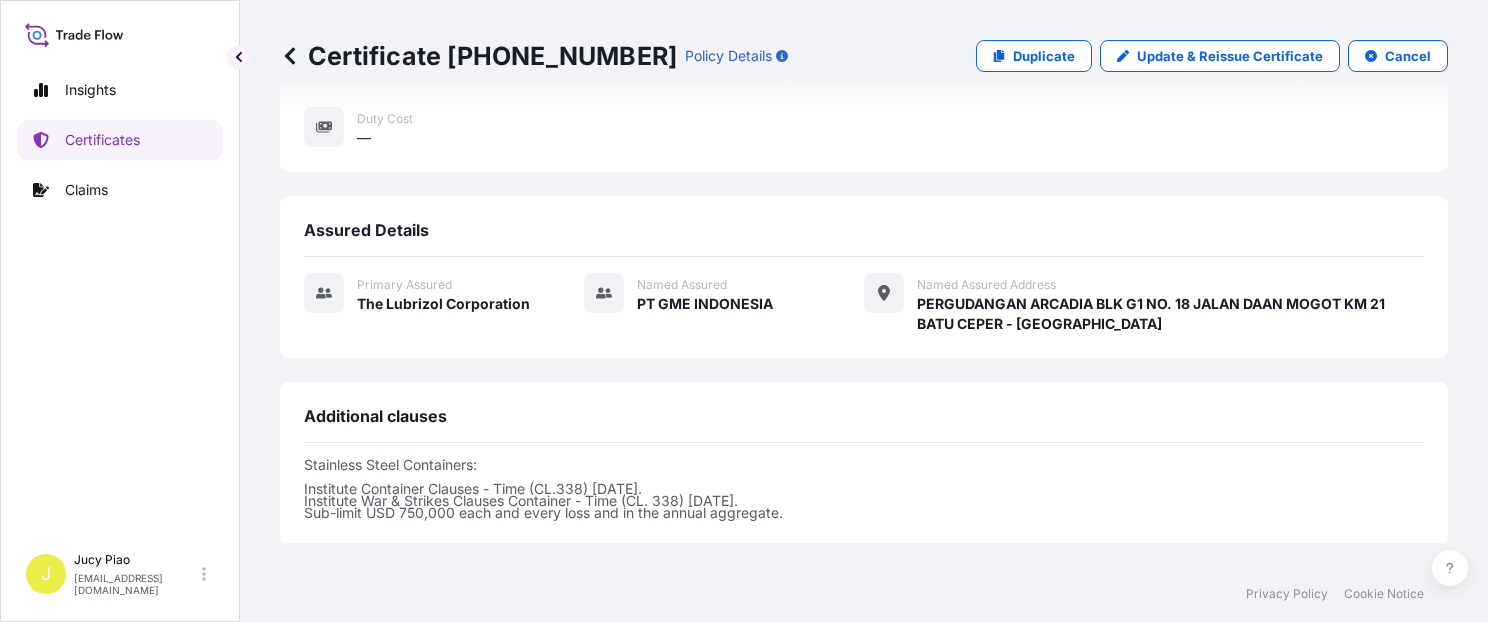 scroll, scrollTop: 680, scrollLeft: 0, axis: vertical 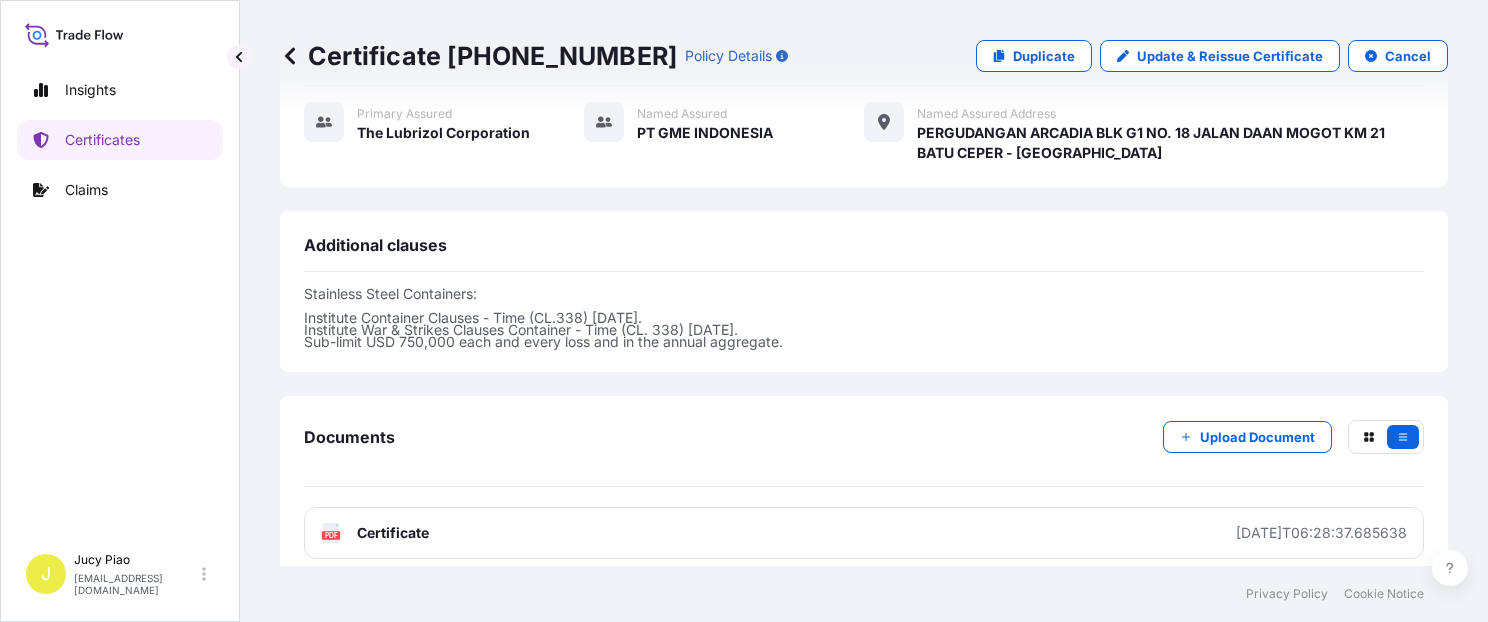click on "PDF Certificate [DATE]T06:28:37.685638" at bounding box center (864, 533) 